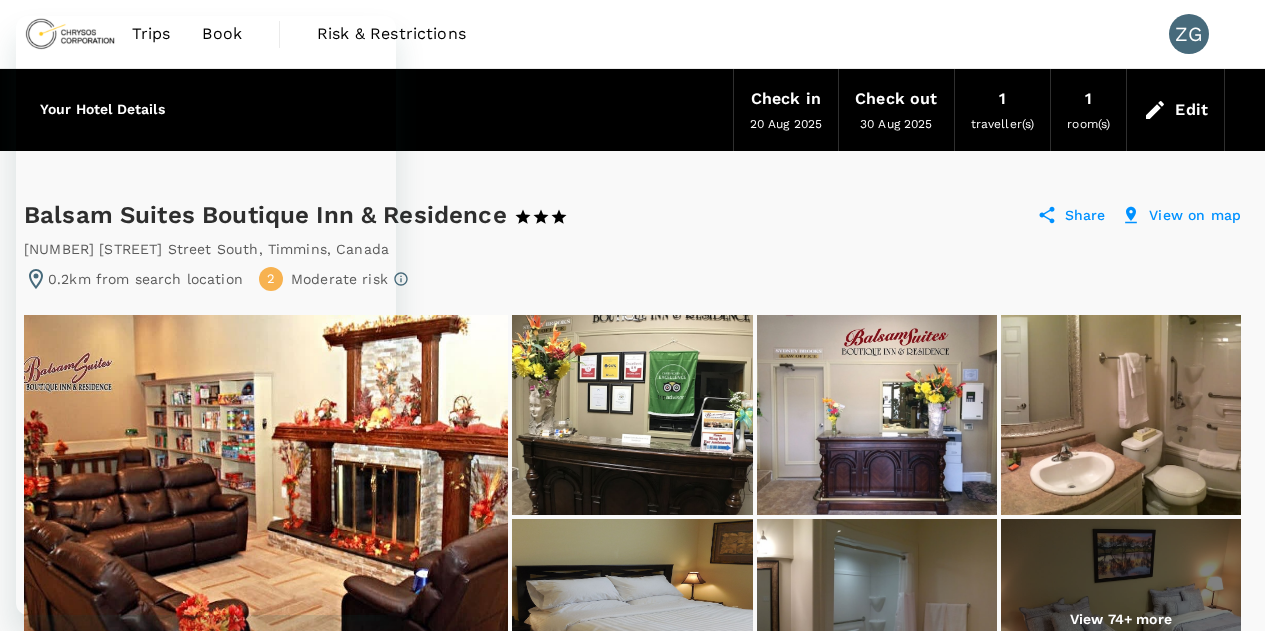 scroll, scrollTop: 0, scrollLeft: 0, axis: both 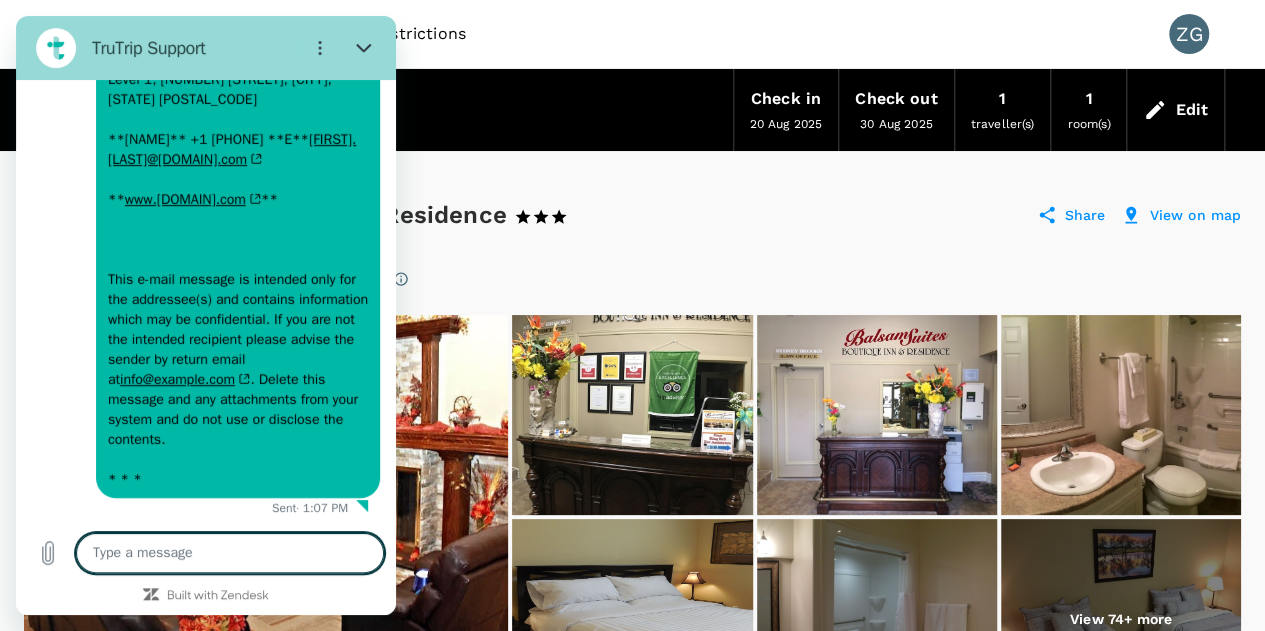 click at bounding box center (230, 553) 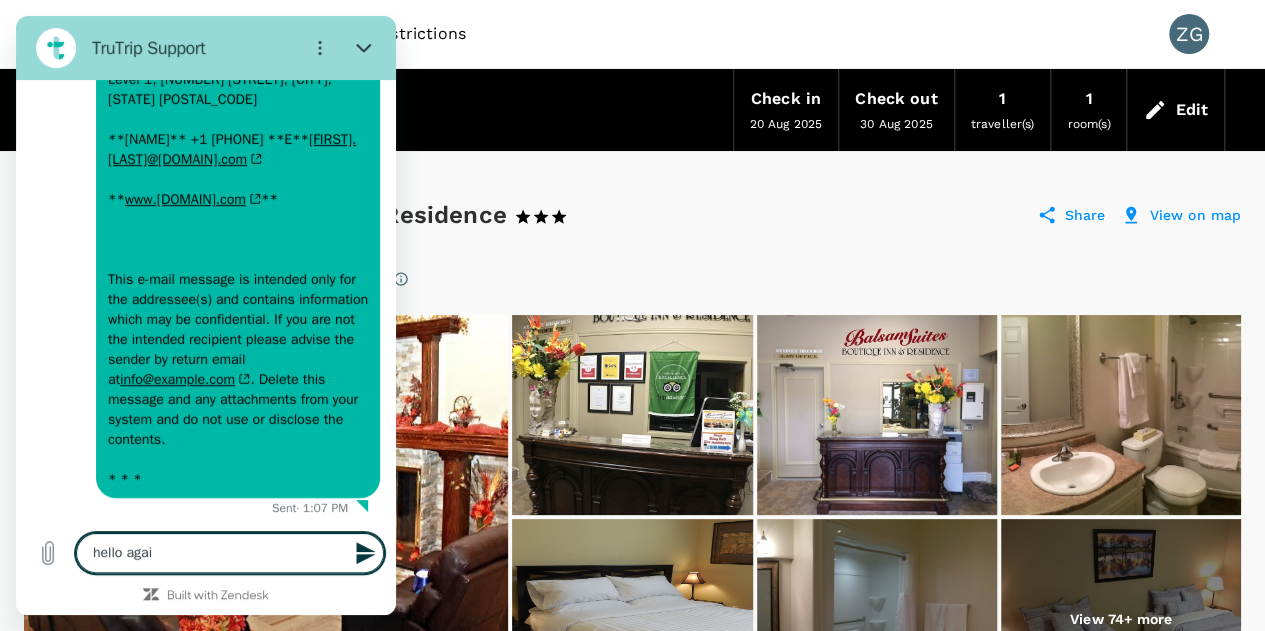 type on "hello again" 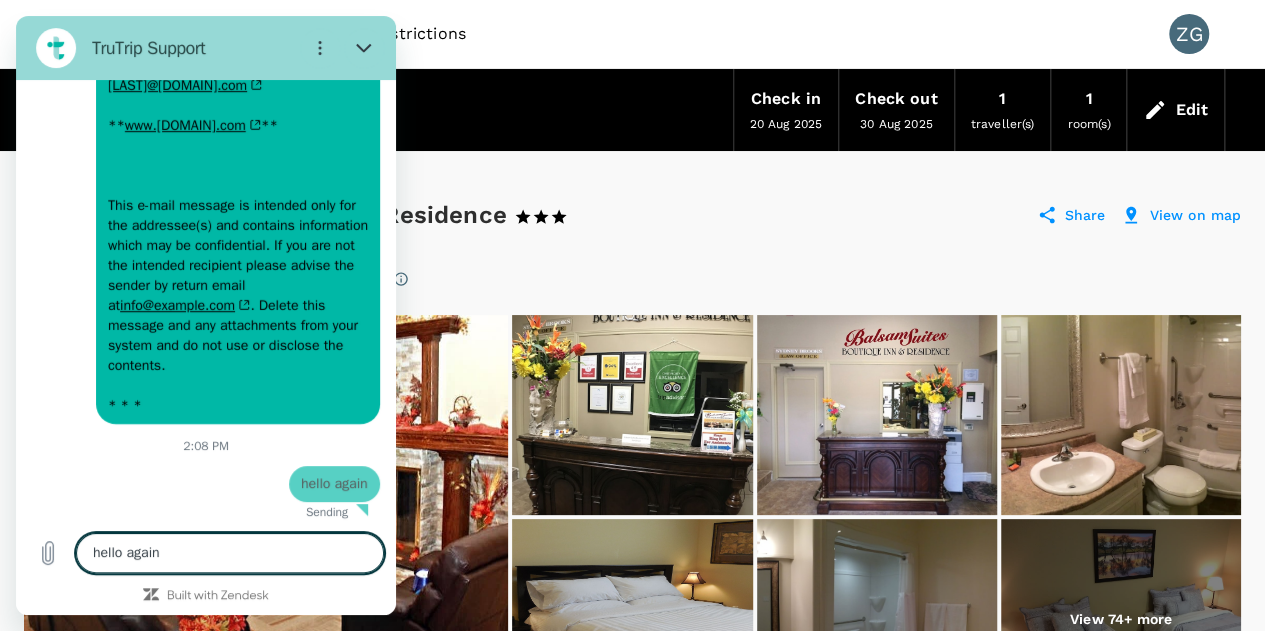 type 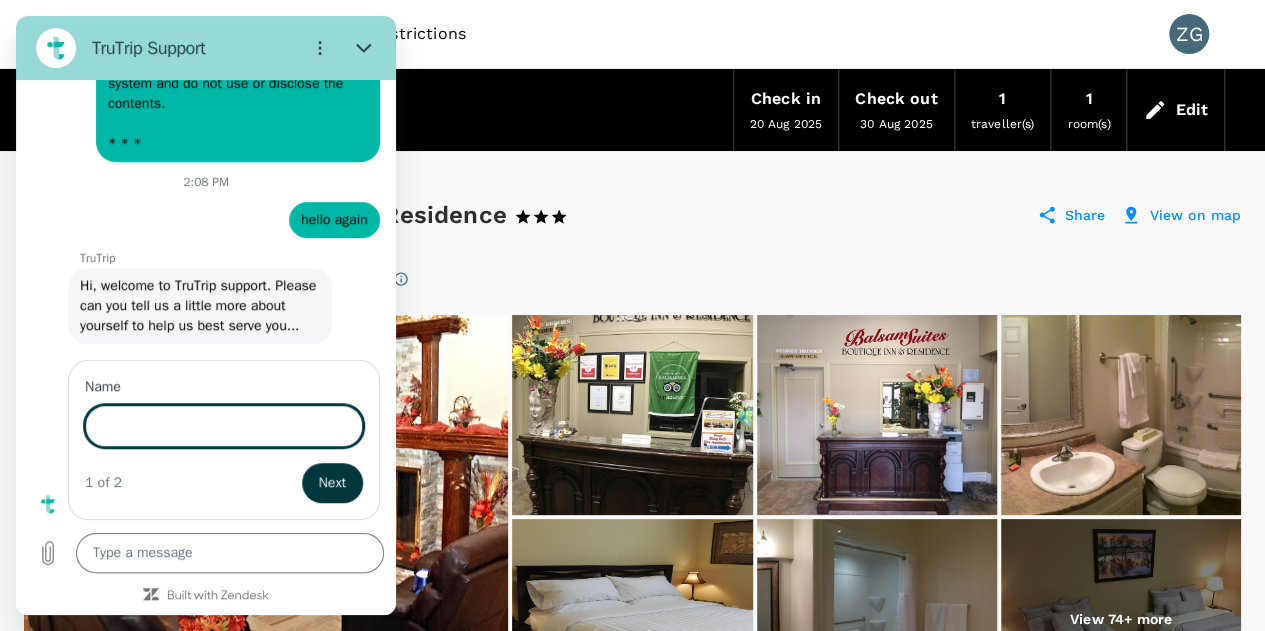scroll, scrollTop: 4441, scrollLeft: 0, axis: vertical 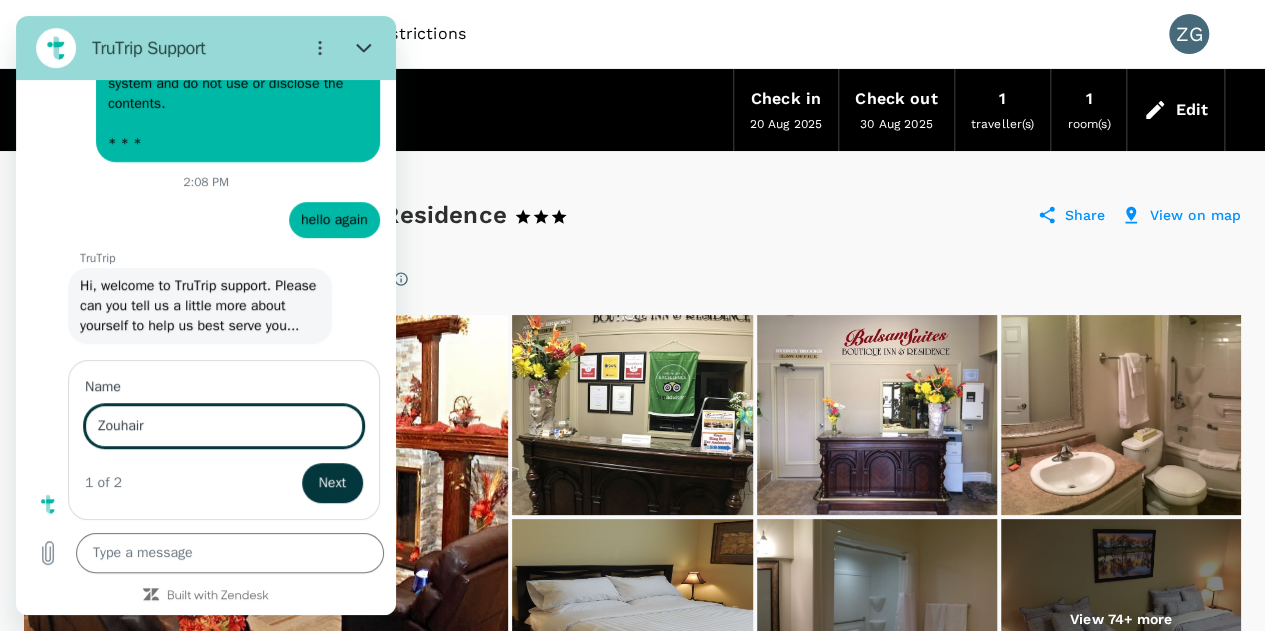 type on "Zouhair" 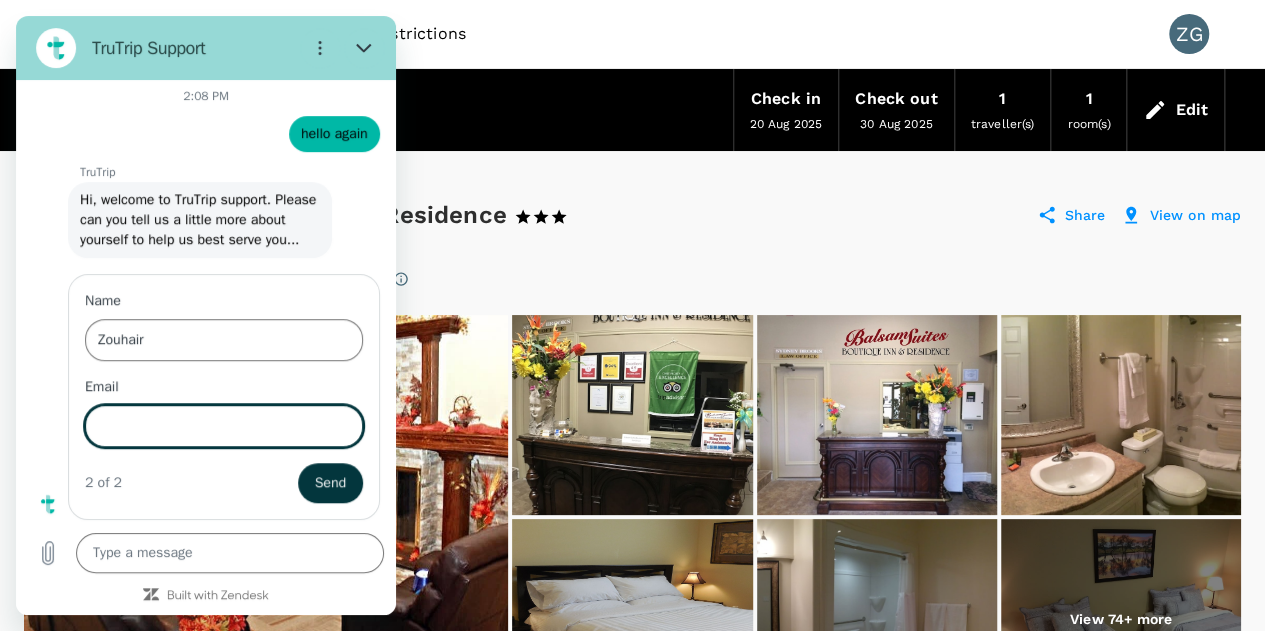 scroll, scrollTop: 4526, scrollLeft: 0, axis: vertical 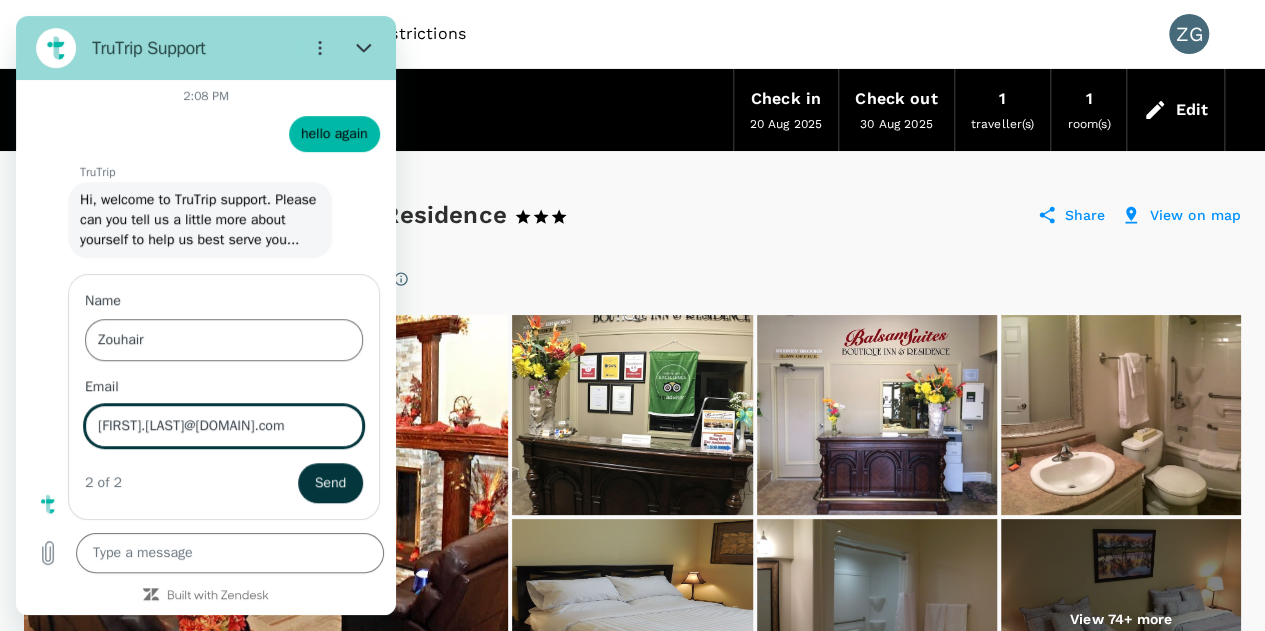 type on "[FIRST].[LAST]@[DOMAIN].com" 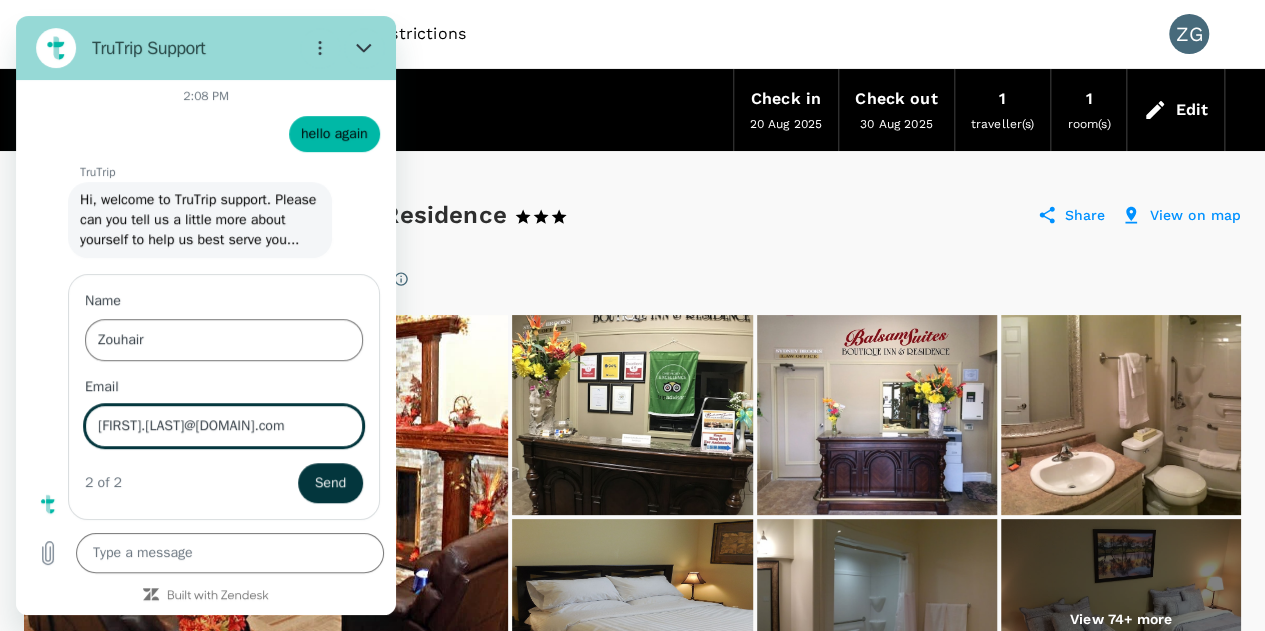 click on "Send" at bounding box center [330, 483] 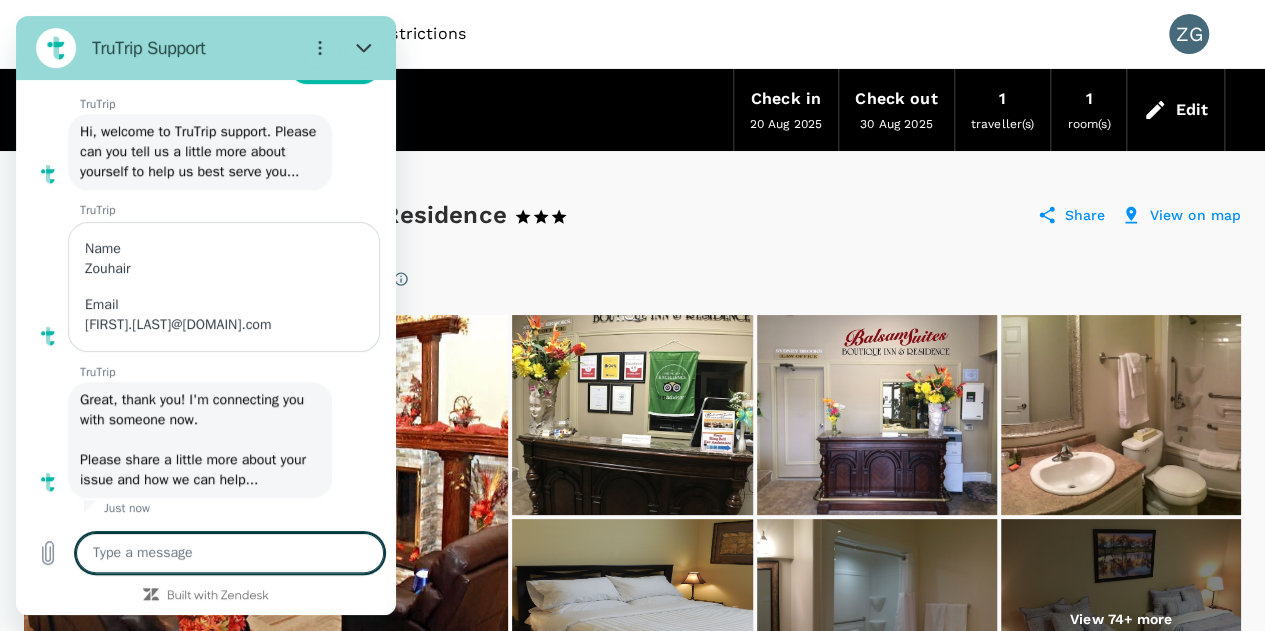 scroll, scrollTop: 4596, scrollLeft: 0, axis: vertical 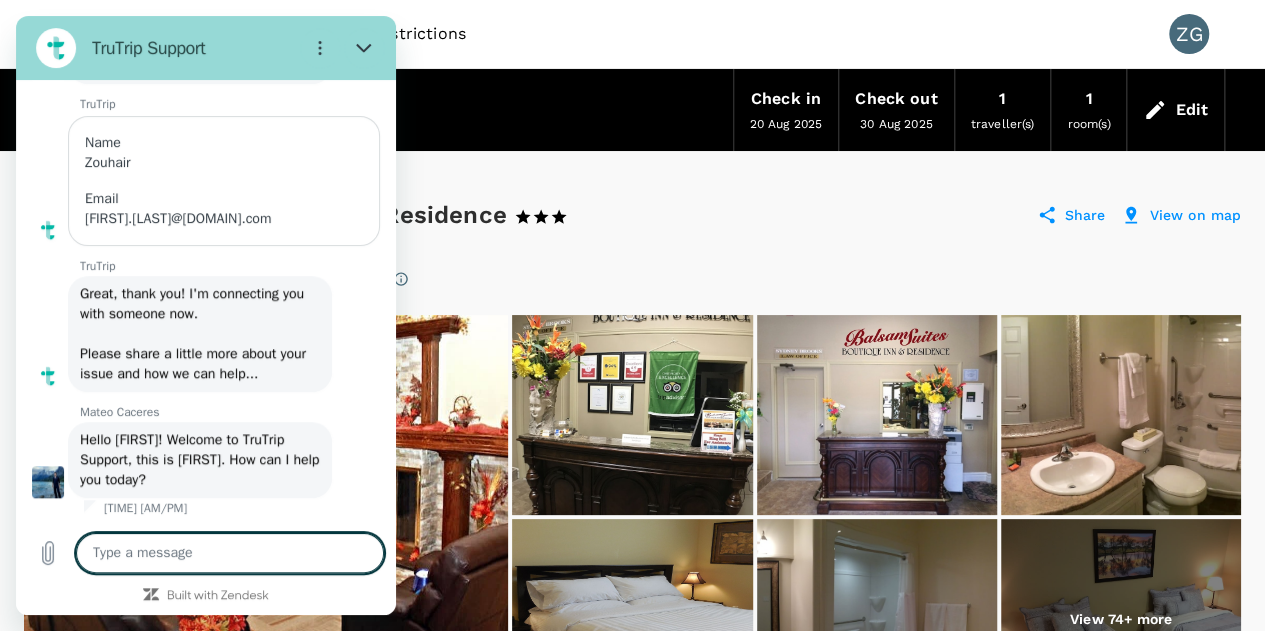 click at bounding box center [230, 553] 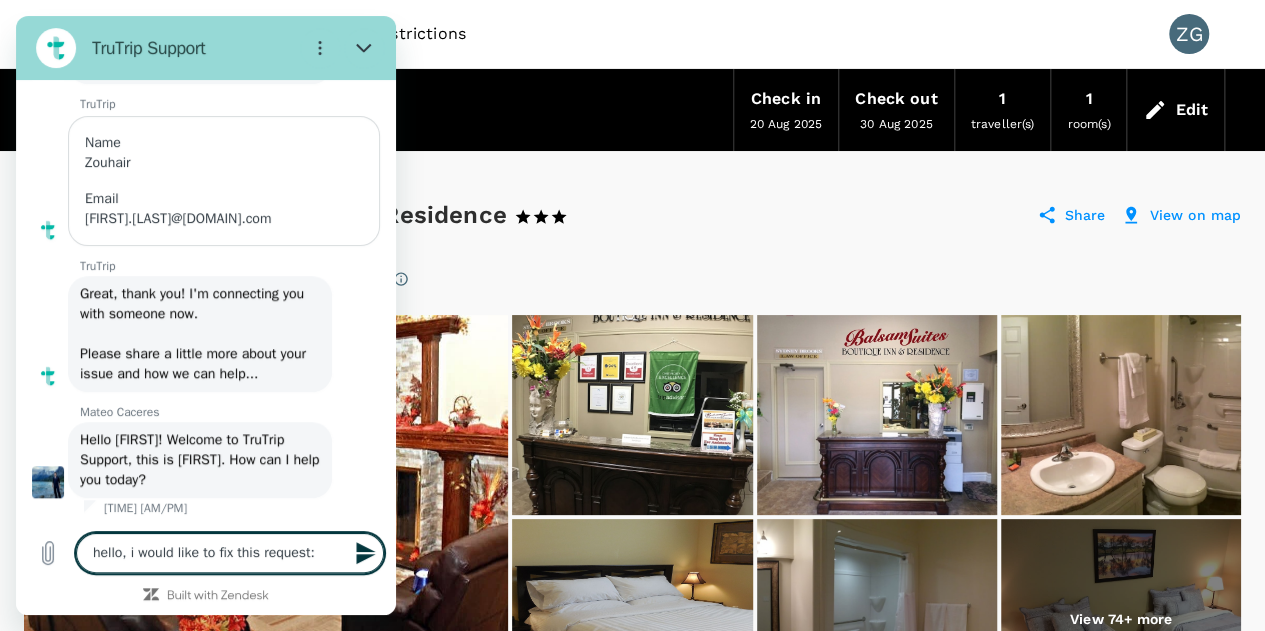 paste on "[NUMBER]" 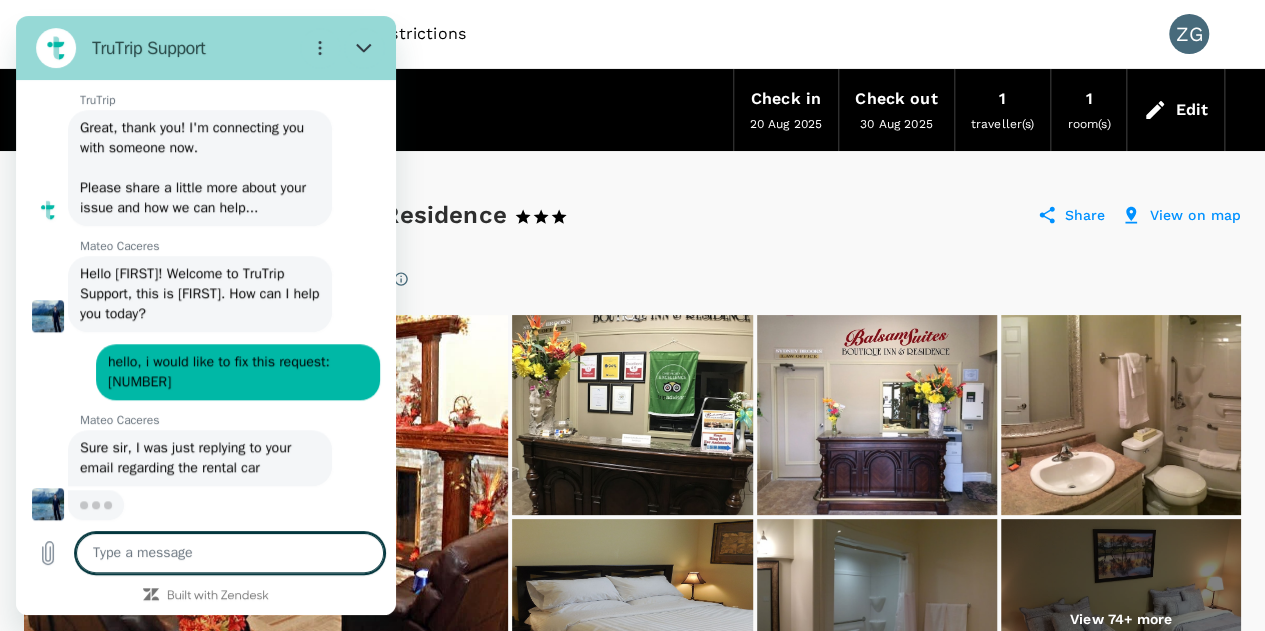 scroll, scrollTop: 4866, scrollLeft: 0, axis: vertical 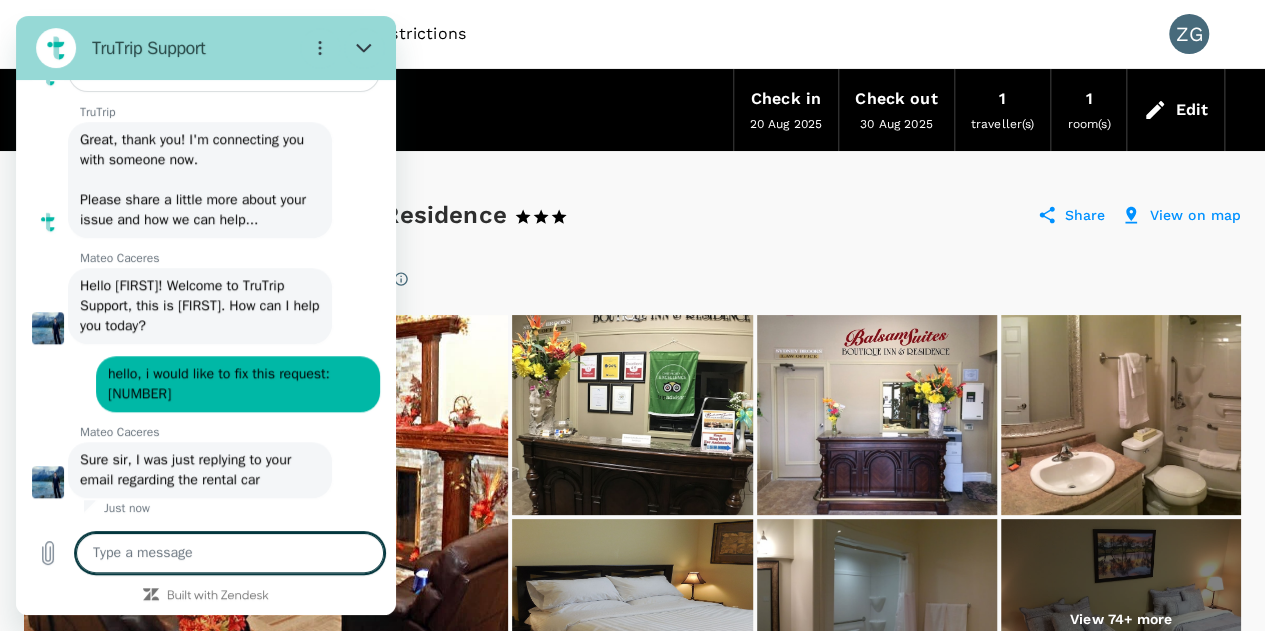 click at bounding box center (230, 553) 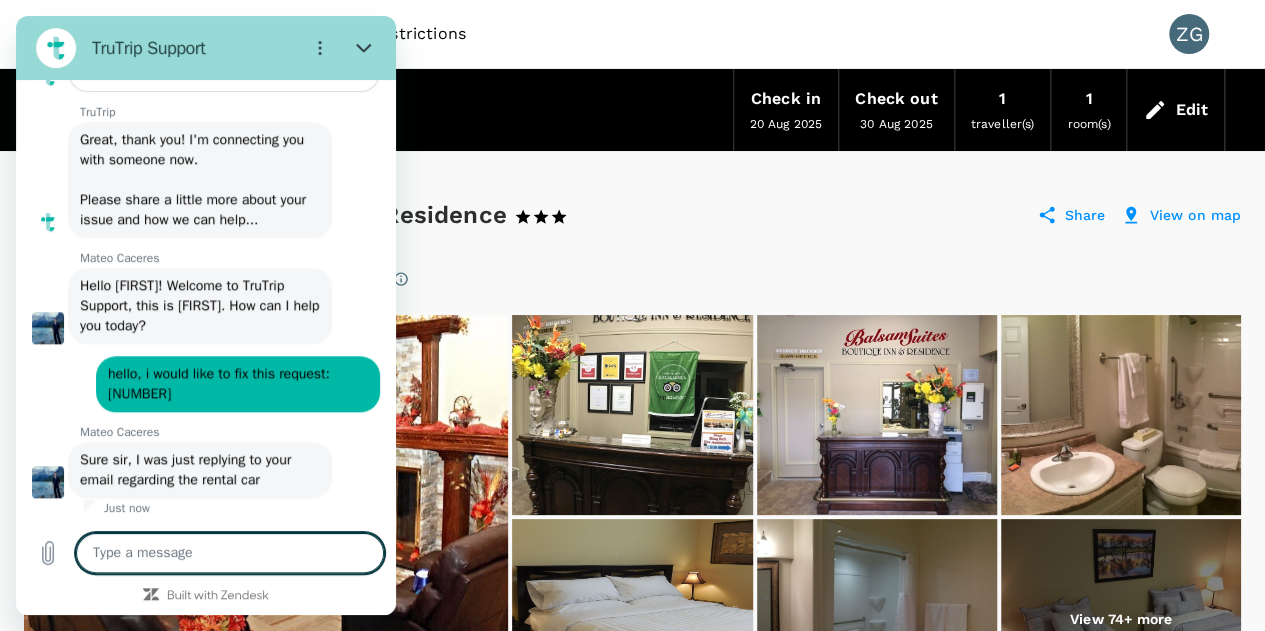 click at bounding box center (230, 553) 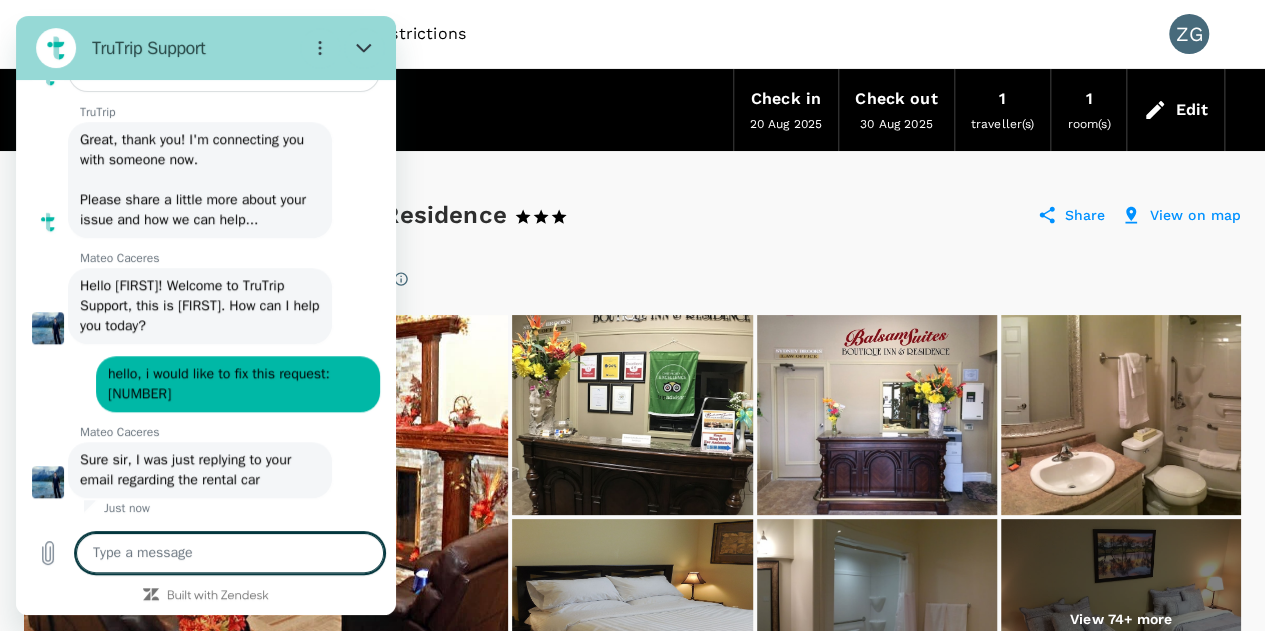 click at bounding box center (230, 553) 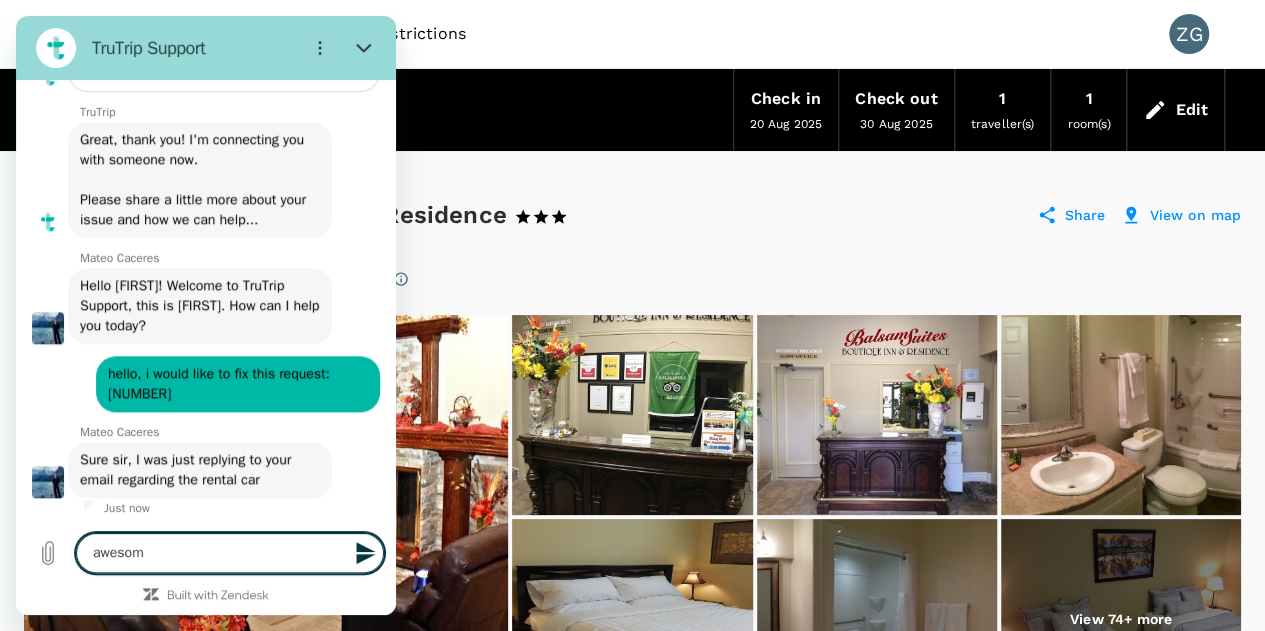 type on "awesome" 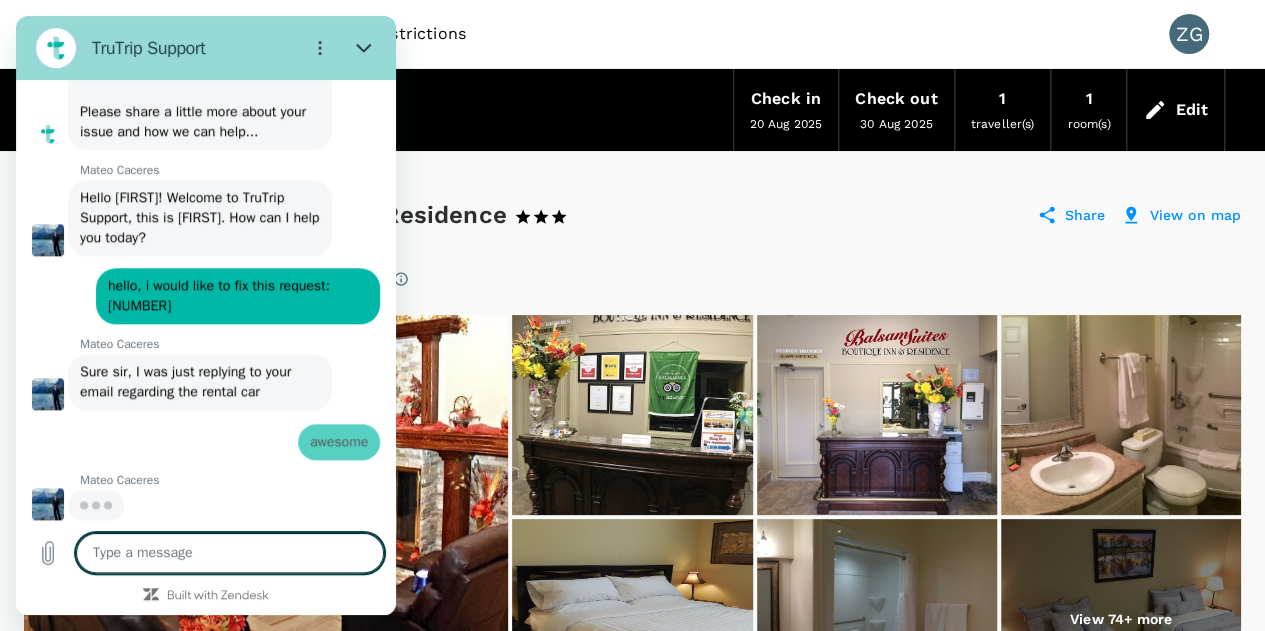 scroll, scrollTop: 4942, scrollLeft: 0, axis: vertical 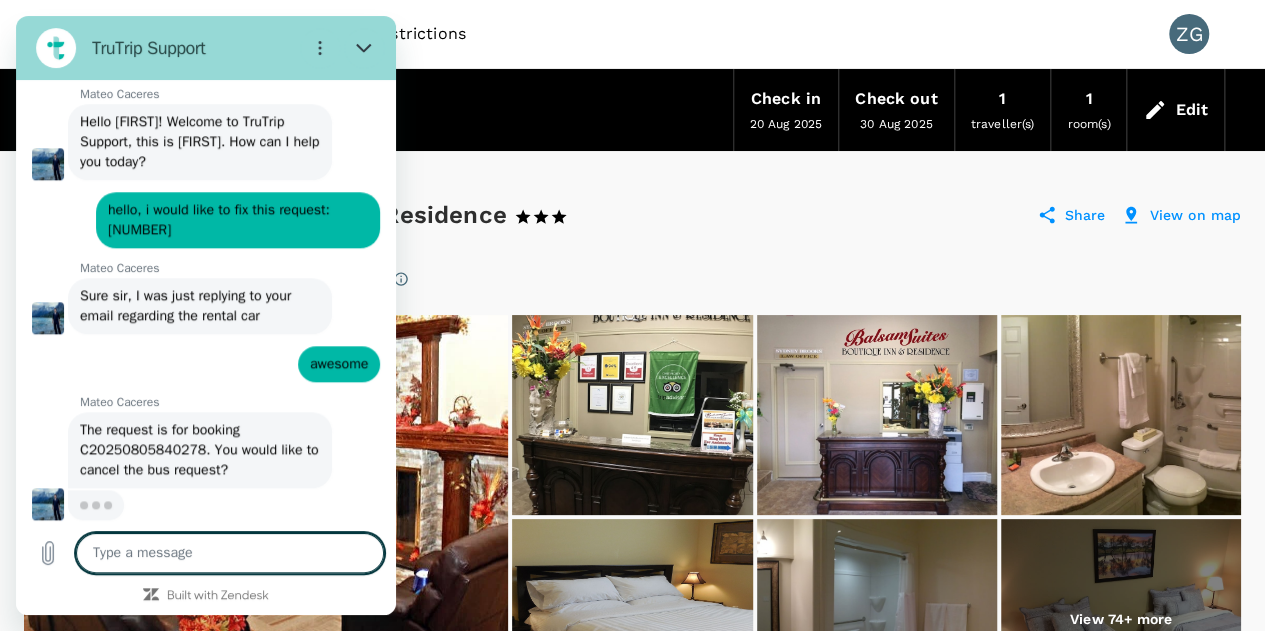click at bounding box center [230, 553] 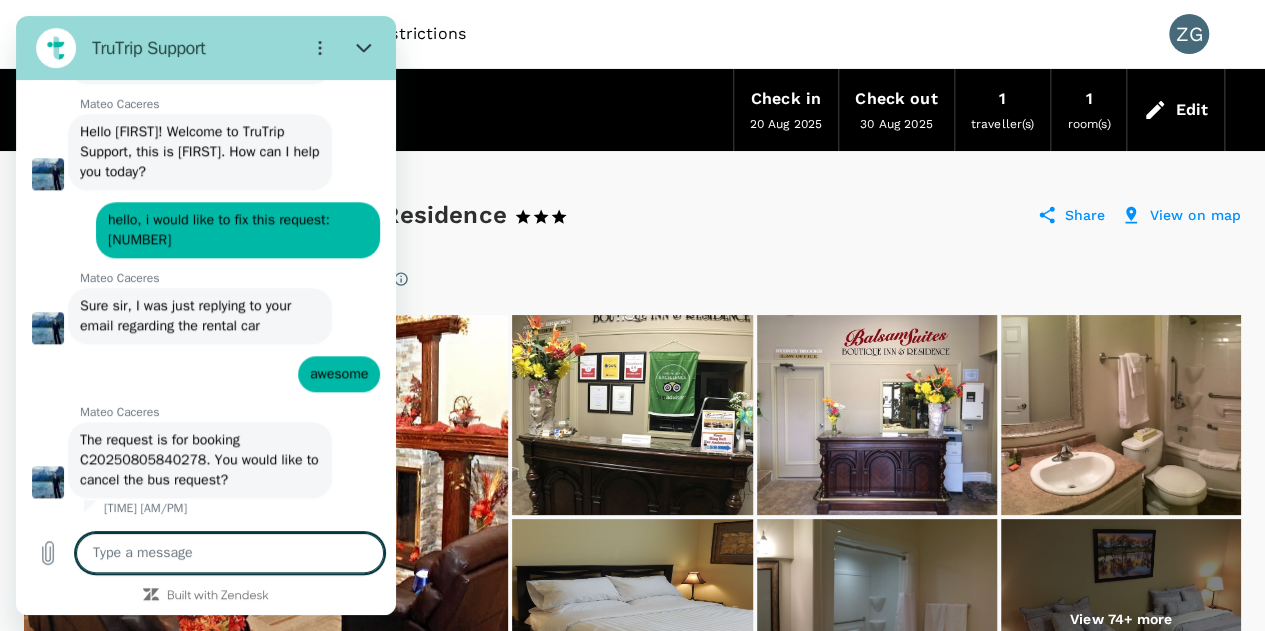scroll, scrollTop: 5010, scrollLeft: 0, axis: vertical 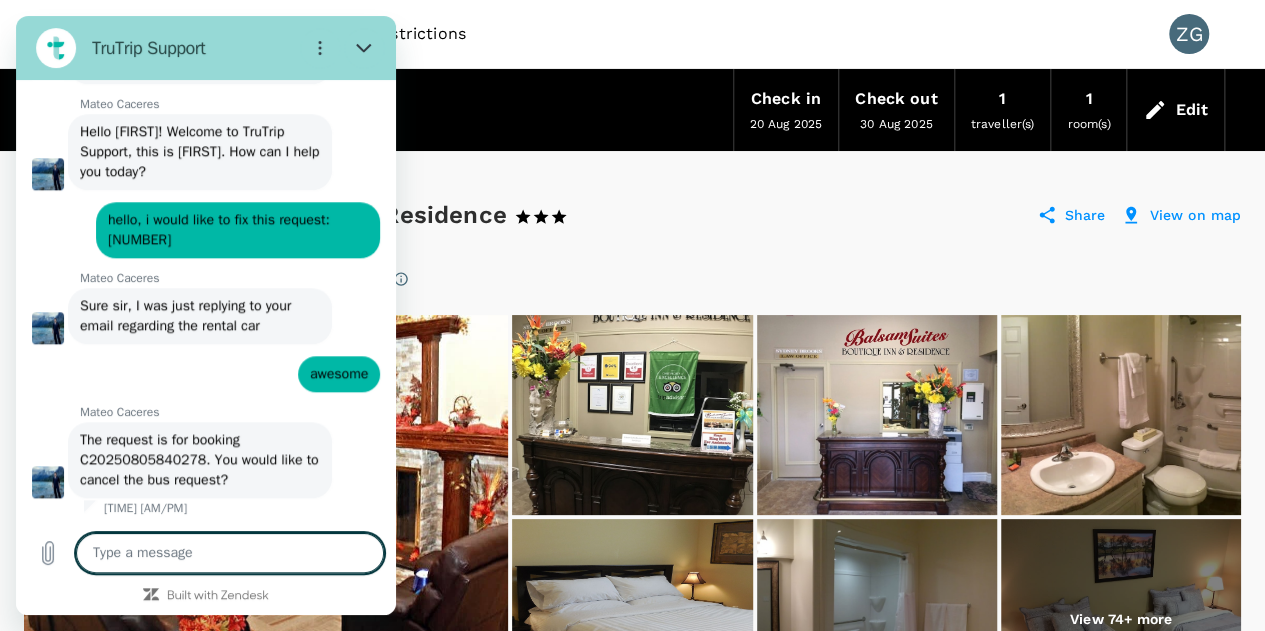 click at bounding box center [230, 553] 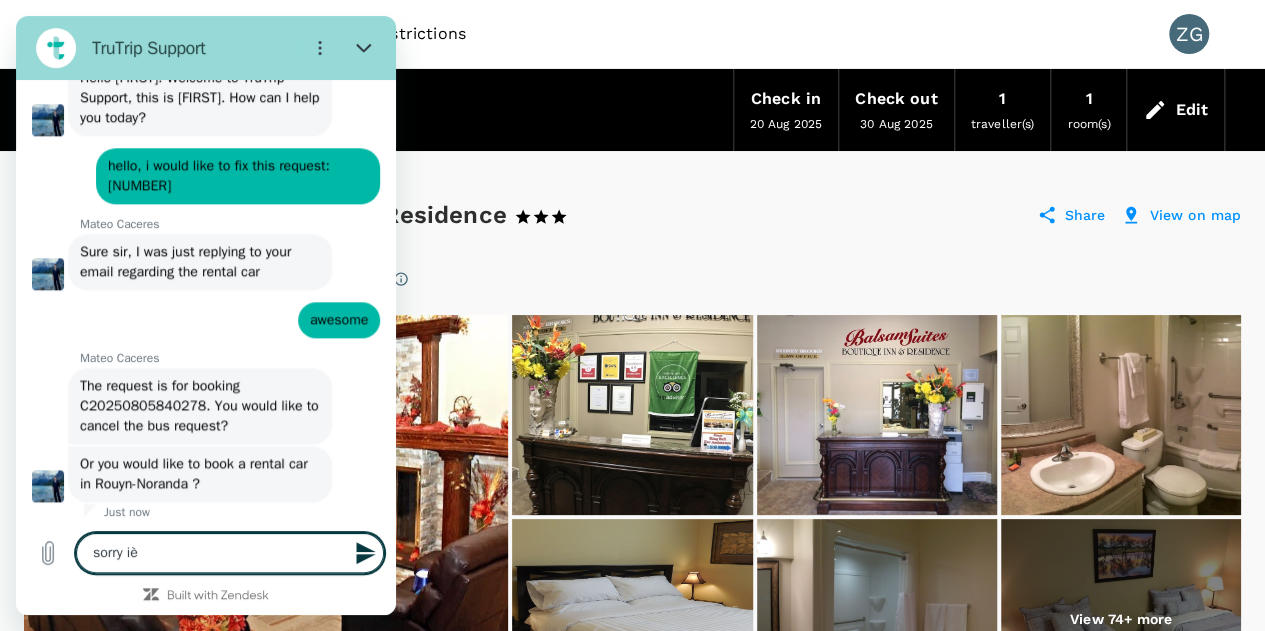 scroll, scrollTop: 5068, scrollLeft: 0, axis: vertical 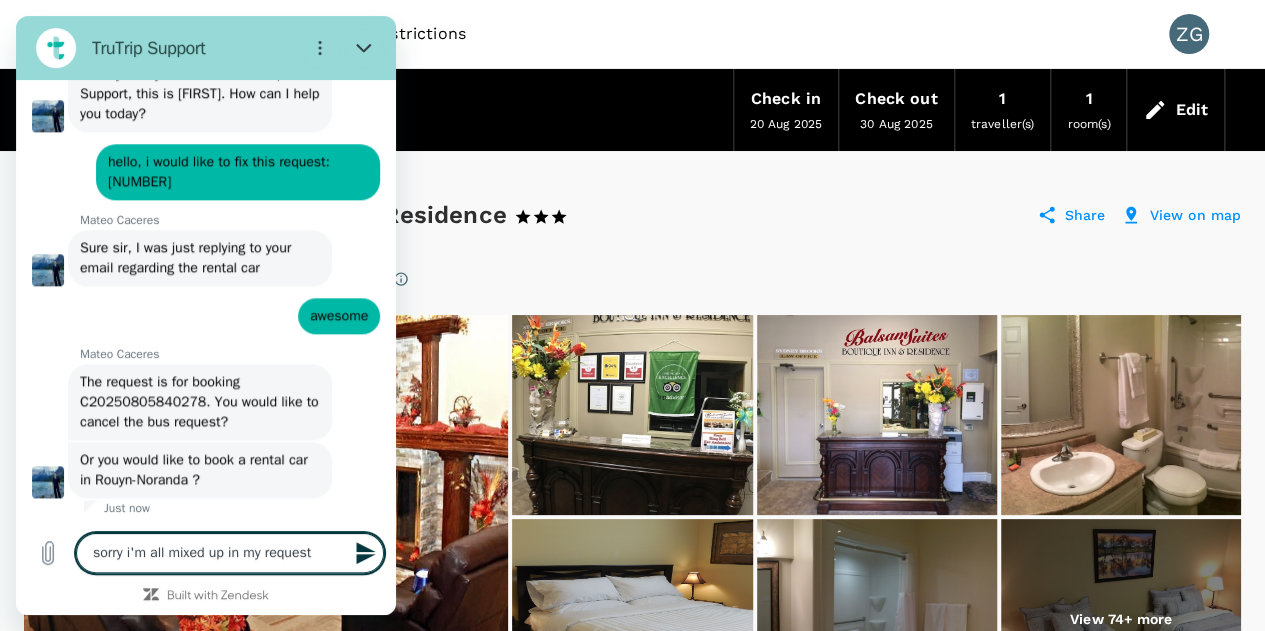 type on "sorry i'm all mixed up in my requests" 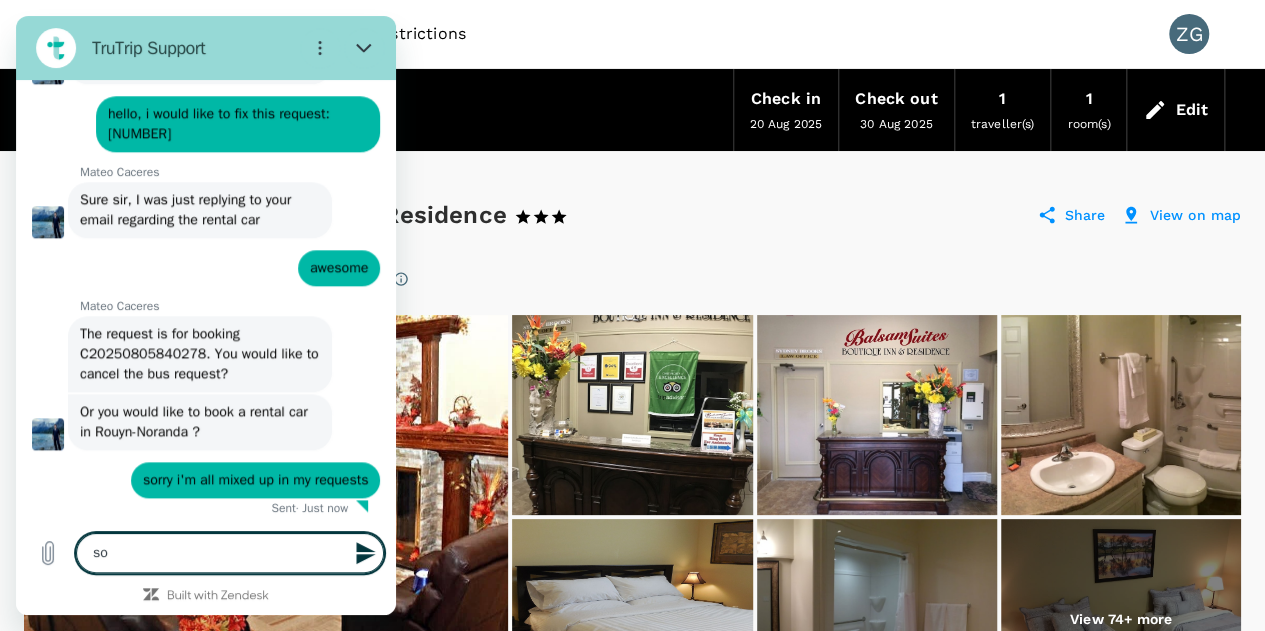scroll, scrollTop: 5116, scrollLeft: 0, axis: vertical 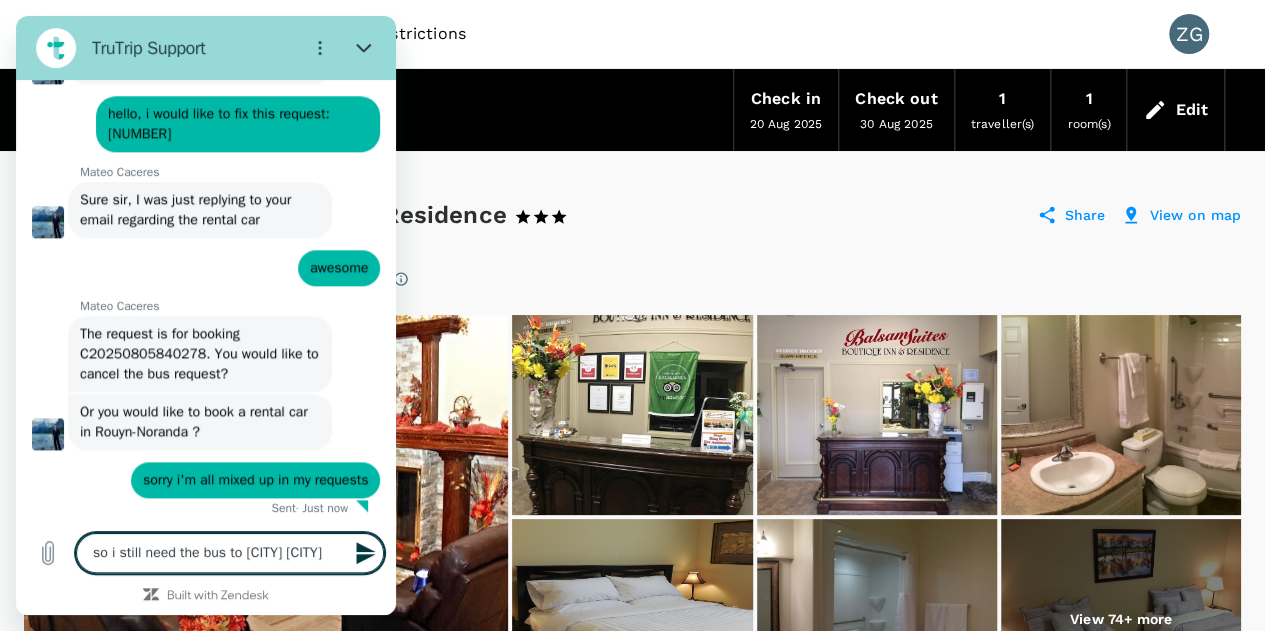 type on "so i still need the bus to rouyn noranda" 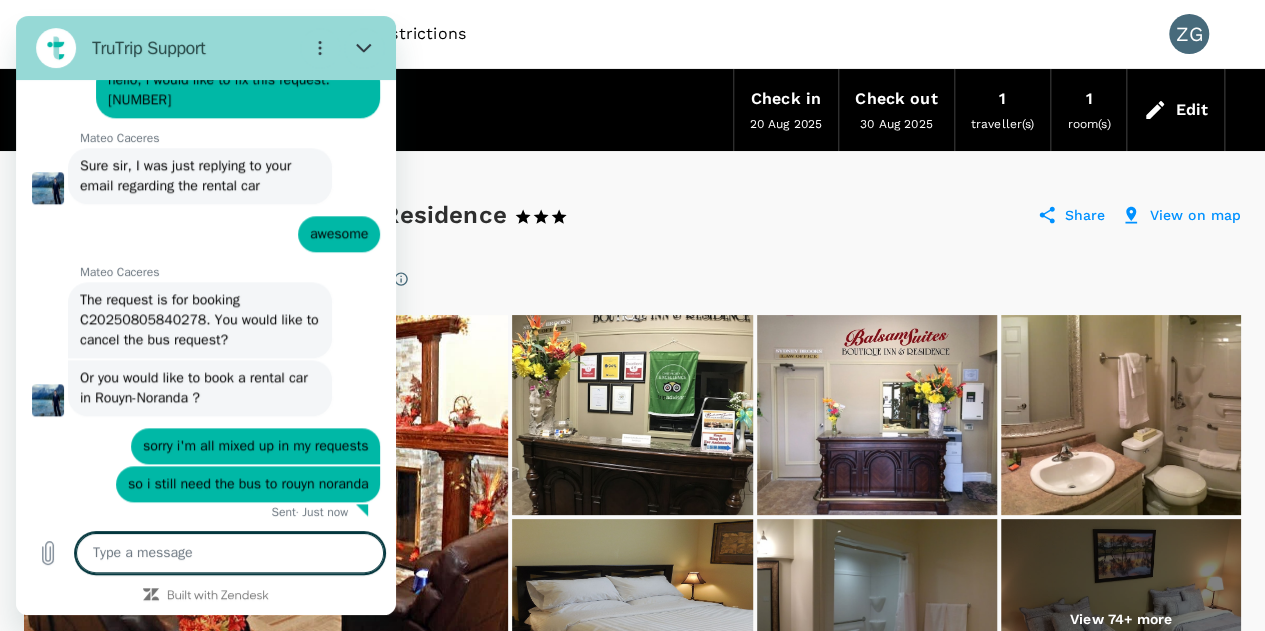 scroll, scrollTop: 5154, scrollLeft: 0, axis: vertical 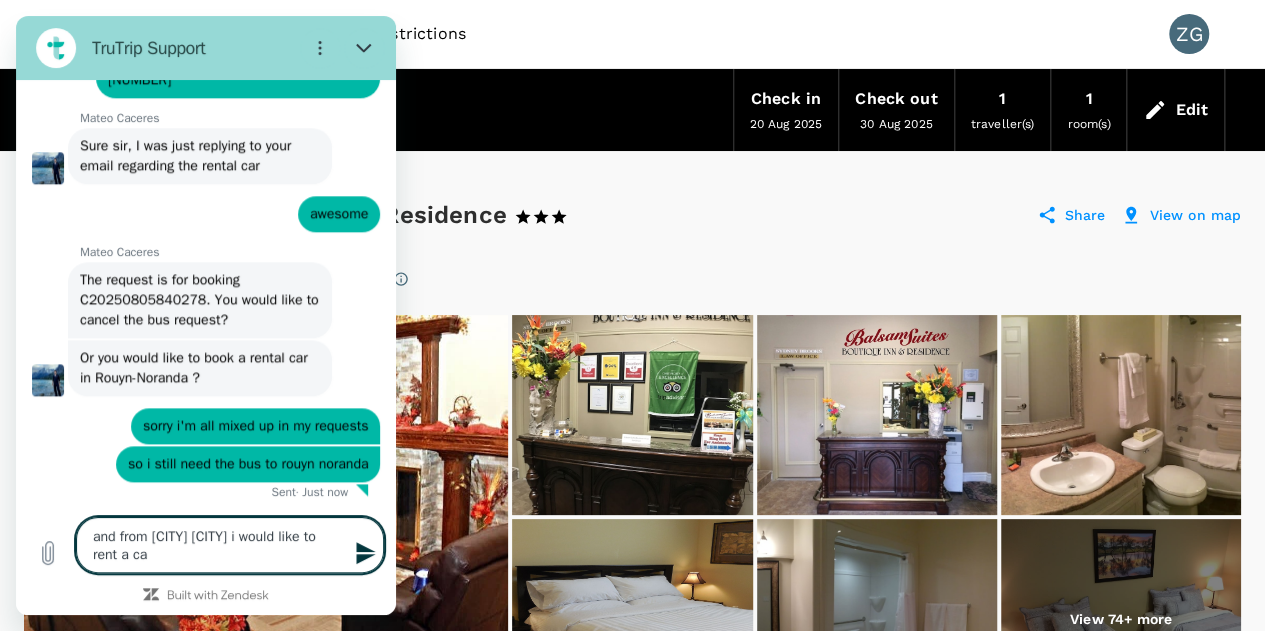 type on "and from rouyn noranda i would like to rent a car" 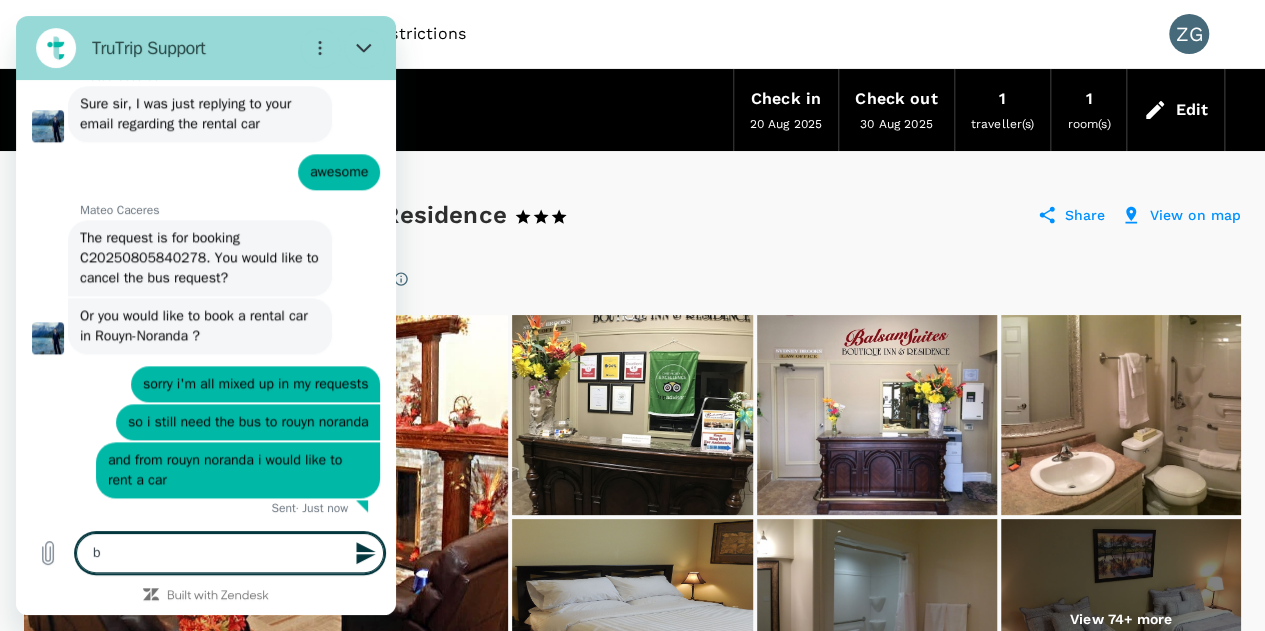 scroll, scrollTop: 5212, scrollLeft: 0, axis: vertical 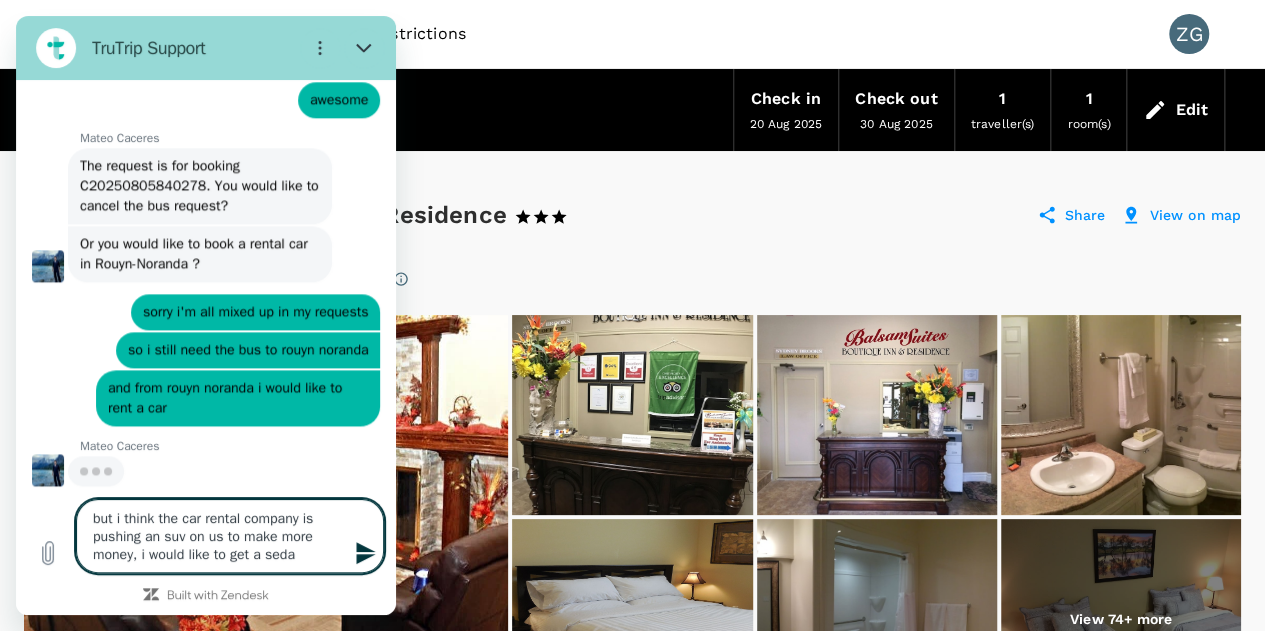 type on "but i think the car rental company is pushing an suv on us to make more money, i would like to get a sedan" 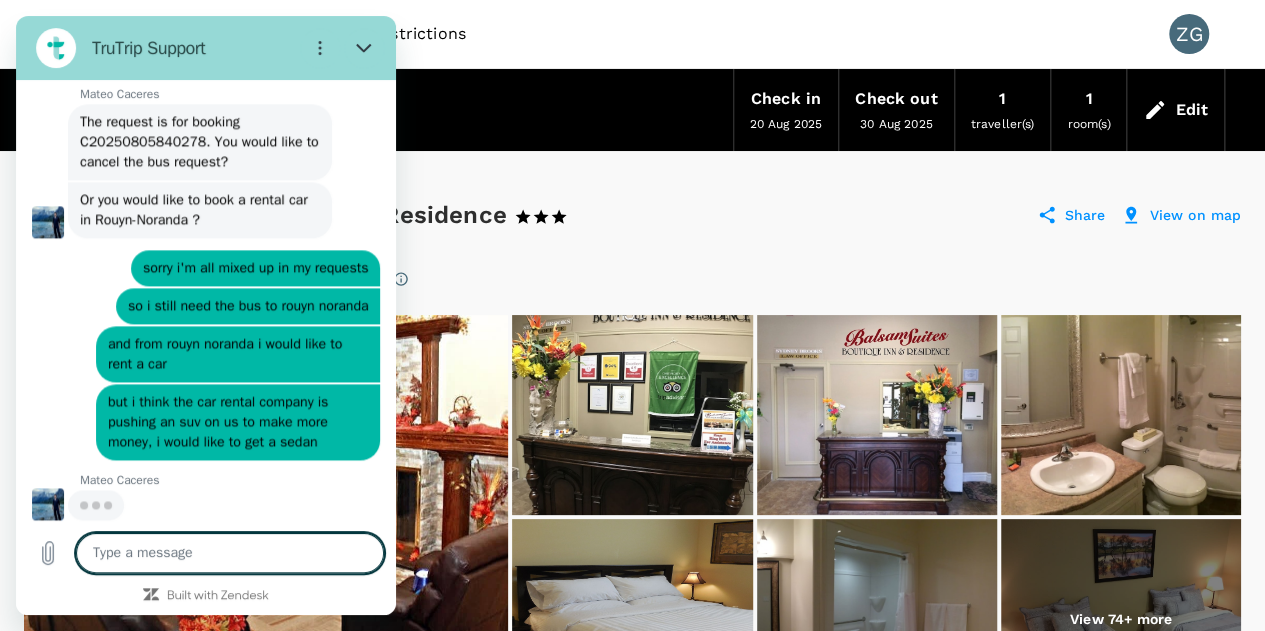 scroll, scrollTop: 5328, scrollLeft: 0, axis: vertical 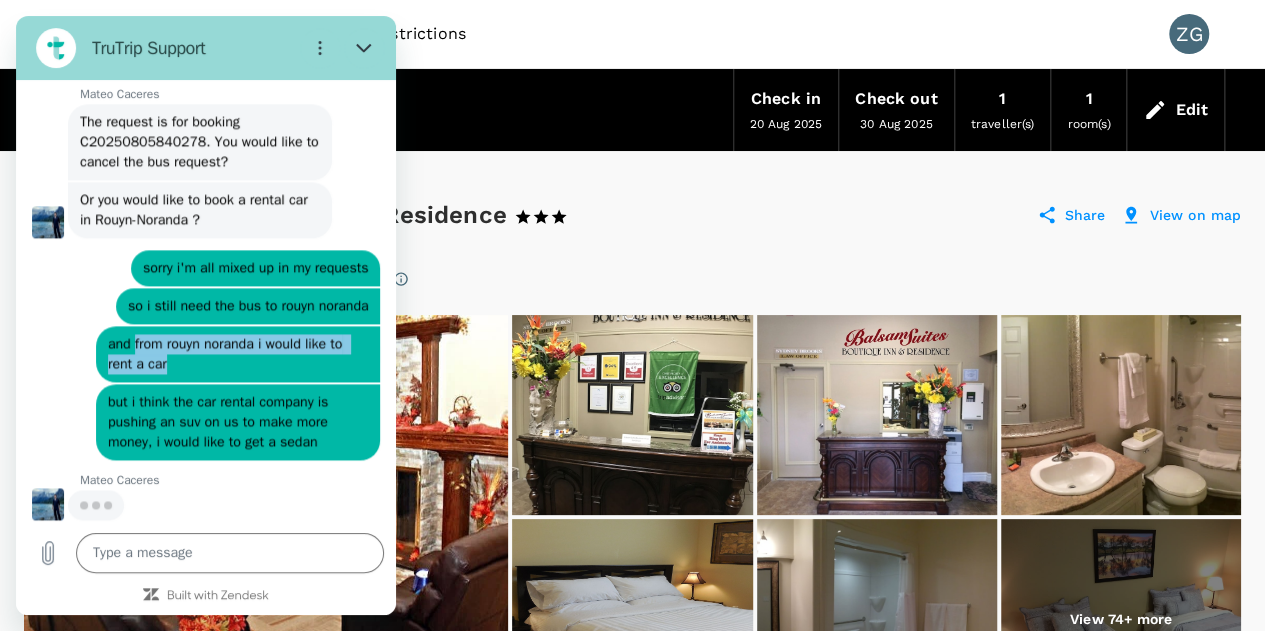 drag, startPoint x: 134, startPoint y: 348, endPoint x: 193, endPoint y: 368, distance: 62.297672 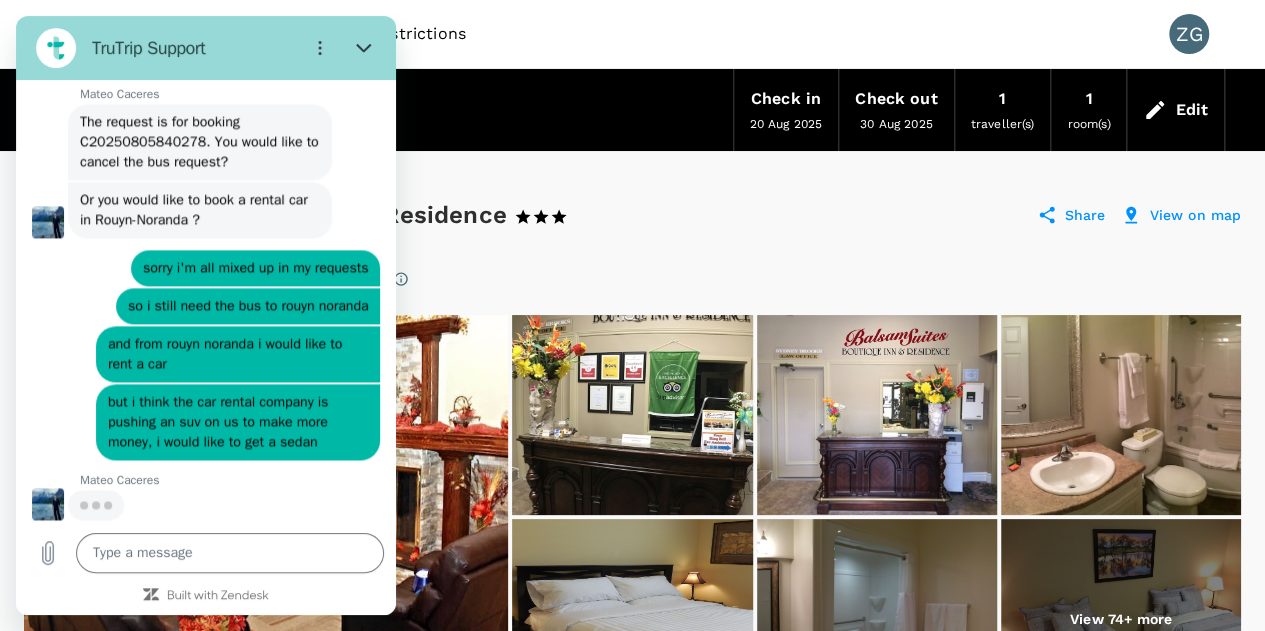click on "but i think the car rental company is pushing an suv on us to make more money, i would like to get a sedan" at bounding box center (220, 421) 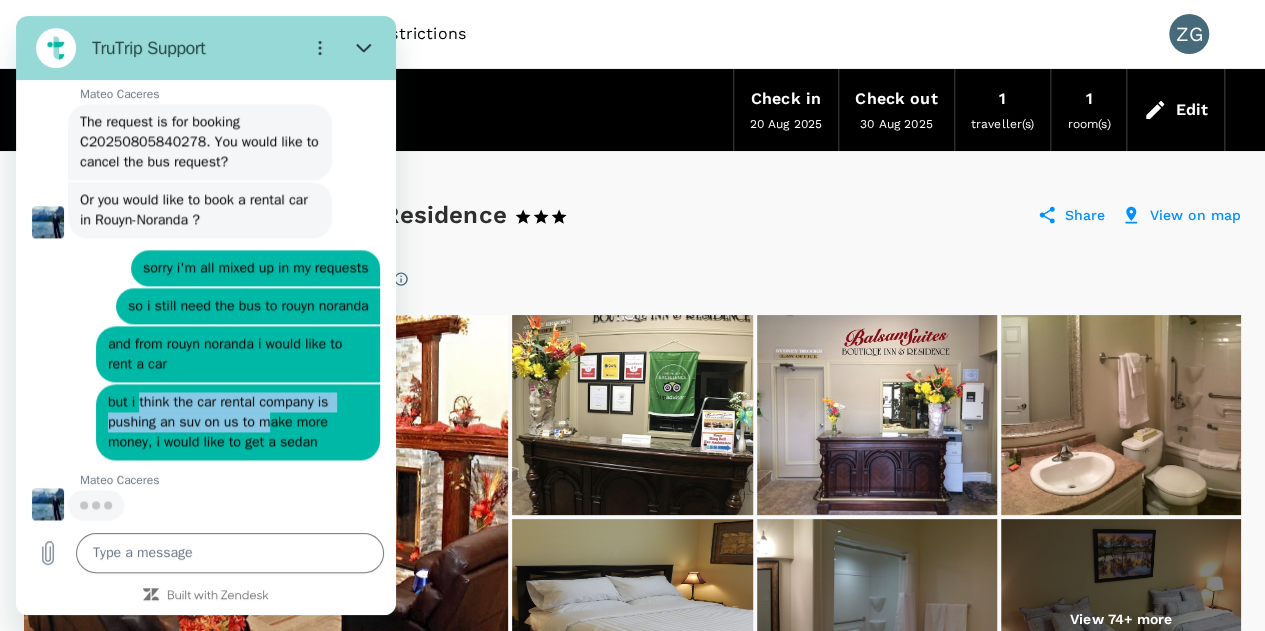 drag, startPoint x: 141, startPoint y: 397, endPoint x: 266, endPoint y: 421, distance: 127.28315 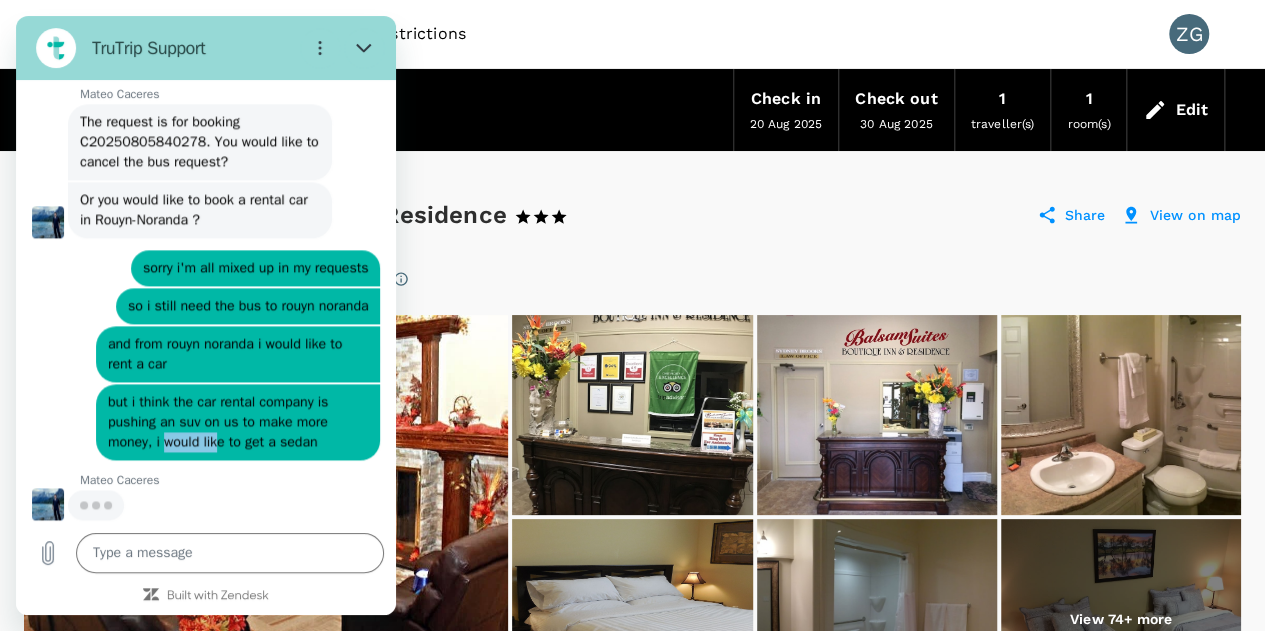 drag, startPoint x: 168, startPoint y: 443, endPoint x: 270, endPoint y: 443, distance: 102 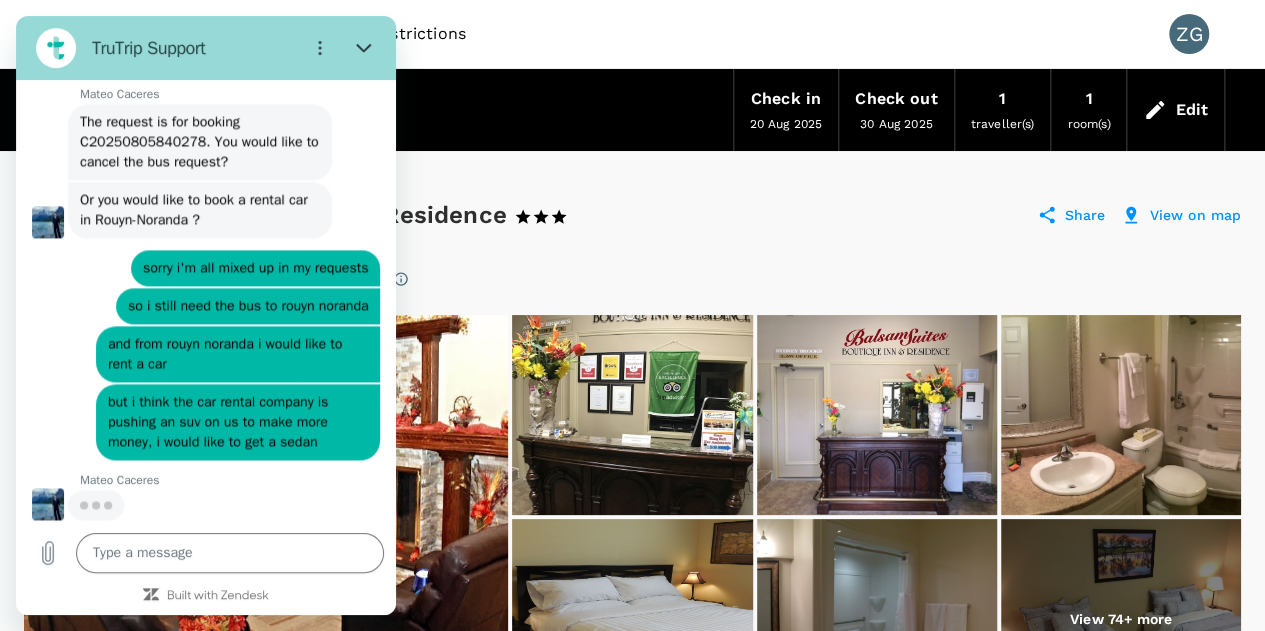 click on "but i think the car rental company is pushing an suv on us to make more money, i would like to get a sedan" at bounding box center [220, 421] 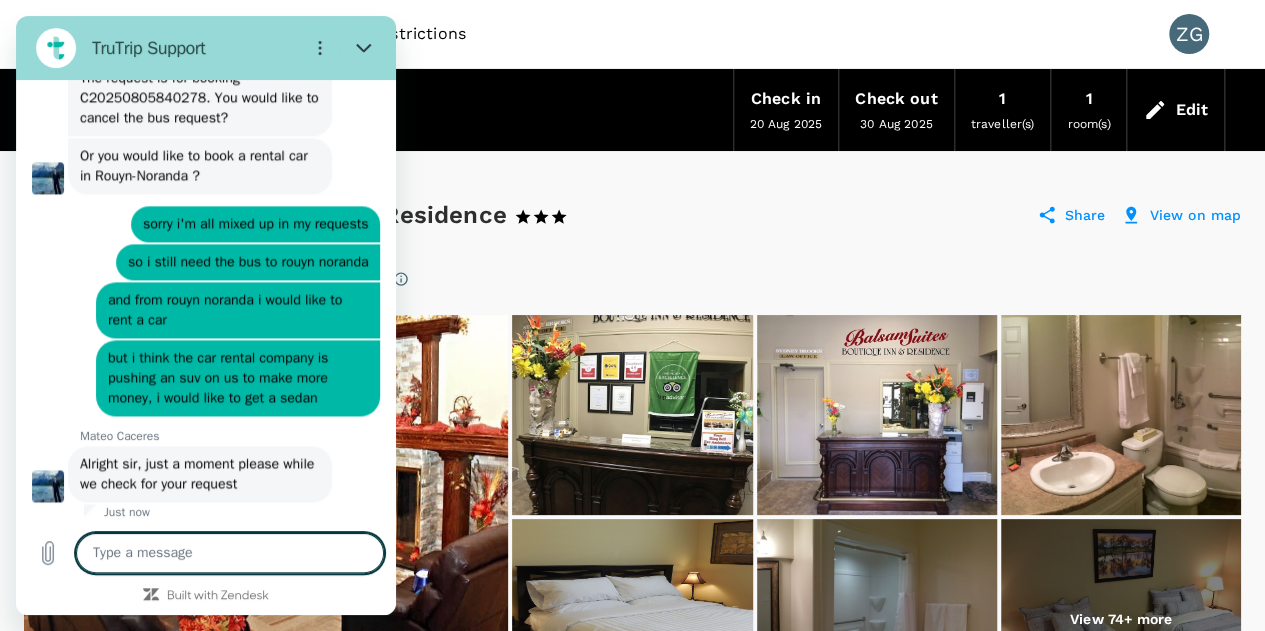 scroll, scrollTop: 5376, scrollLeft: 0, axis: vertical 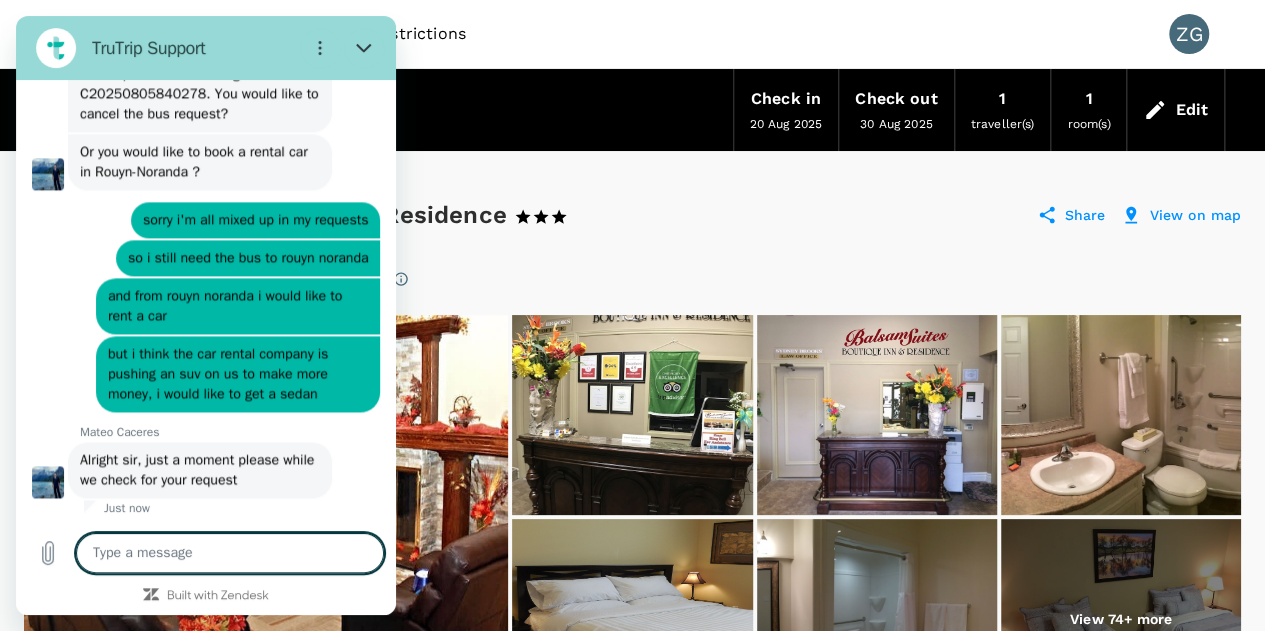 click at bounding box center [230, 553] 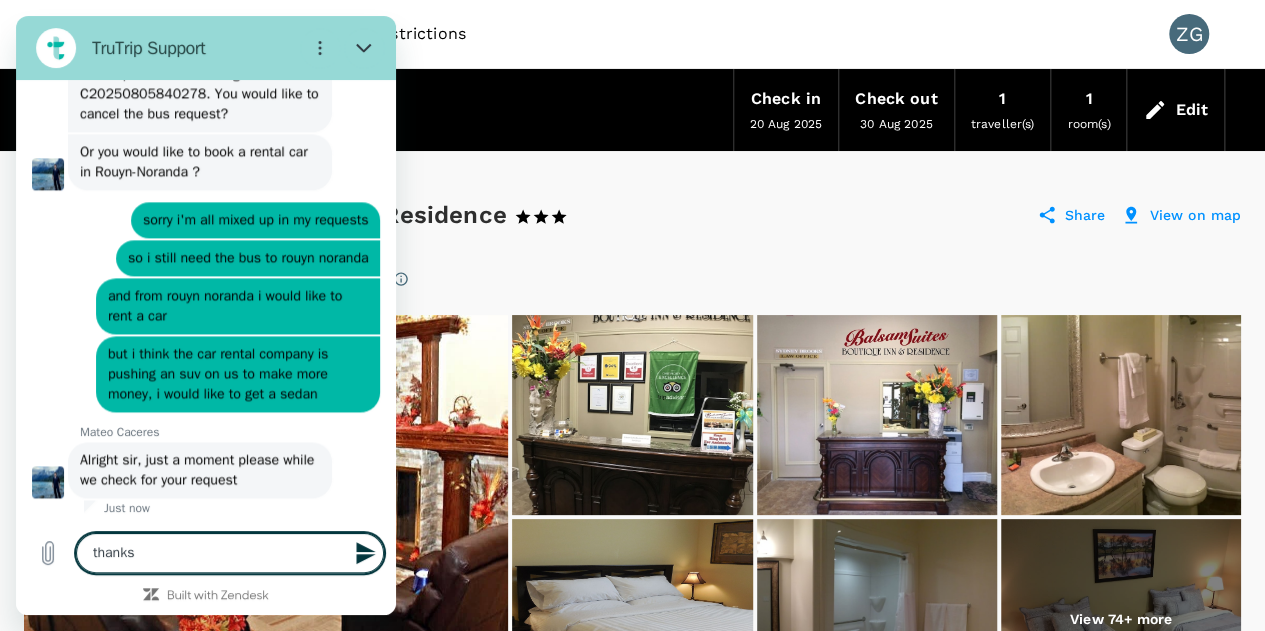click on "thanks" at bounding box center (230, 553) 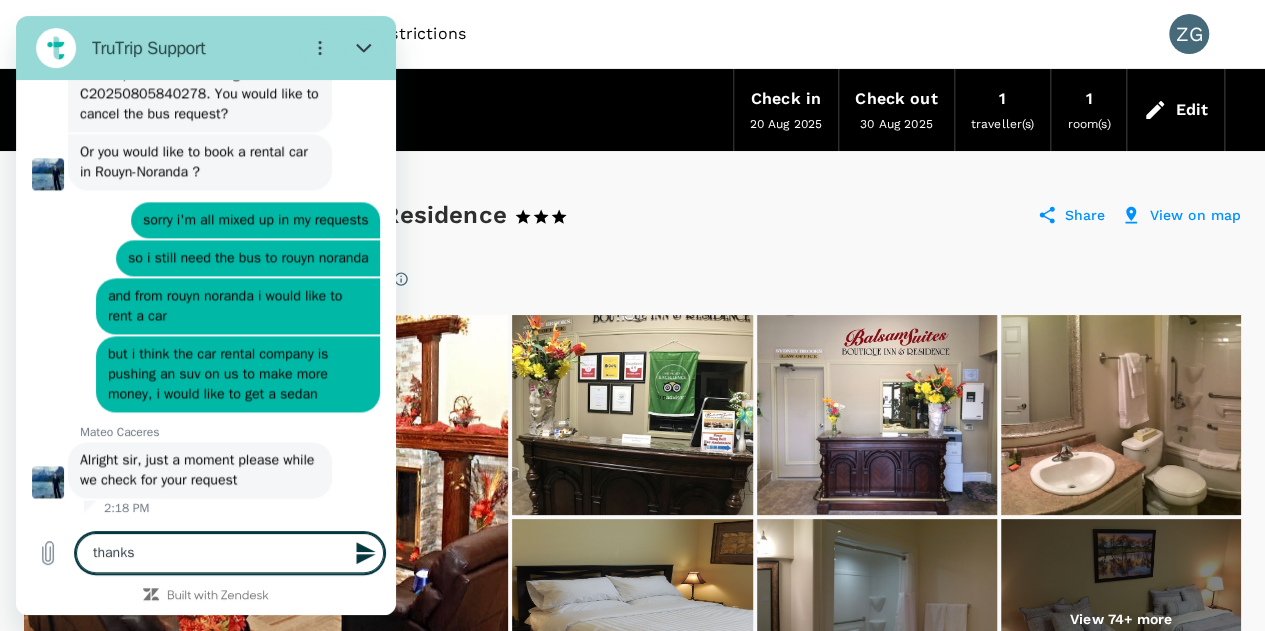 type on "thanks!" 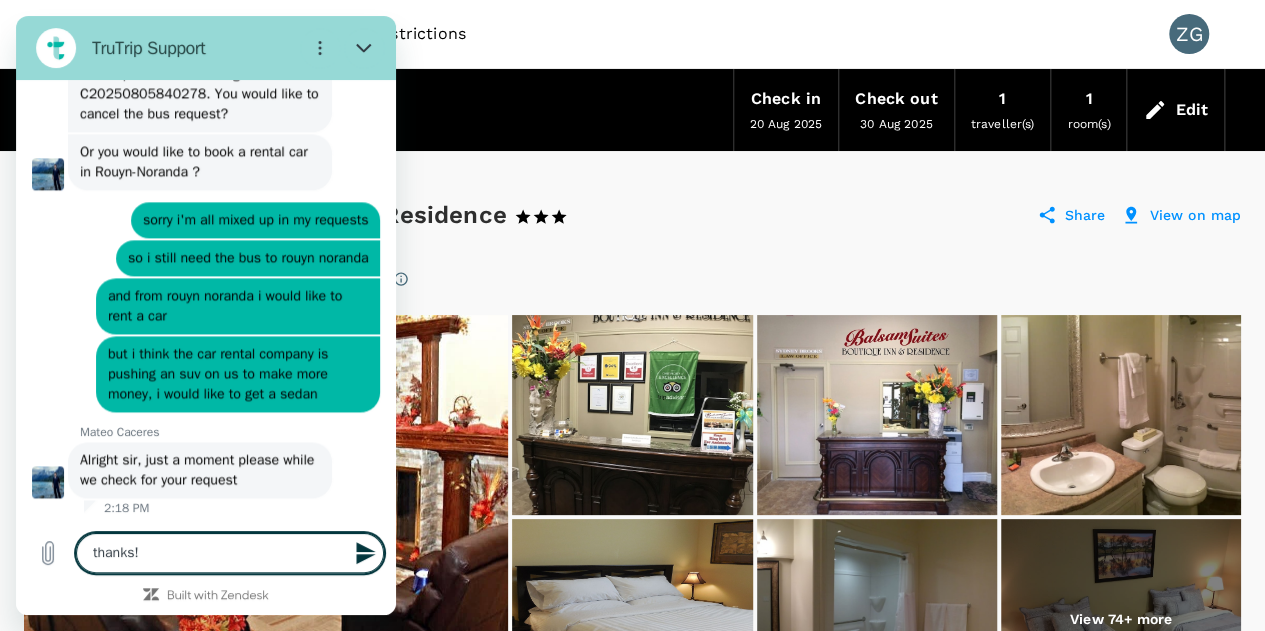 type 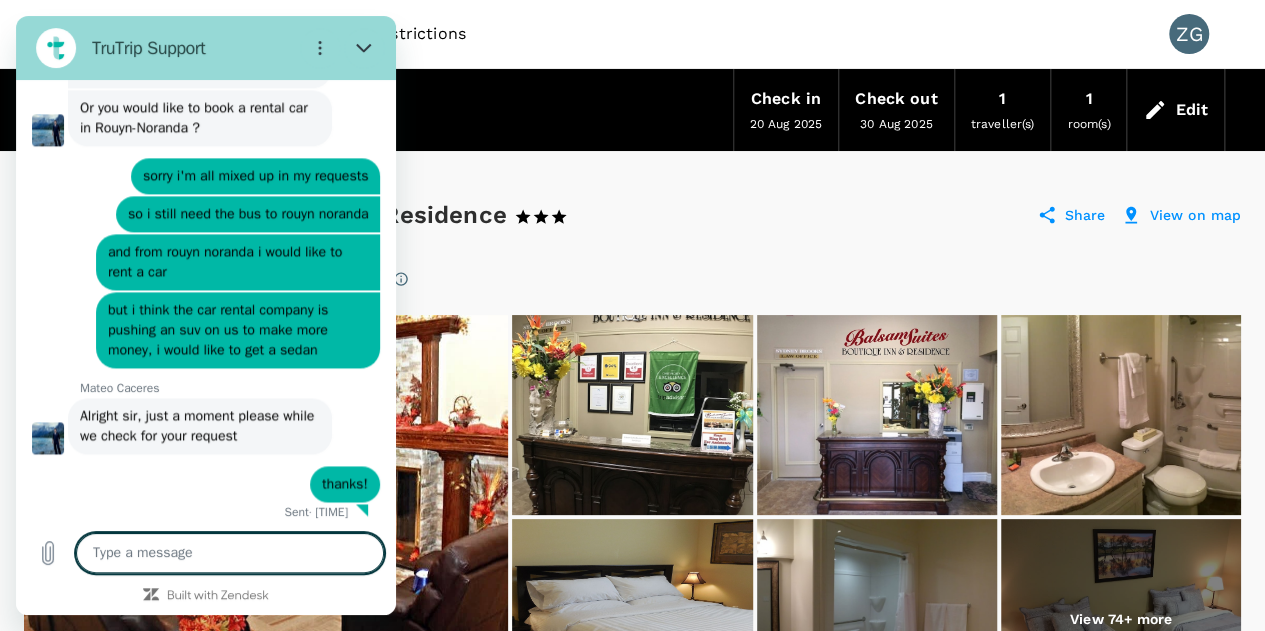 scroll, scrollTop: 5424, scrollLeft: 0, axis: vertical 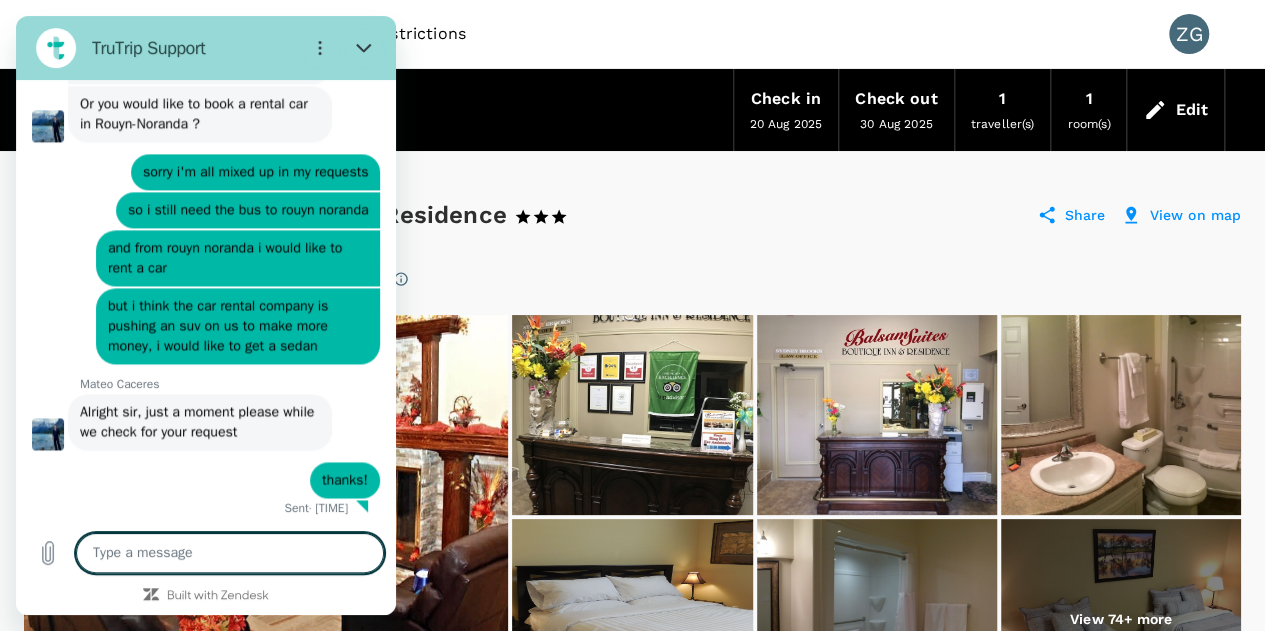 click on "Balsam Suites Boutique Inn & Residence   1 Star 2 Stars 3 Stars 4 Stars 5 Stars Share View on map" at bounding box center (632, 215) 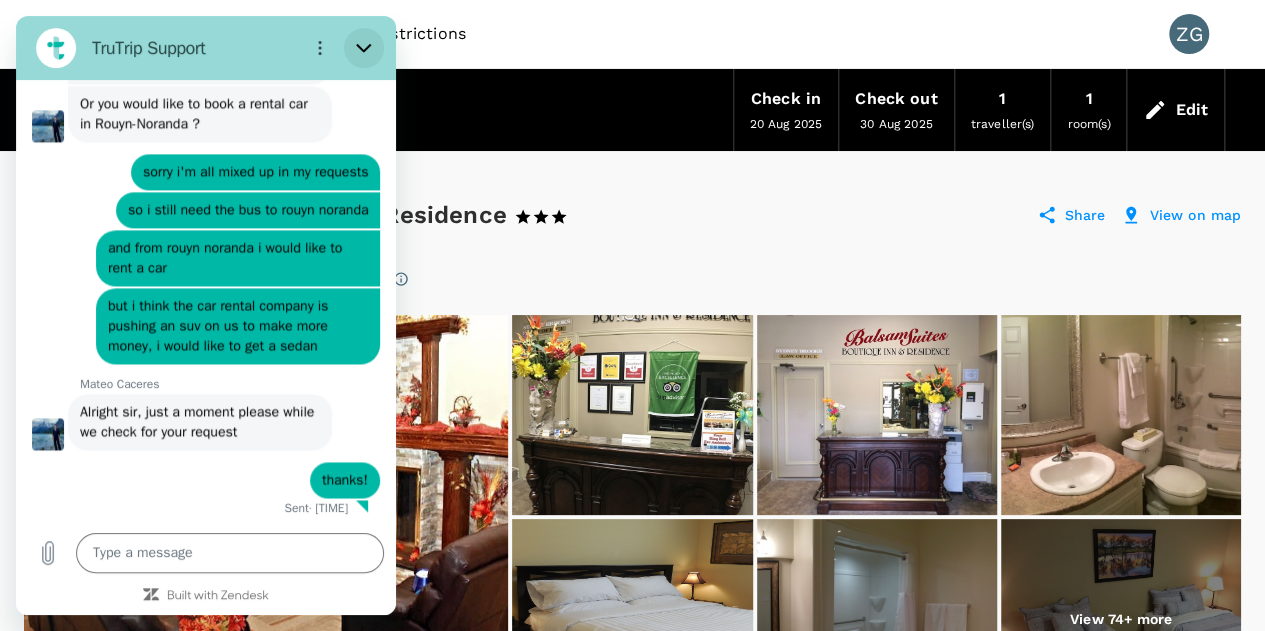 click 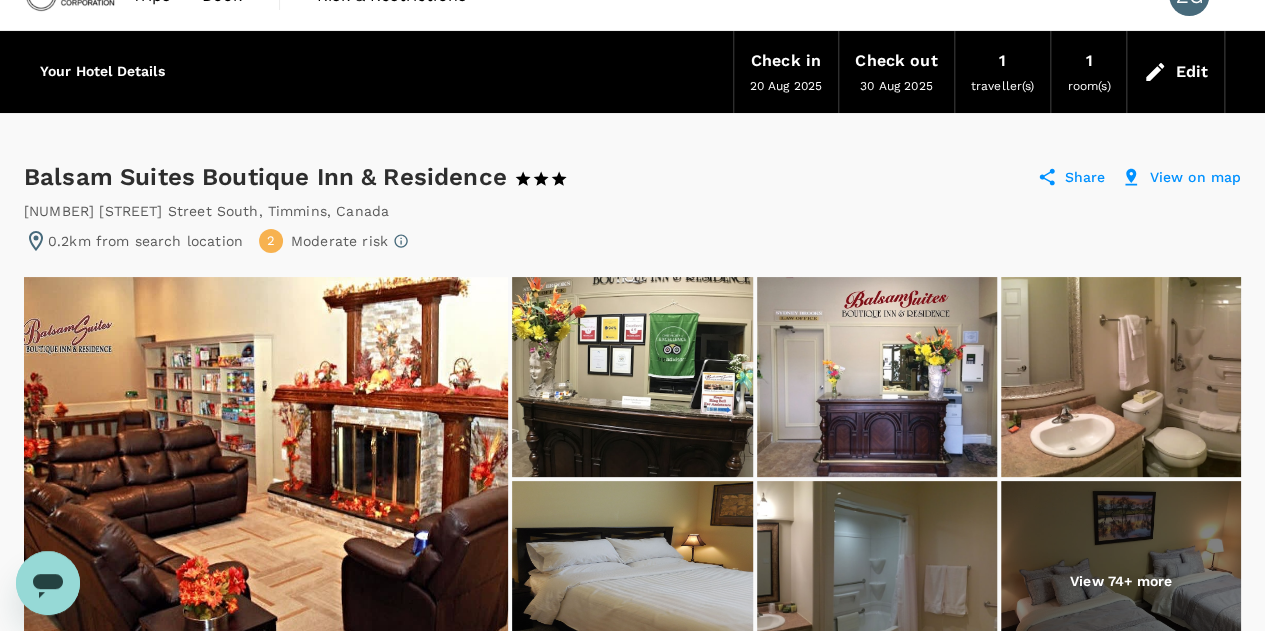 scroll, scrollTop: 0, scrollLeft: 0, axis: both 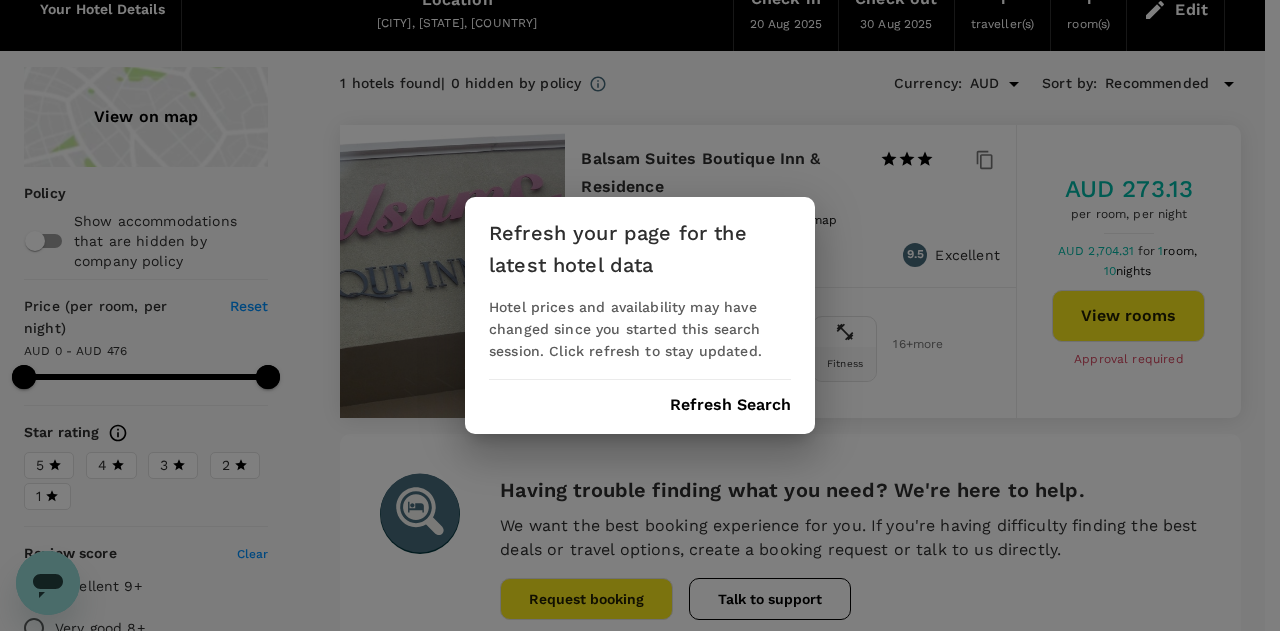 click on "Refresh Search" at bounding box center (730, 405) 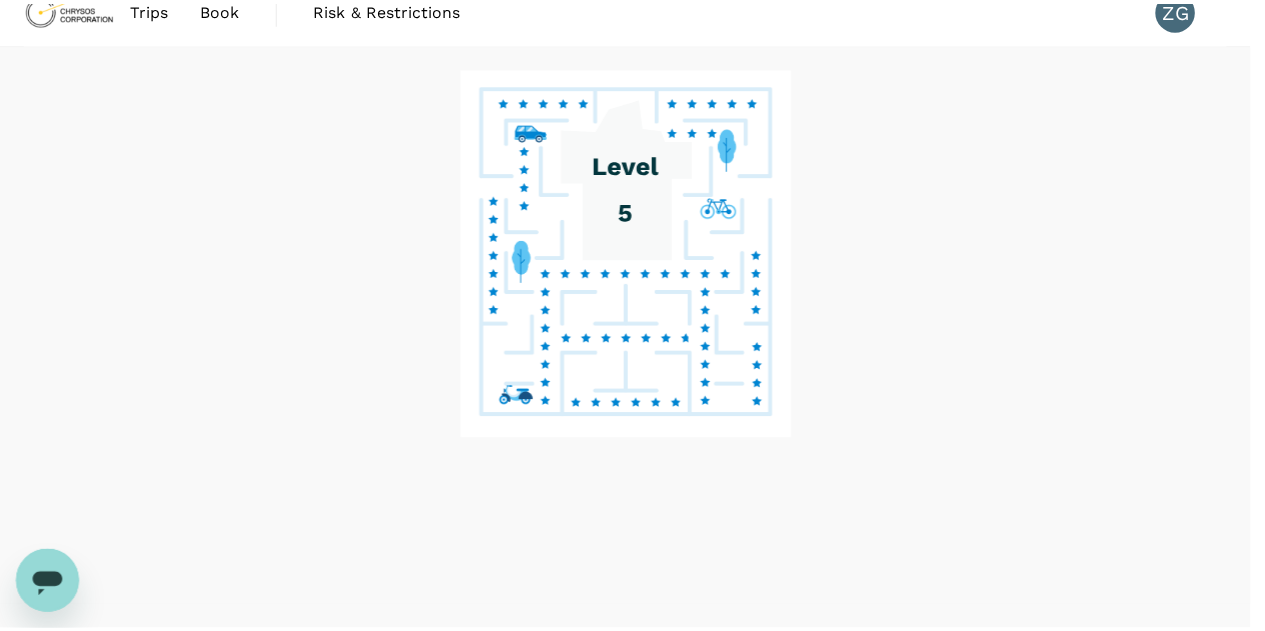 scroll, scrollTop: 0, scrollLeft: 0, axis: both 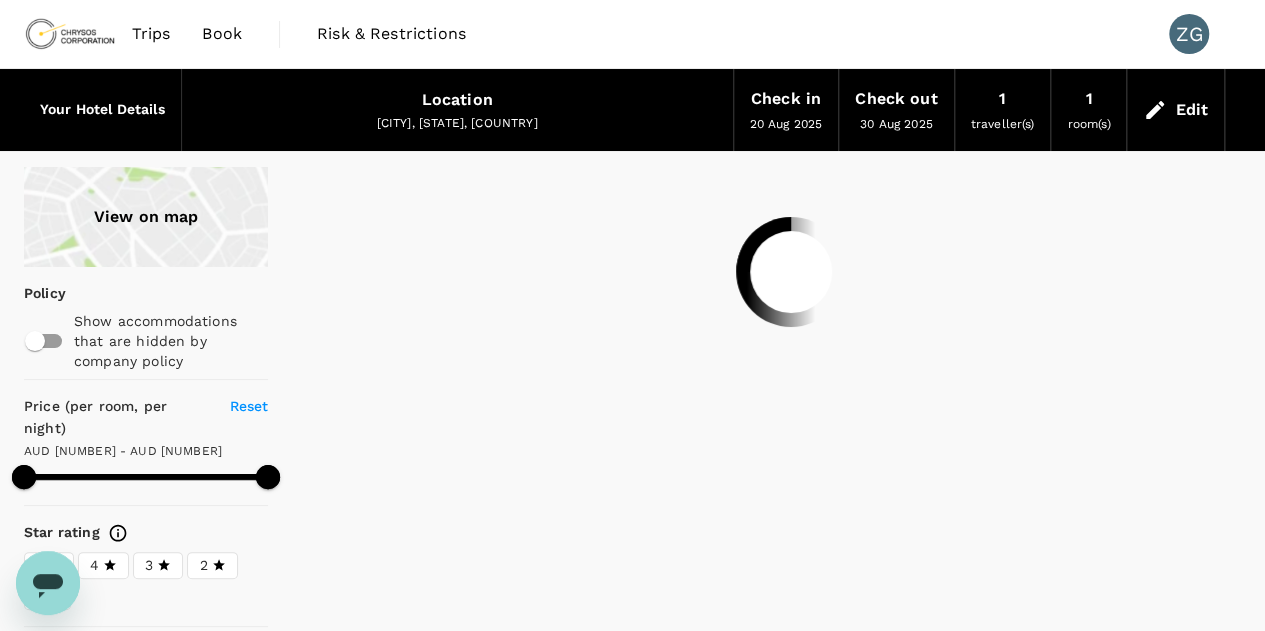 click on "30 Aug 2025" at bounding box center [896, 124] 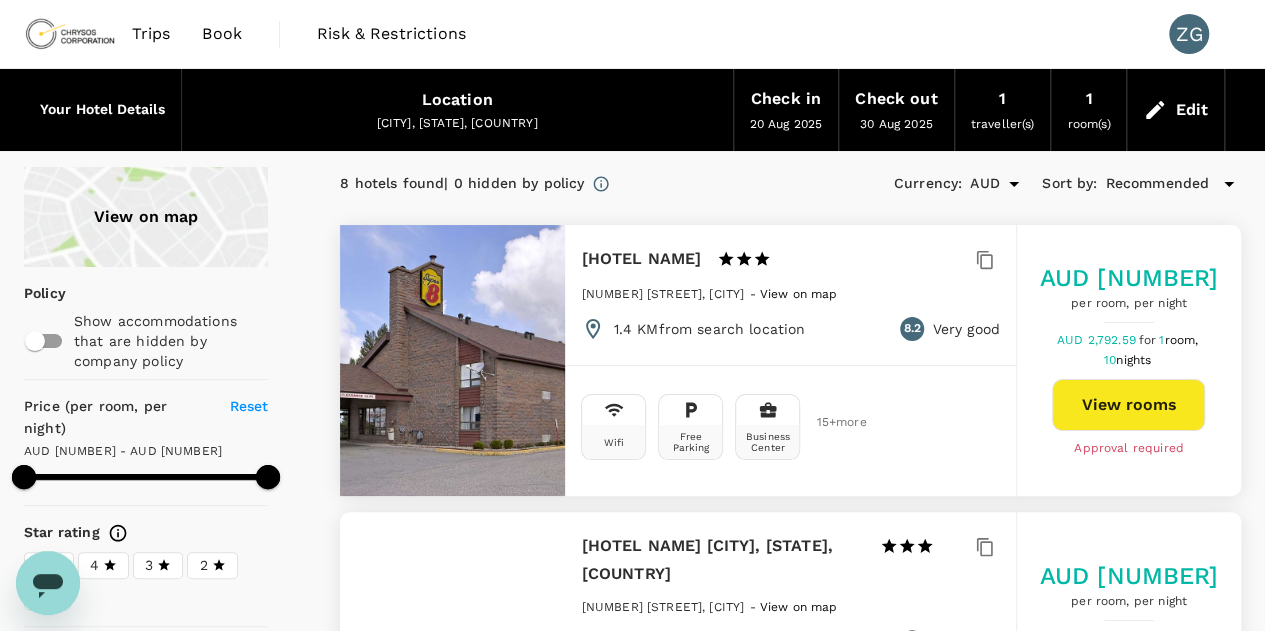click on "20 Aug 2025" at bounding box center [786, 124] 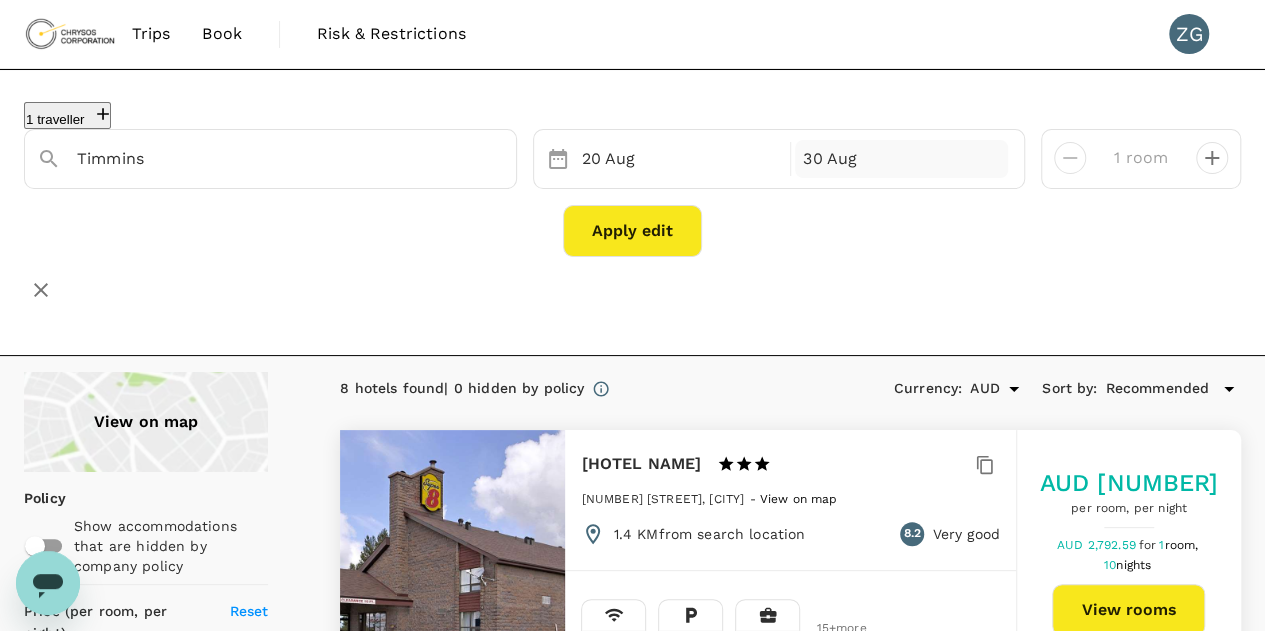 click on "30 Aug" at bounding box center [901, 159] 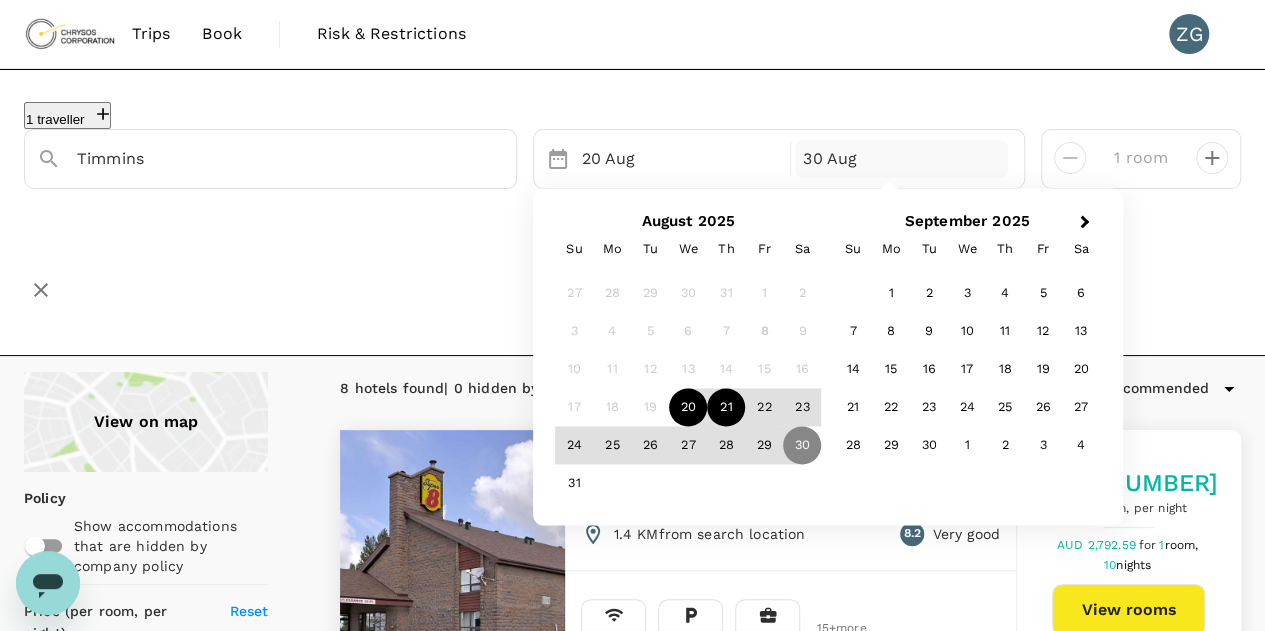 click on "21" at bounding box center [726, 408] 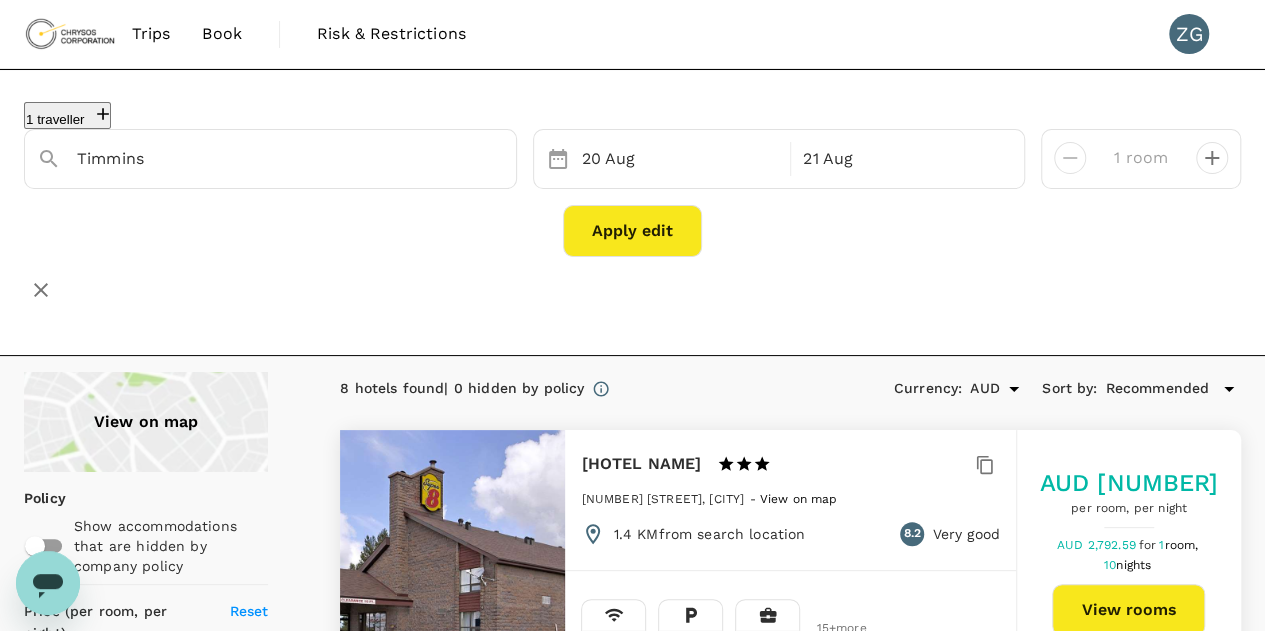 click on "Apply edit" at bounding box center [632, 231] 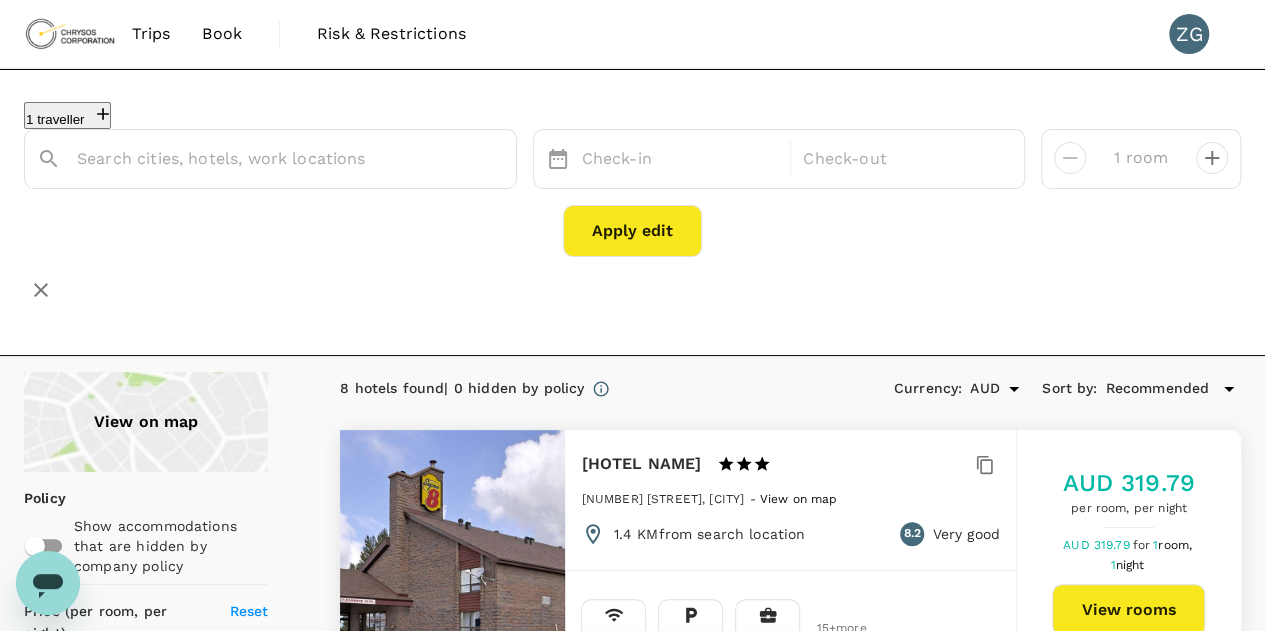 type on "Timmins" 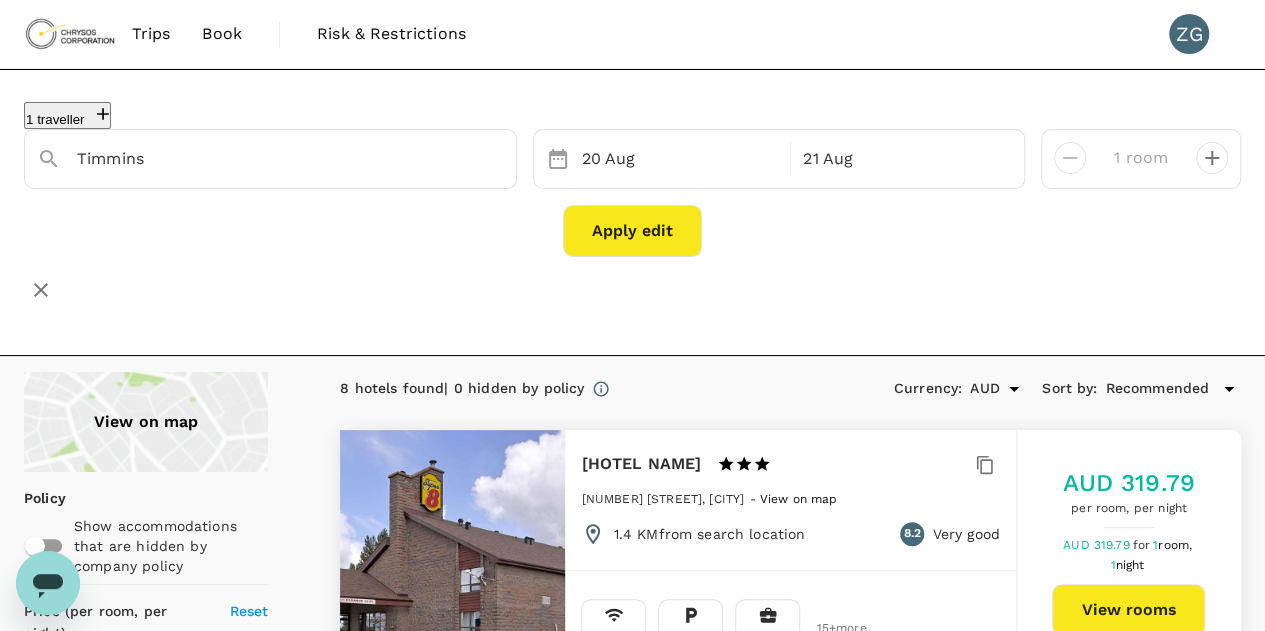 type on "604.19" 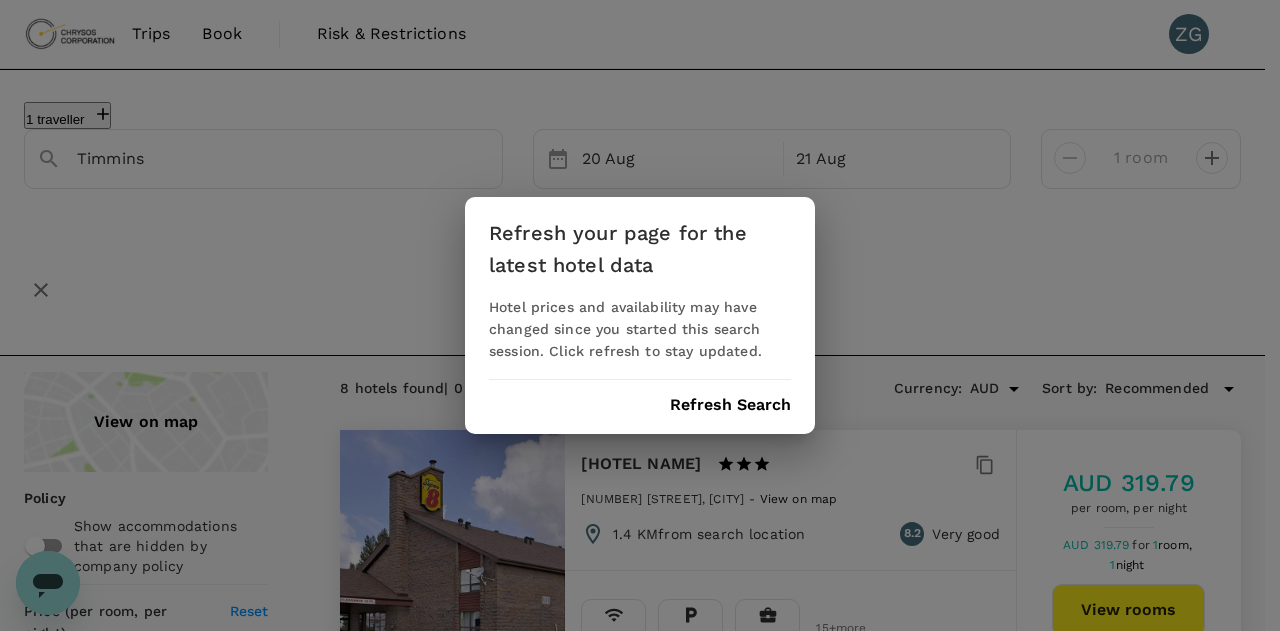 click on "Refresh Search" at bounding box center (730, 405) 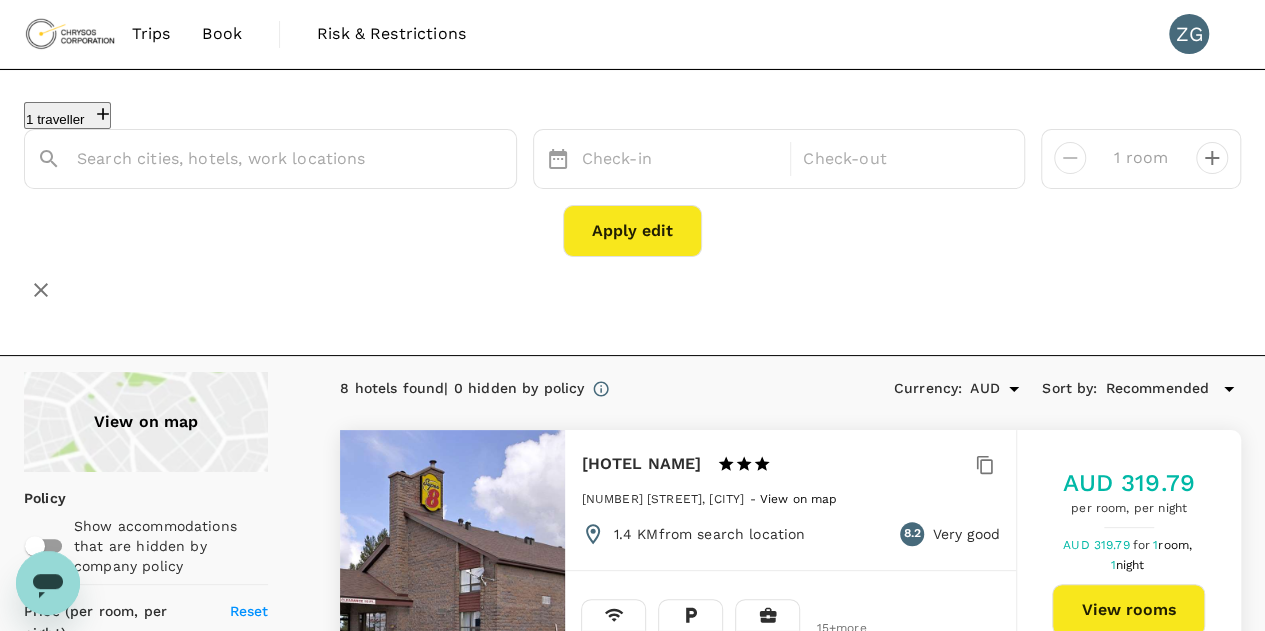 type on "Timmins" 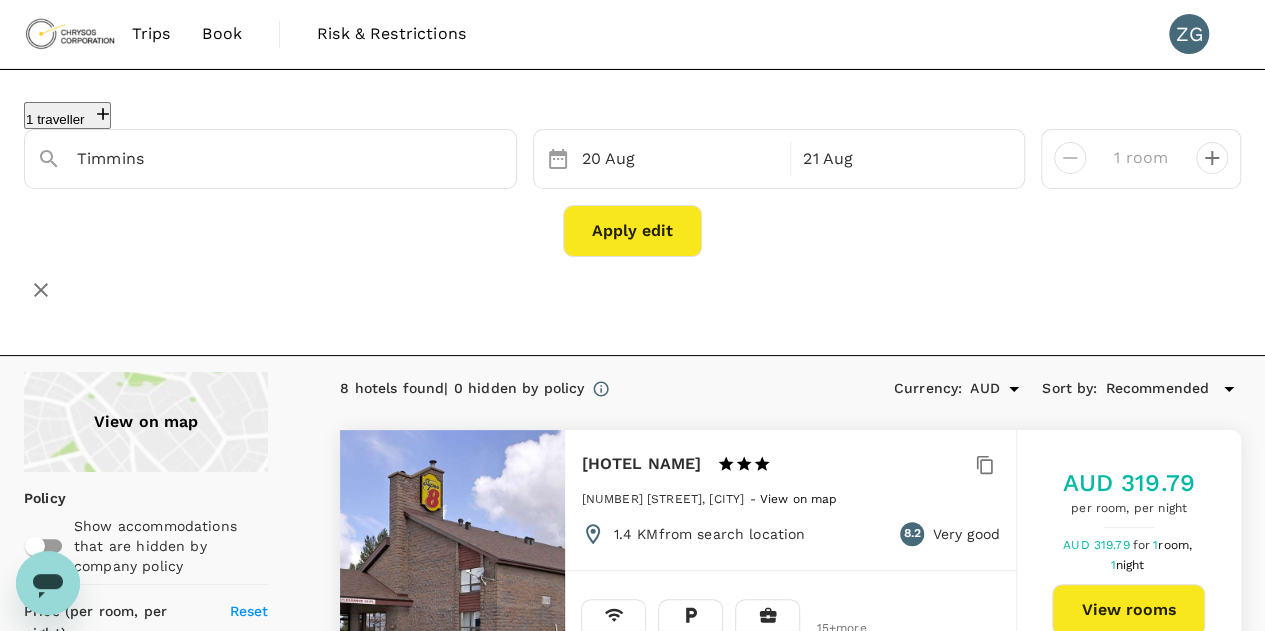 click 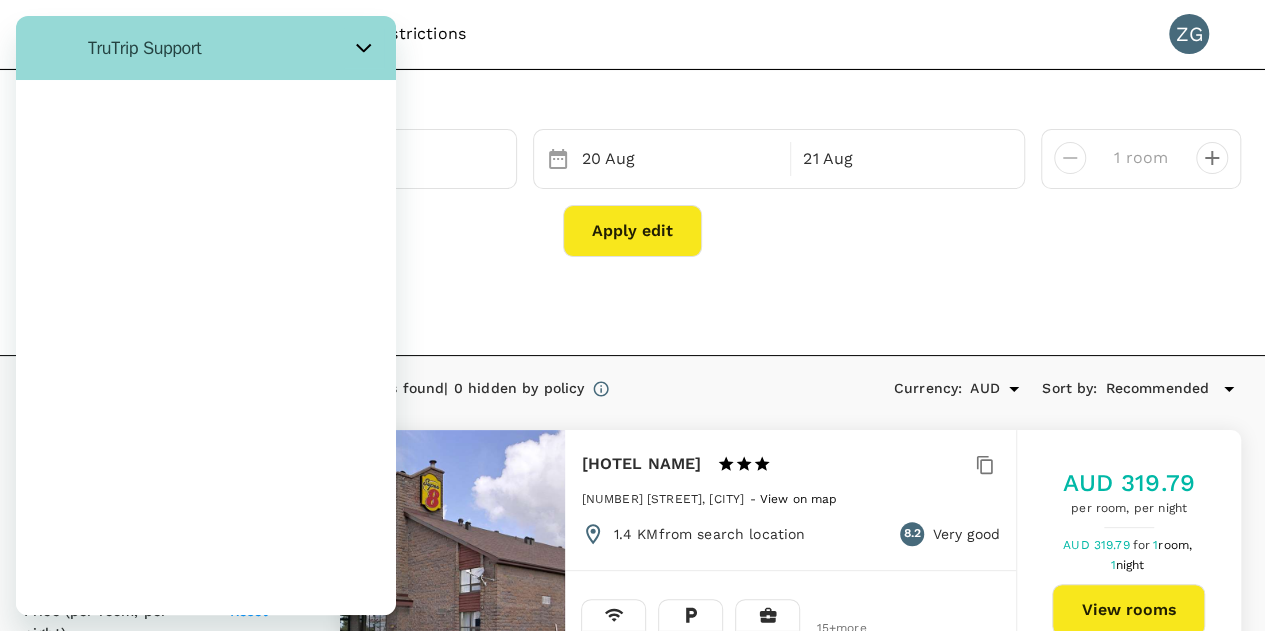 scroll, scrollTop: 0, scrollLeft: 0, axis: both 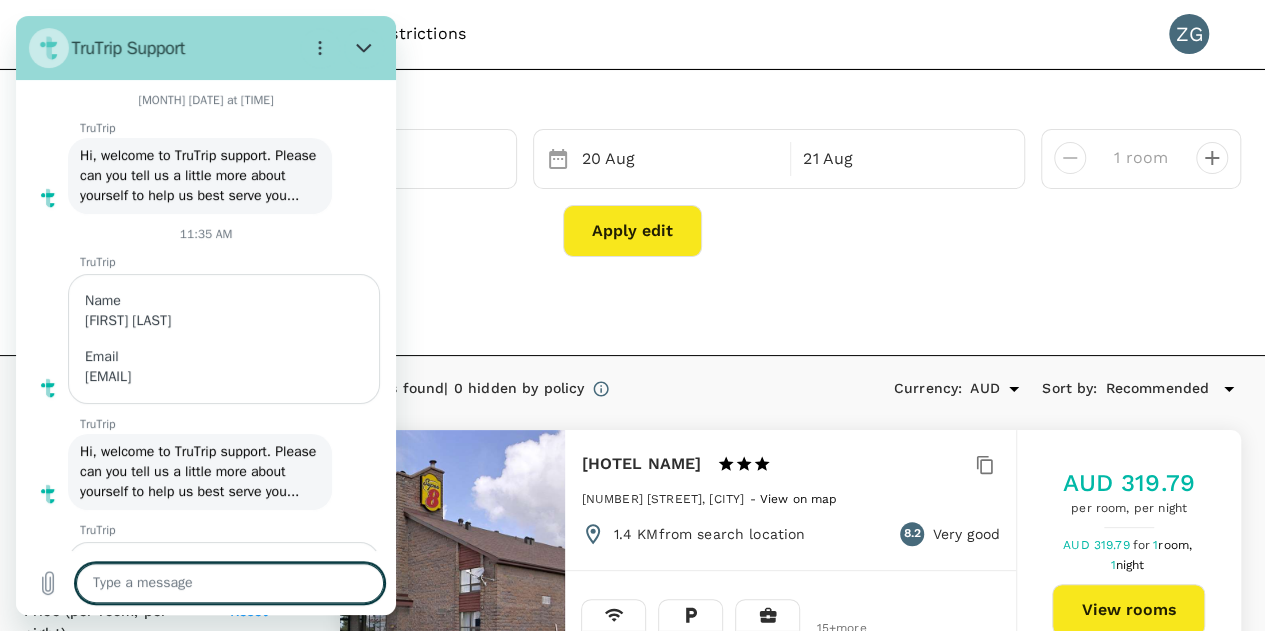 type on "x" 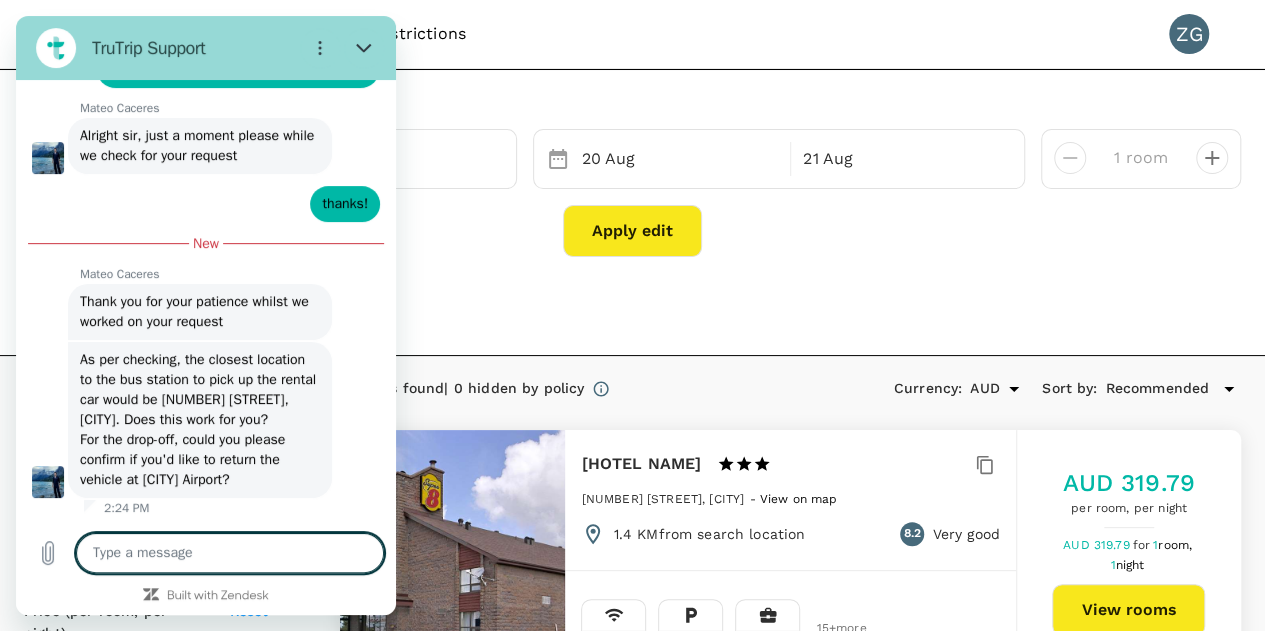 scroll, scrollTop: 5628, scrollLeft: 0, axis: vertical 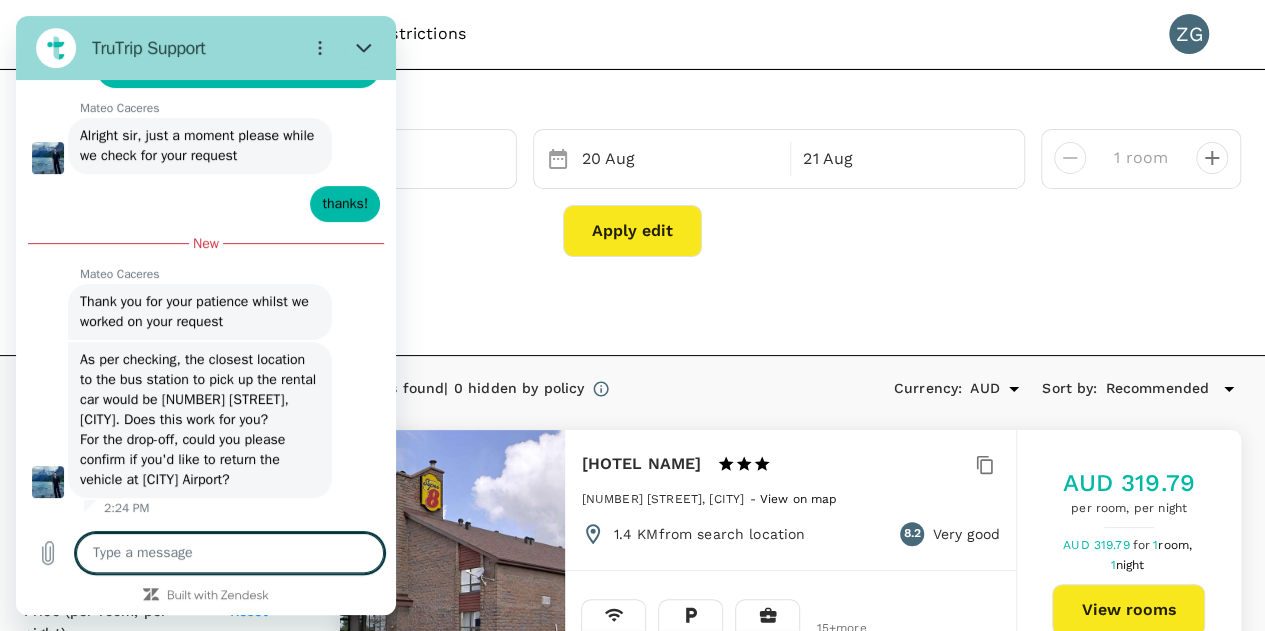 click at bounding box center (230, 553) 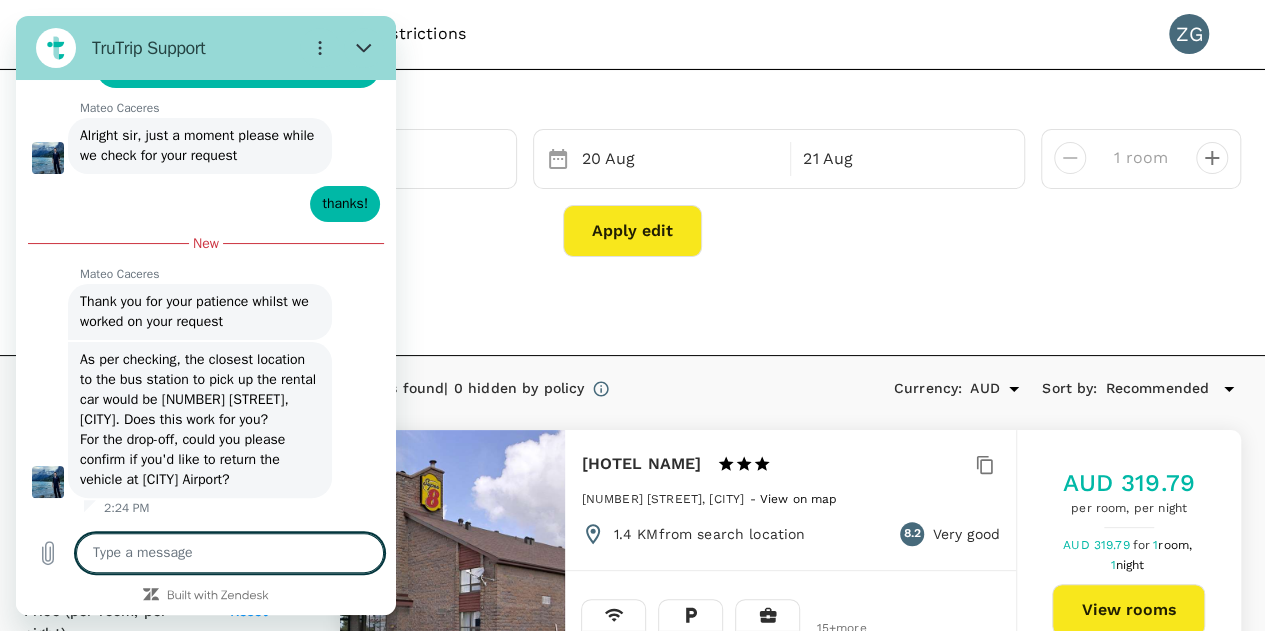 type on "e" 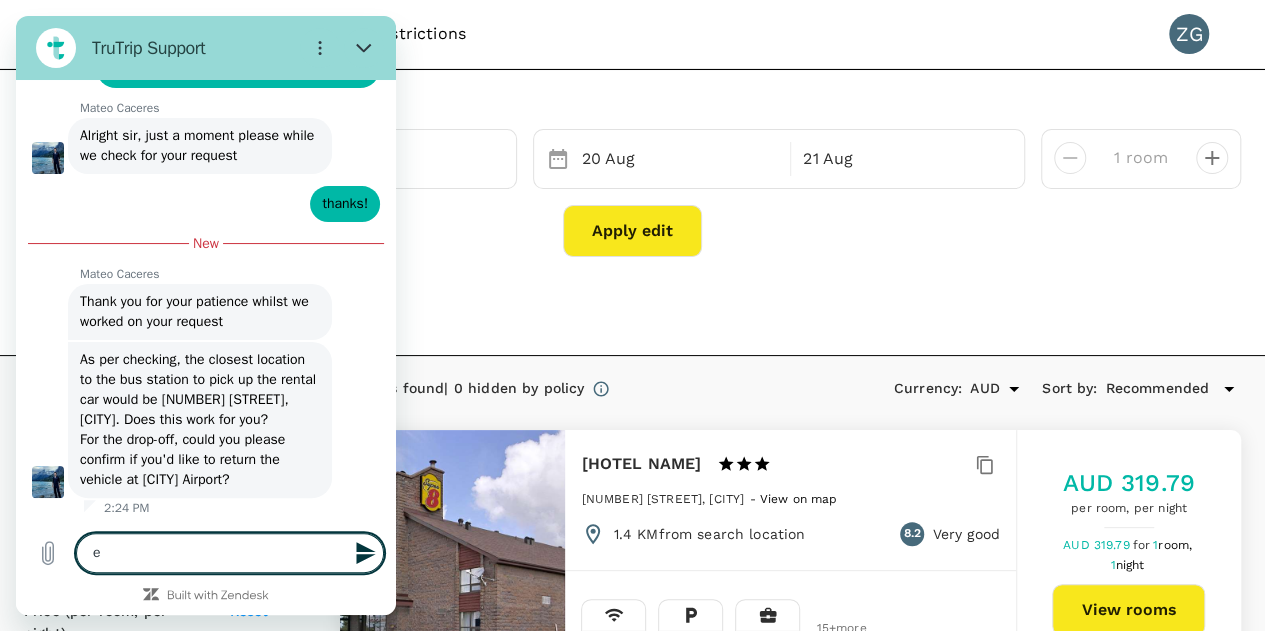 type 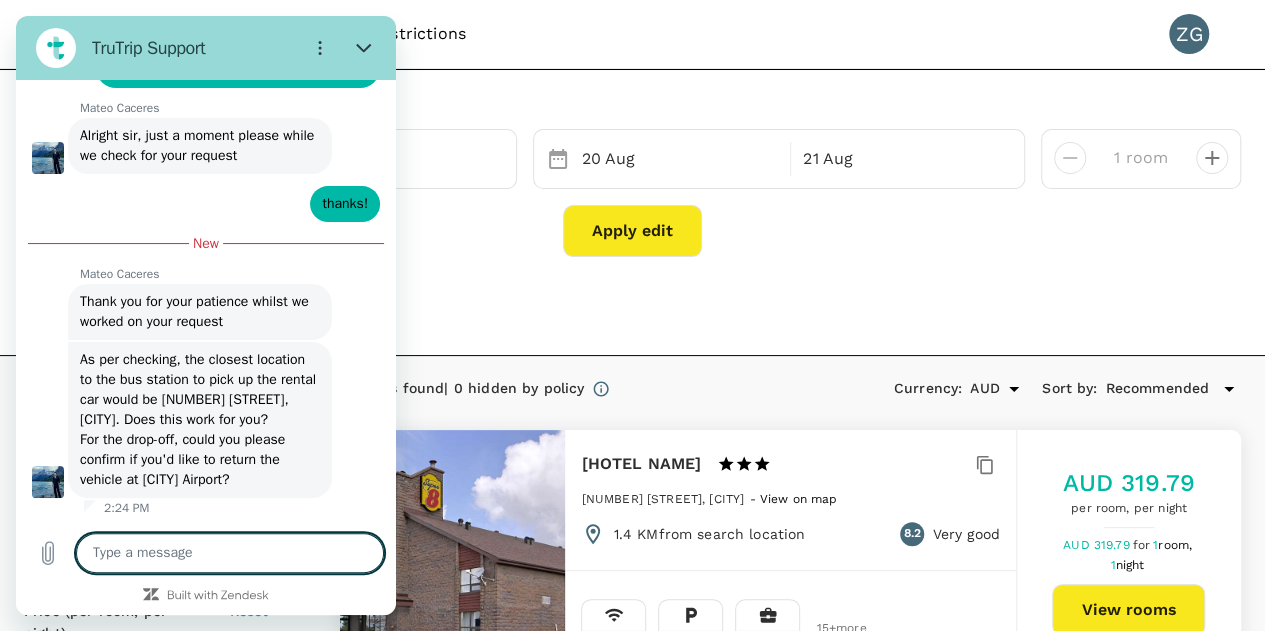 type on "y" 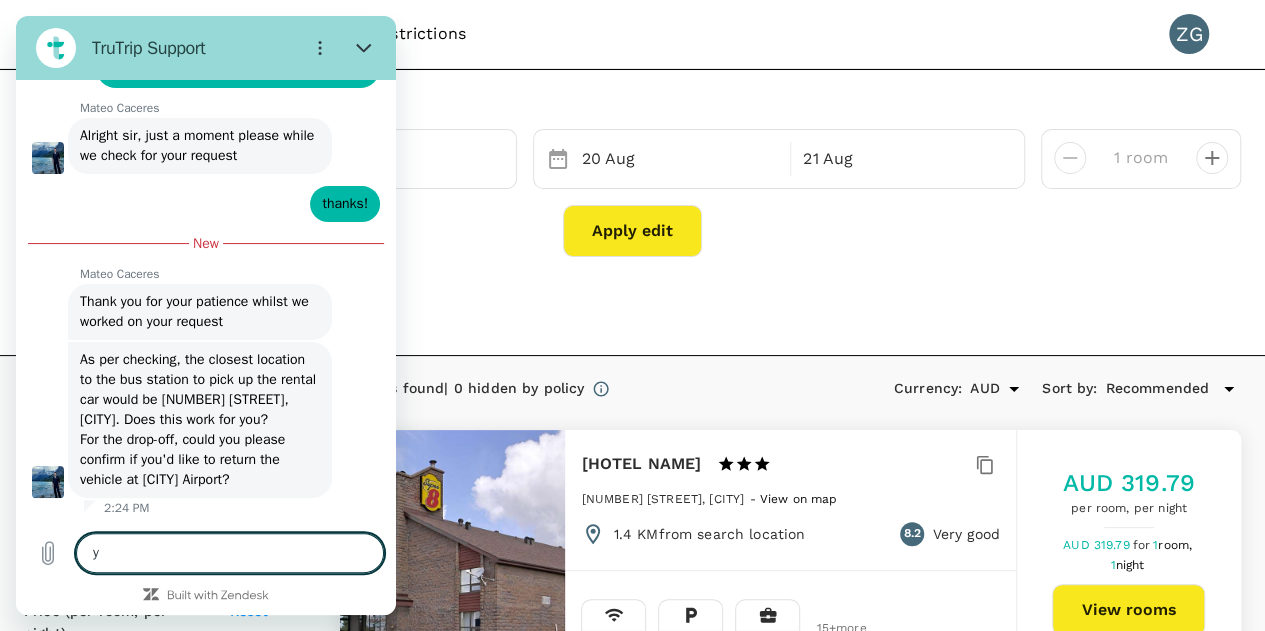 type on "ye" 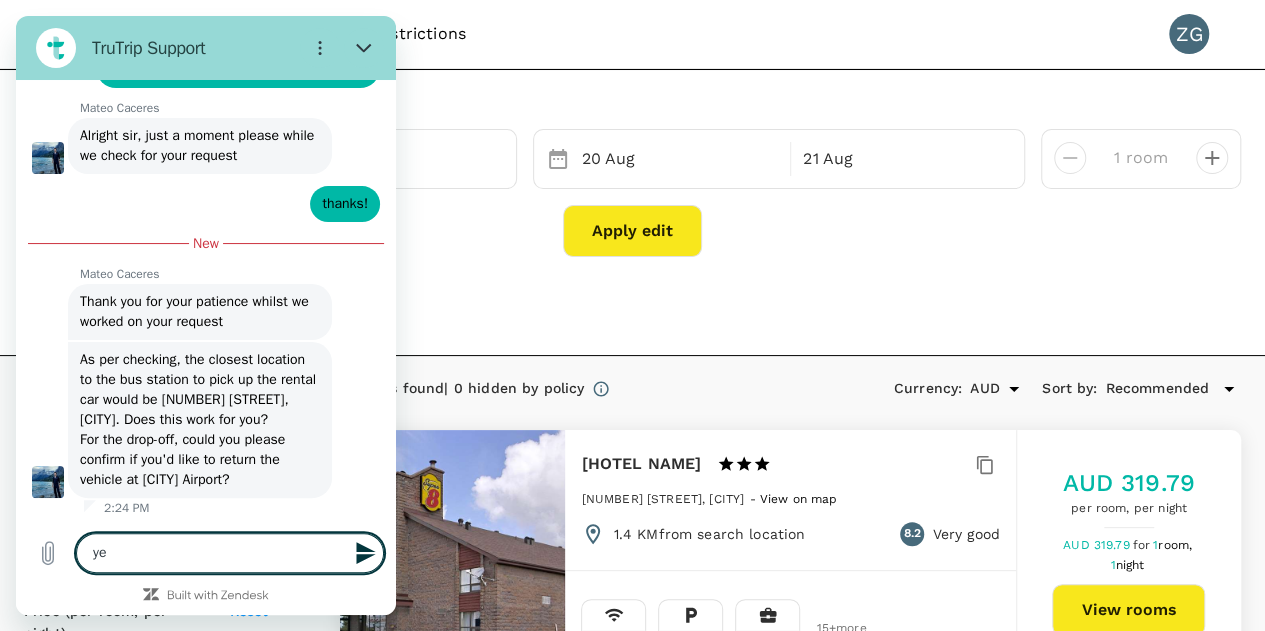 type on "yes" 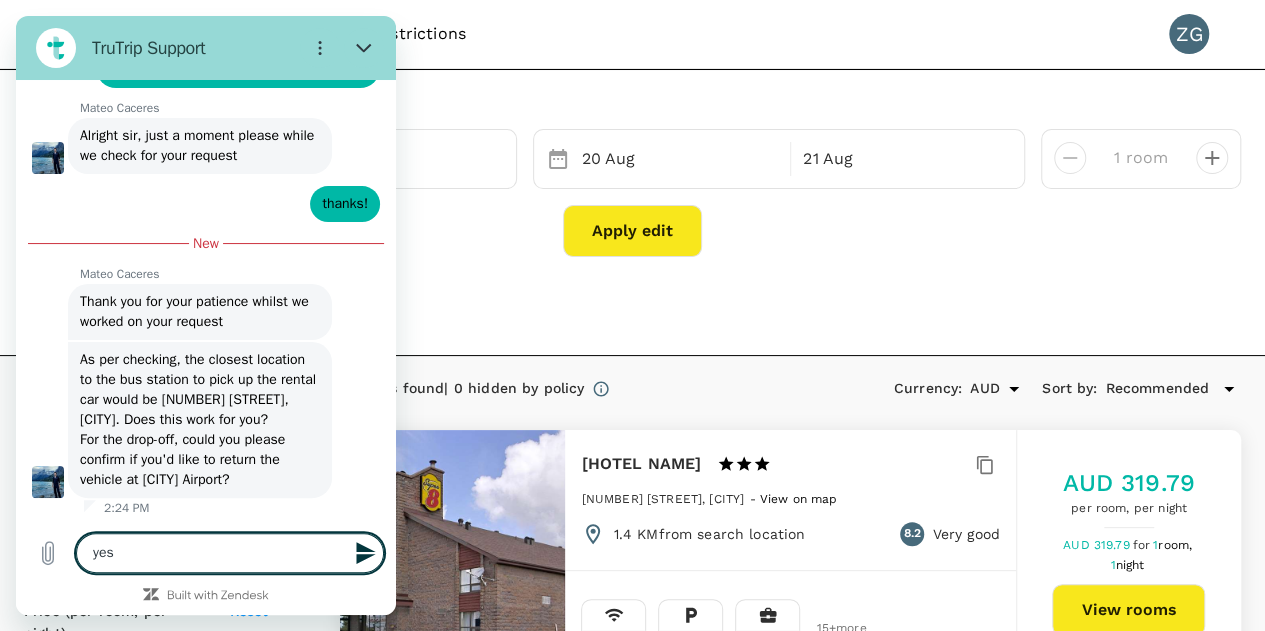 type on "yes" 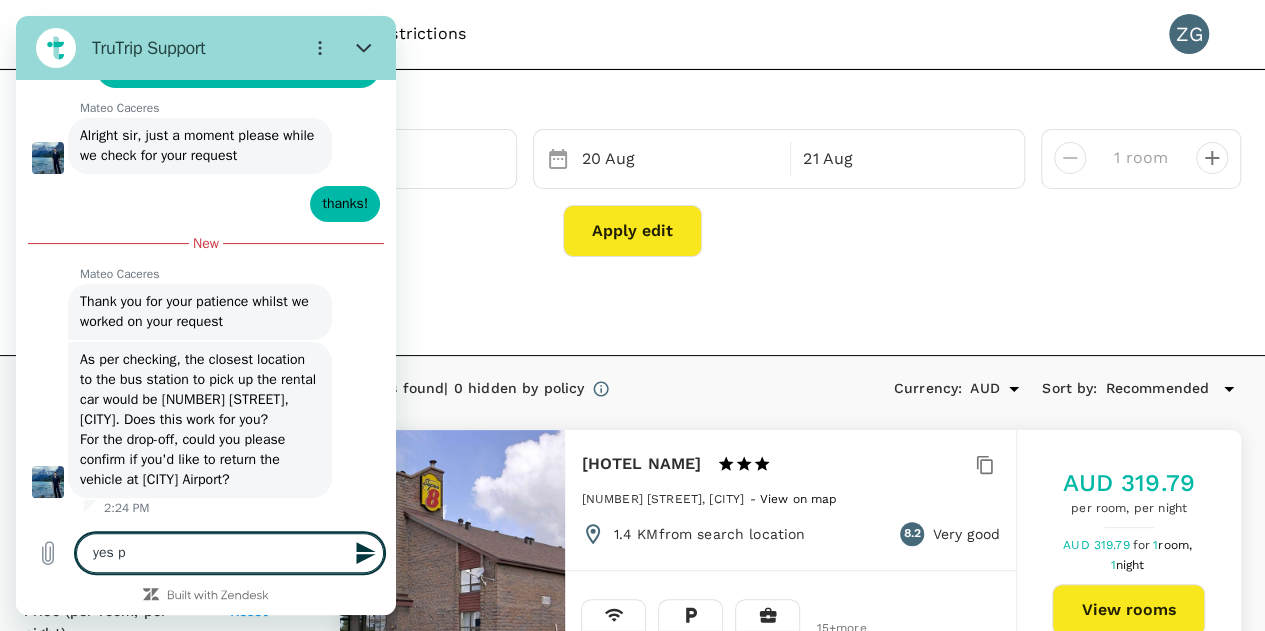 type on "yes pl" 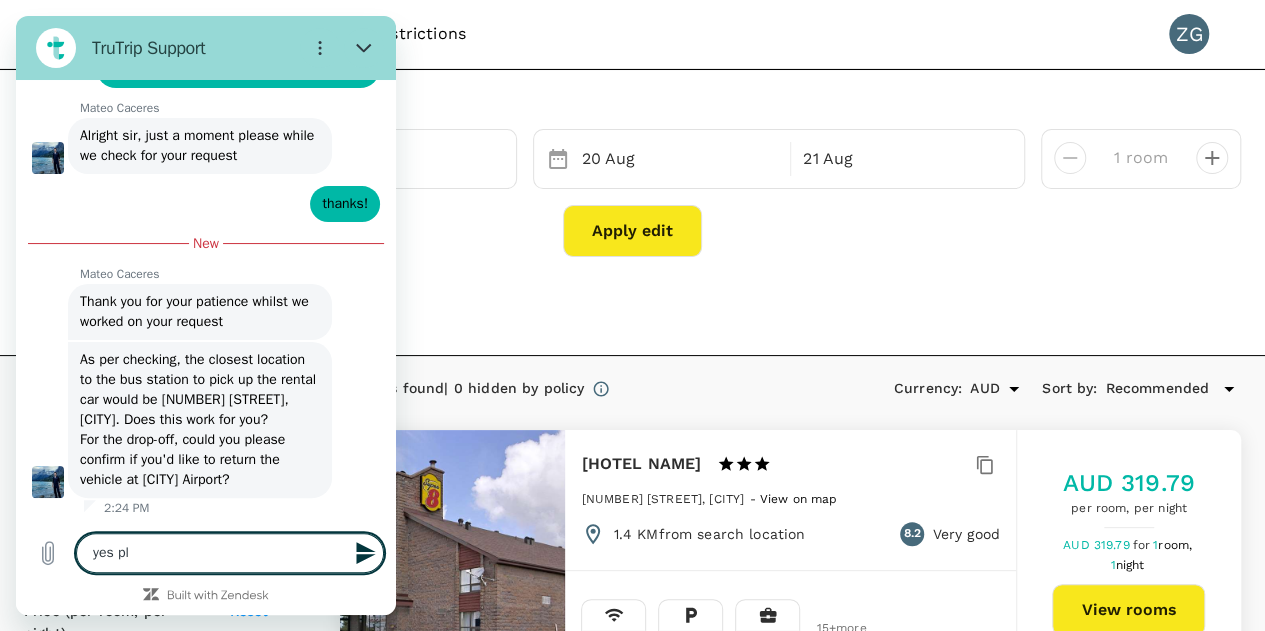 type on "yes ple" 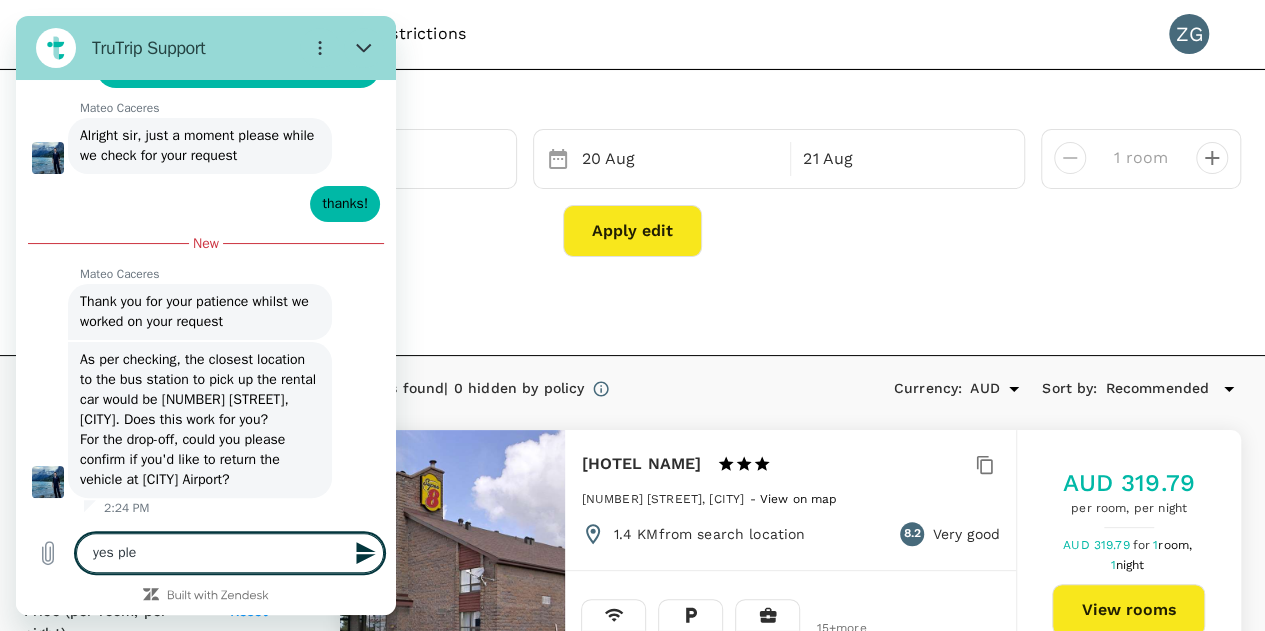type on "yes plea" 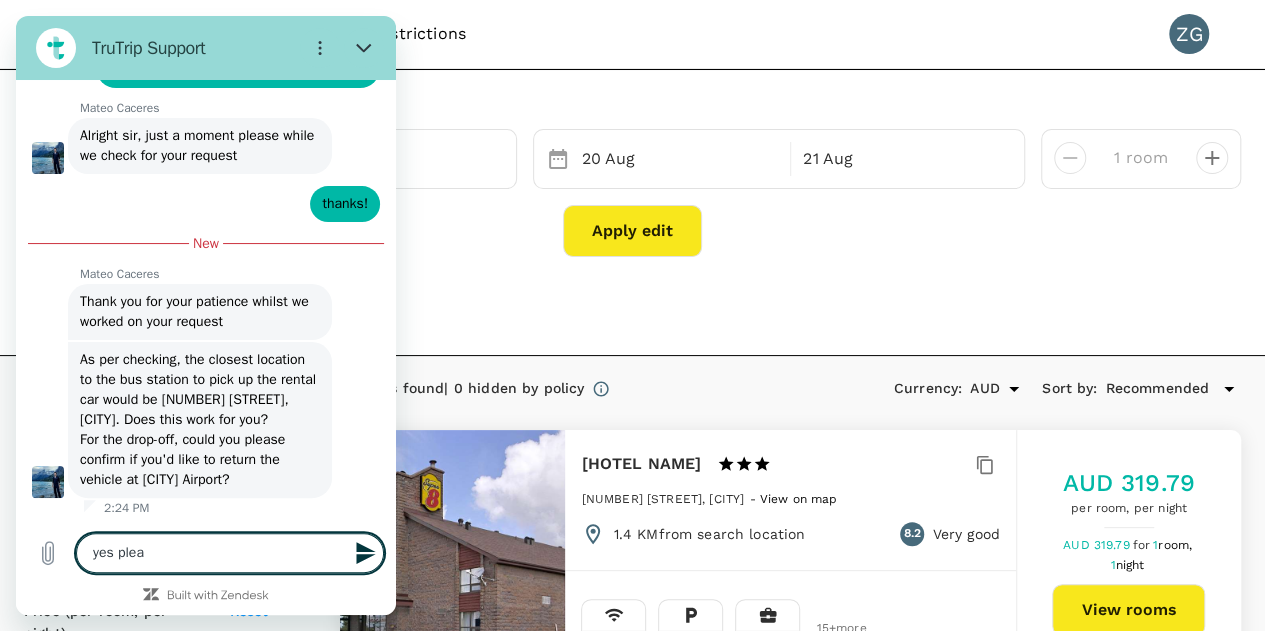 type on "yes pleas" 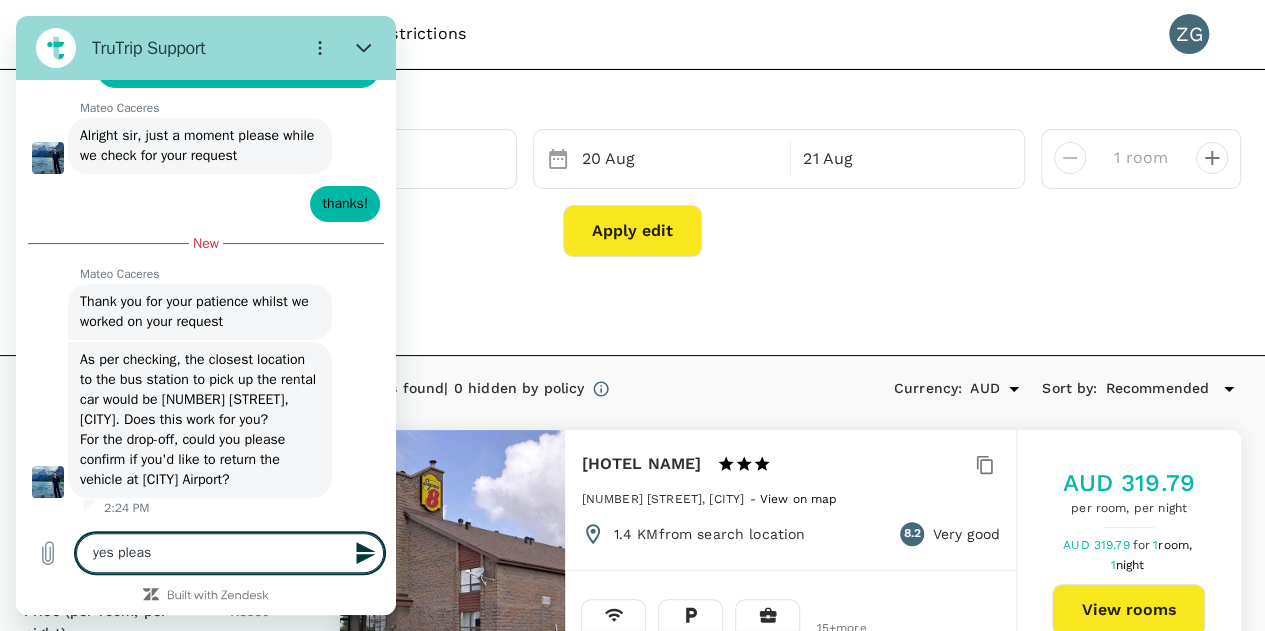 type on "yes please" 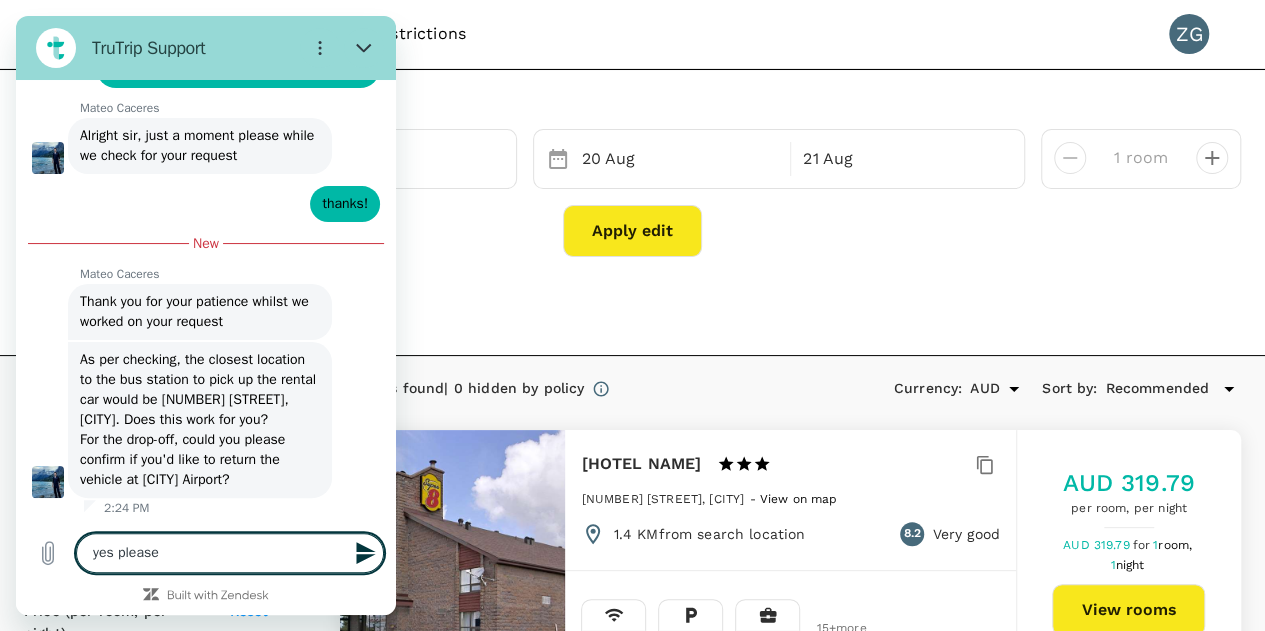 type on "yes pleas" 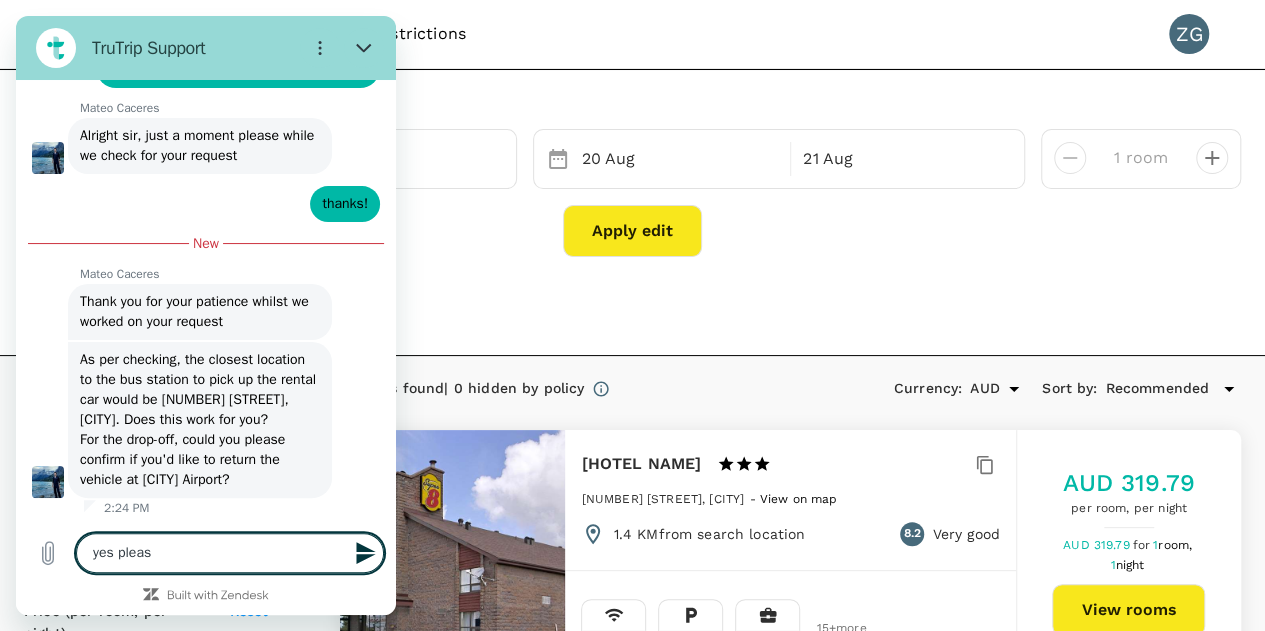 type on "yes plea" 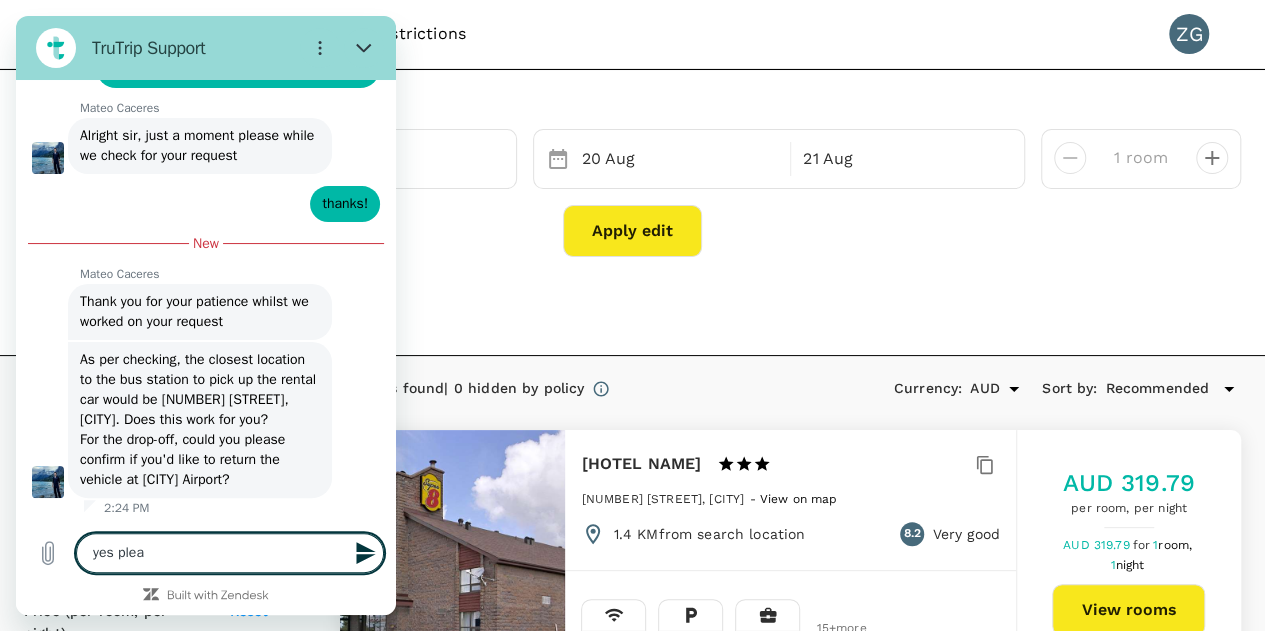 type on "yes ple" 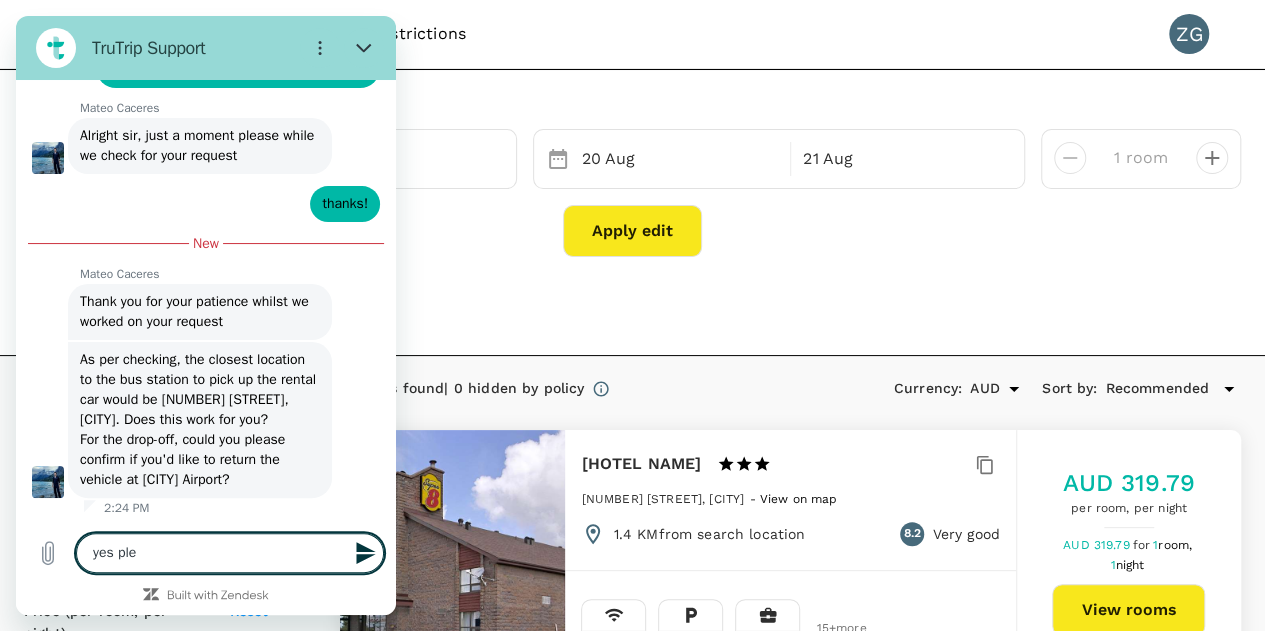 type on "yes pl" 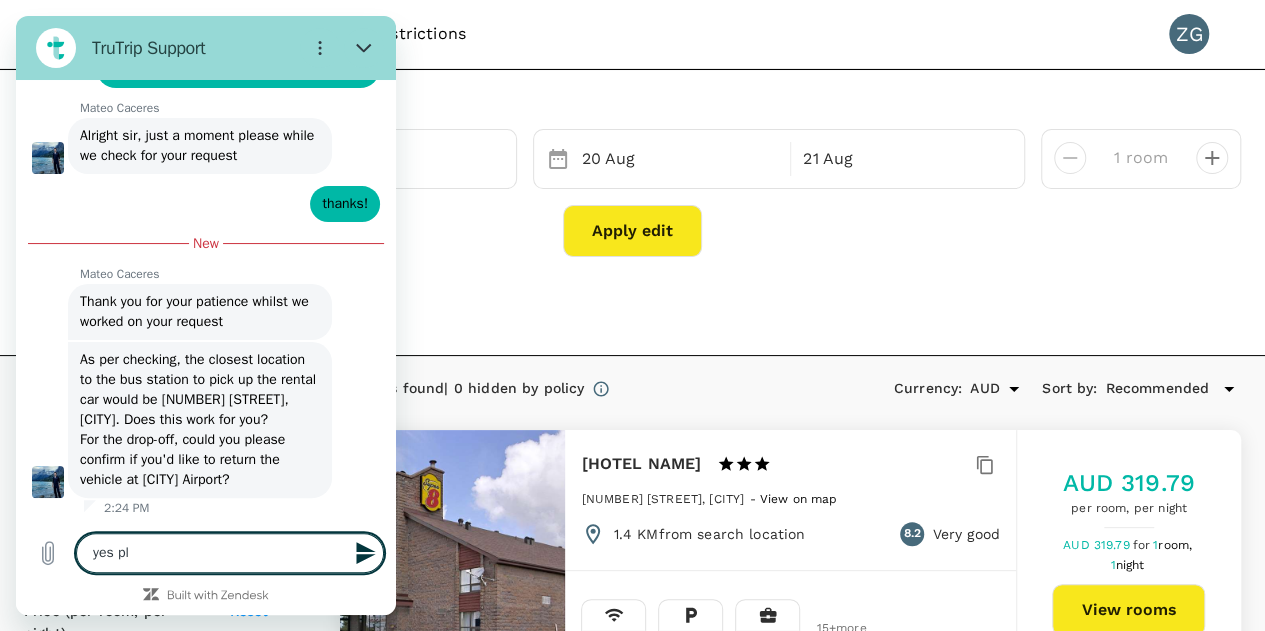 type on "yes p" 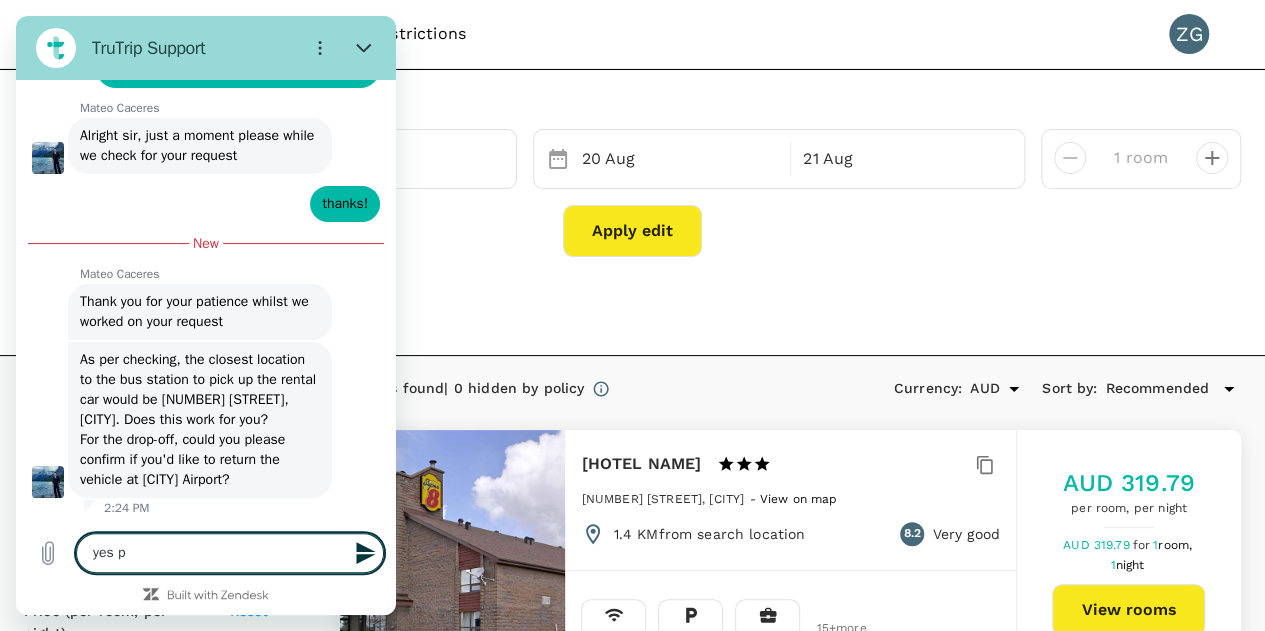 type on "yes" 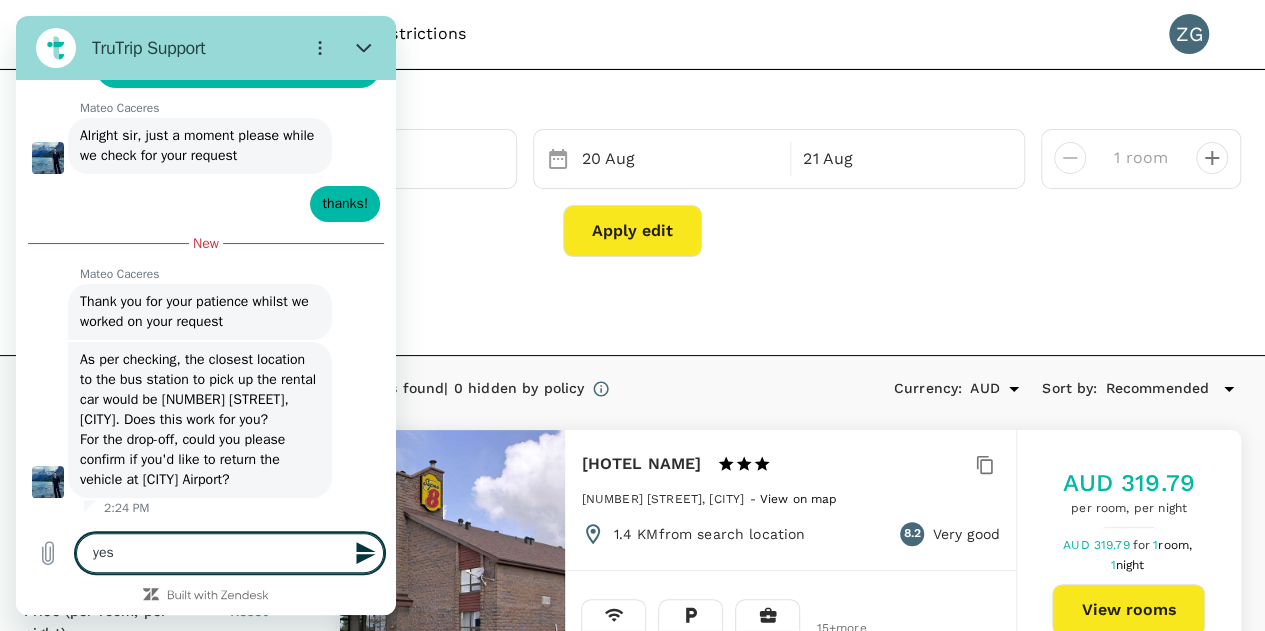 type on "yes p" 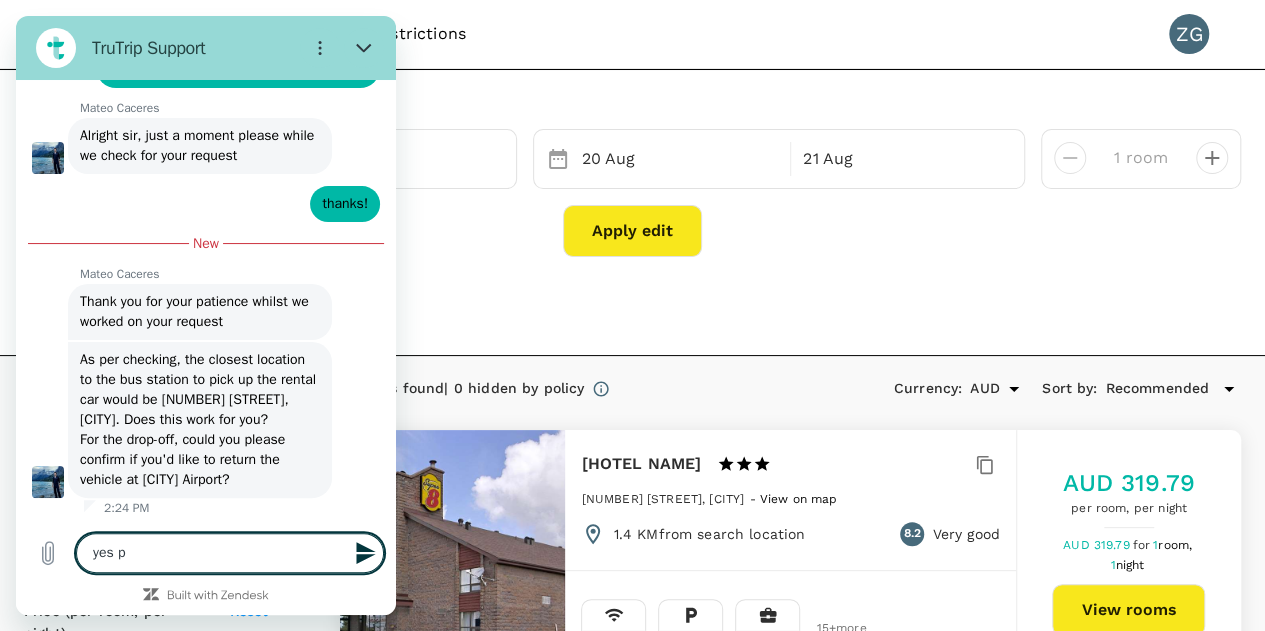 type on "yes pl" 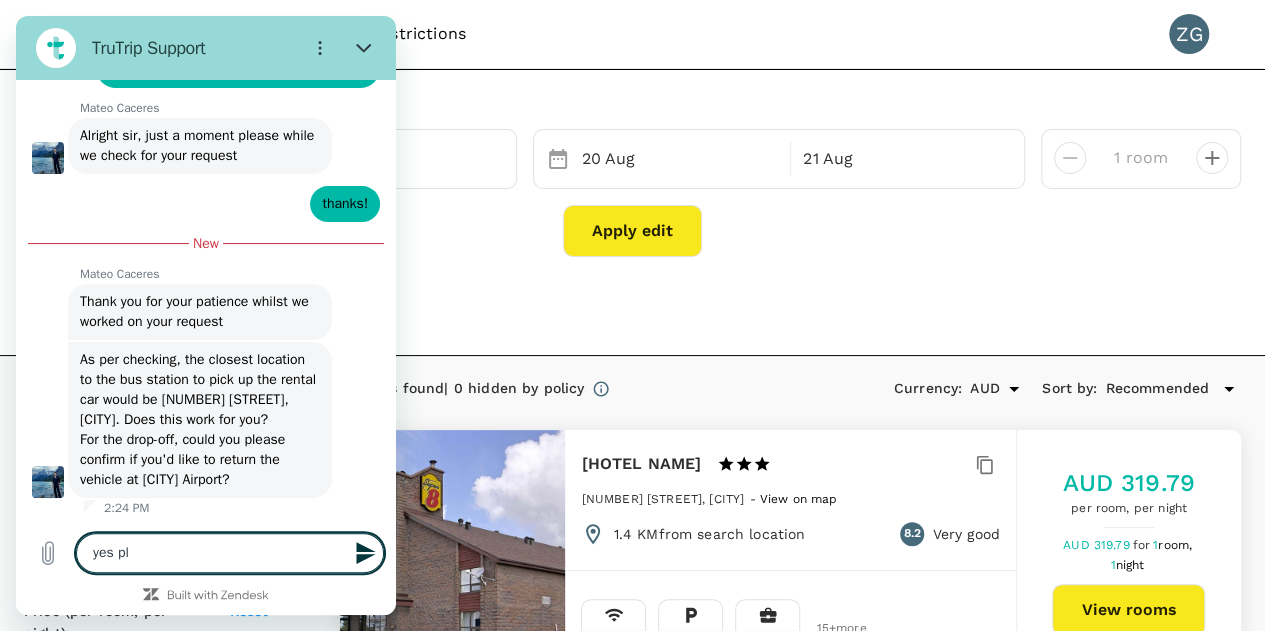 type on "yes ple" 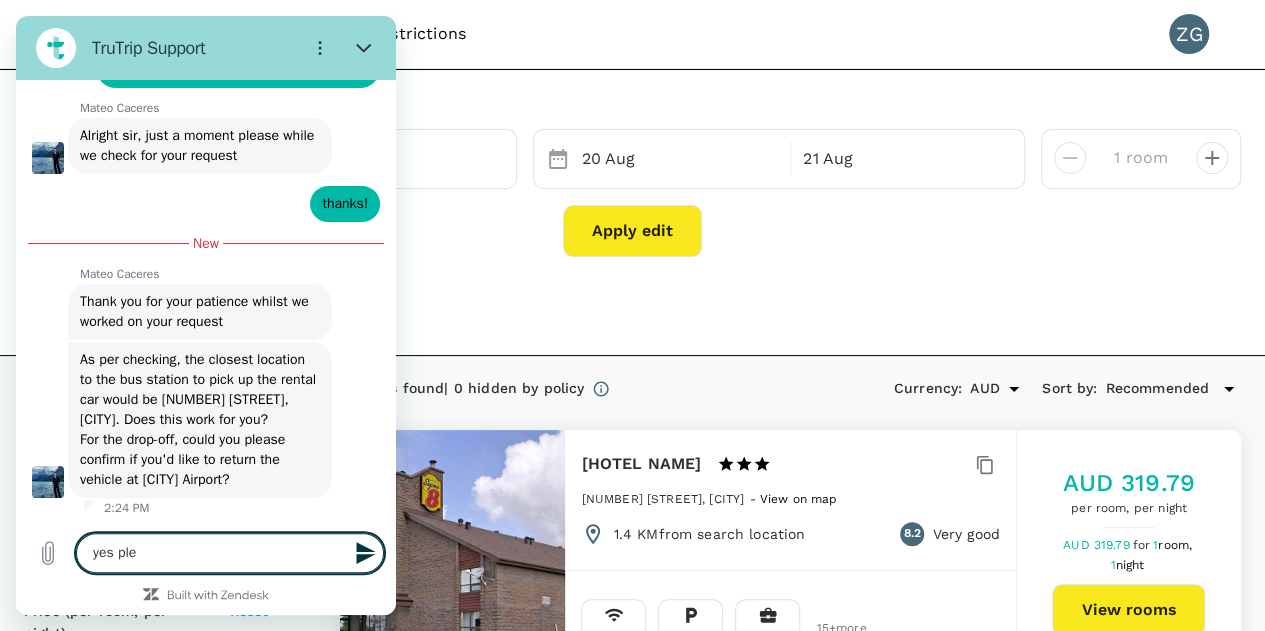 type on "yes plea" 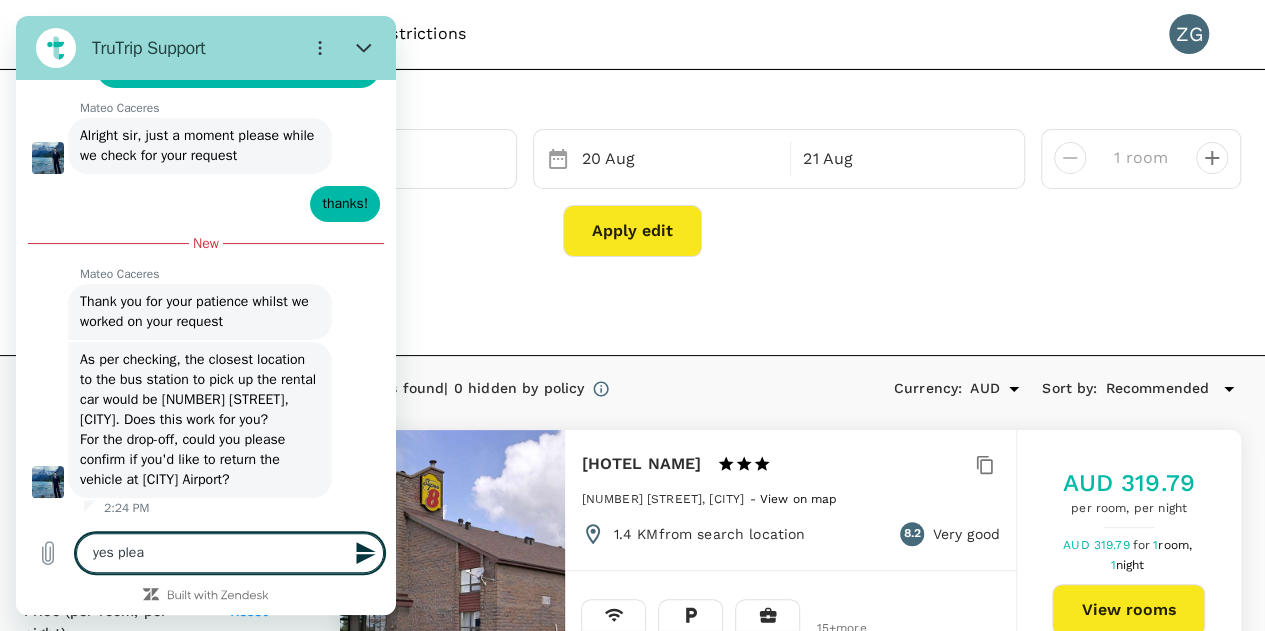 type on "yes pleas" 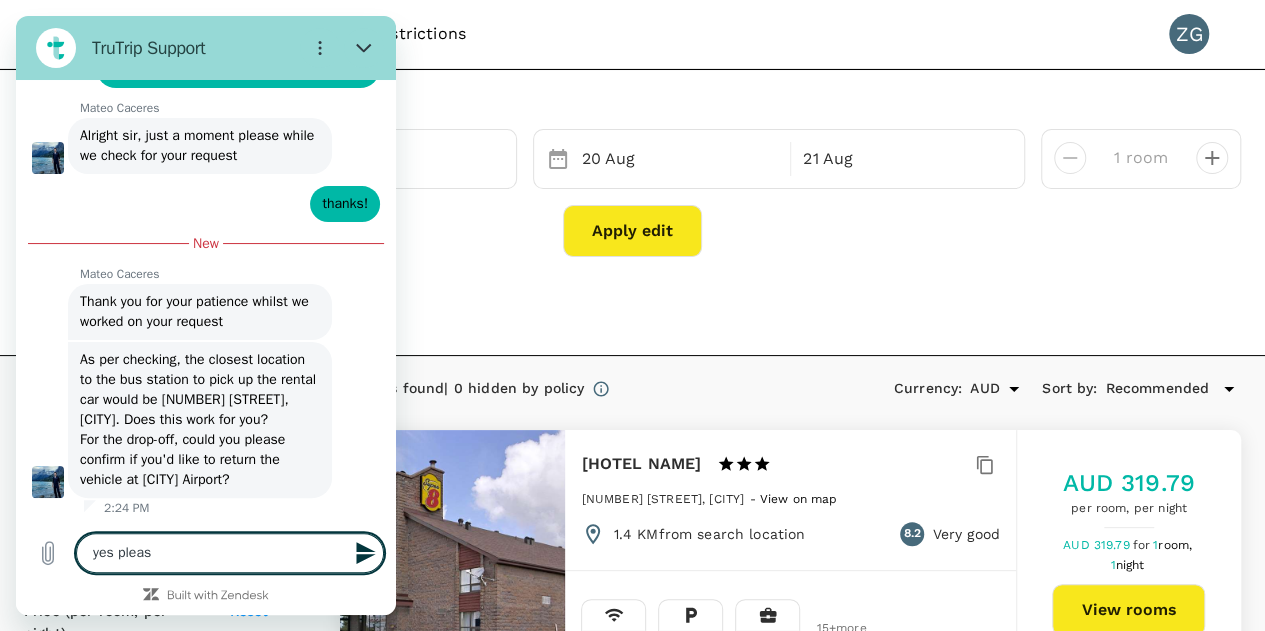 type on "yes please" 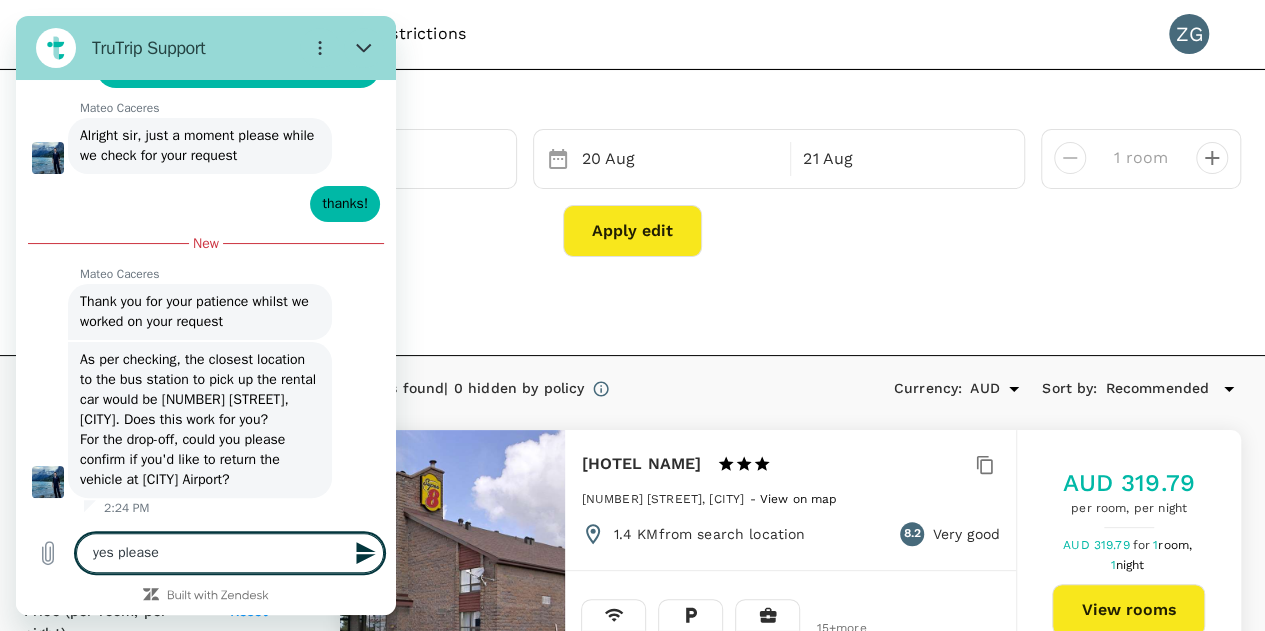 type on "yes please" 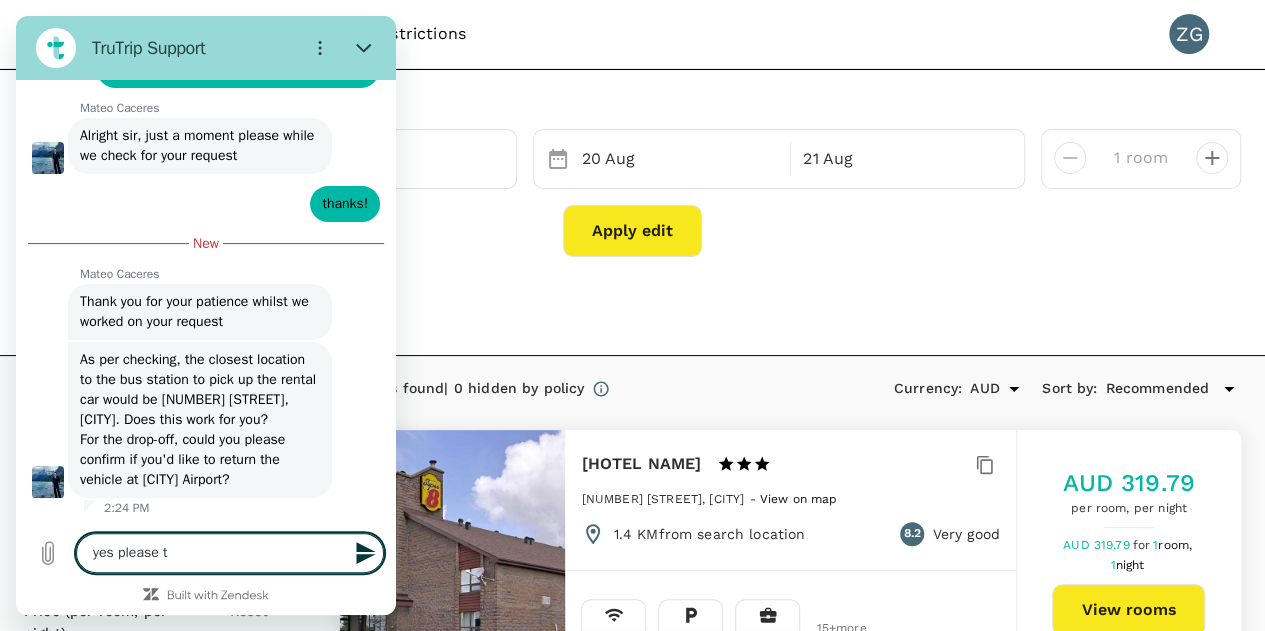type on "x" 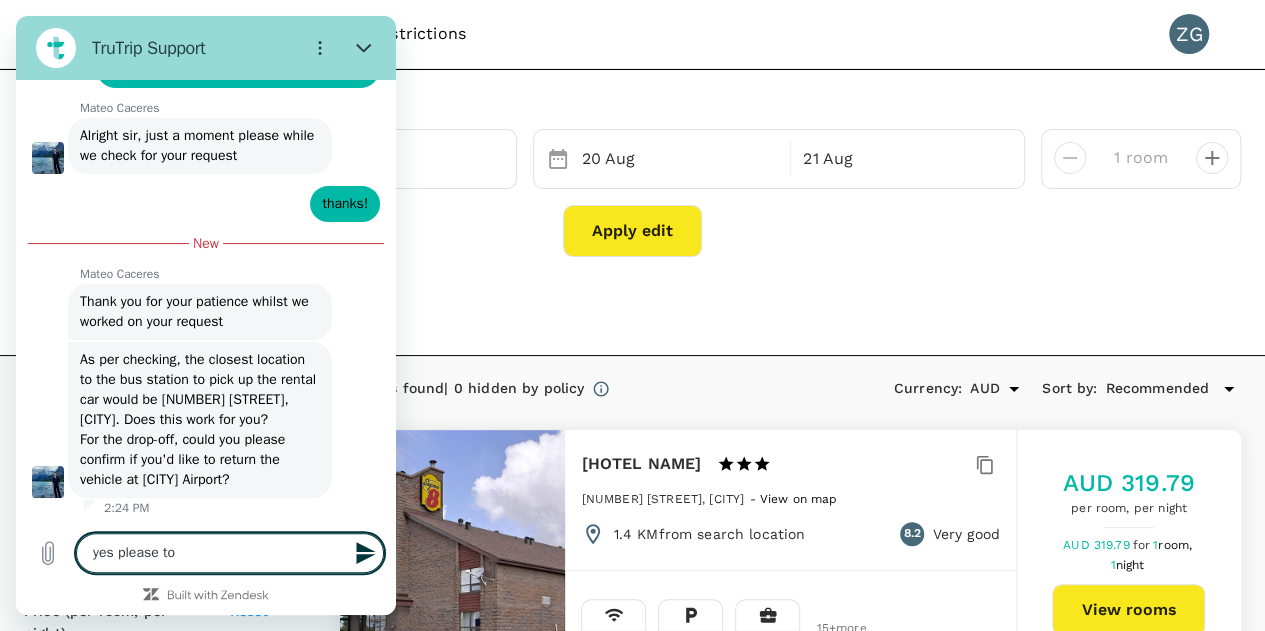 type on "yes please to" 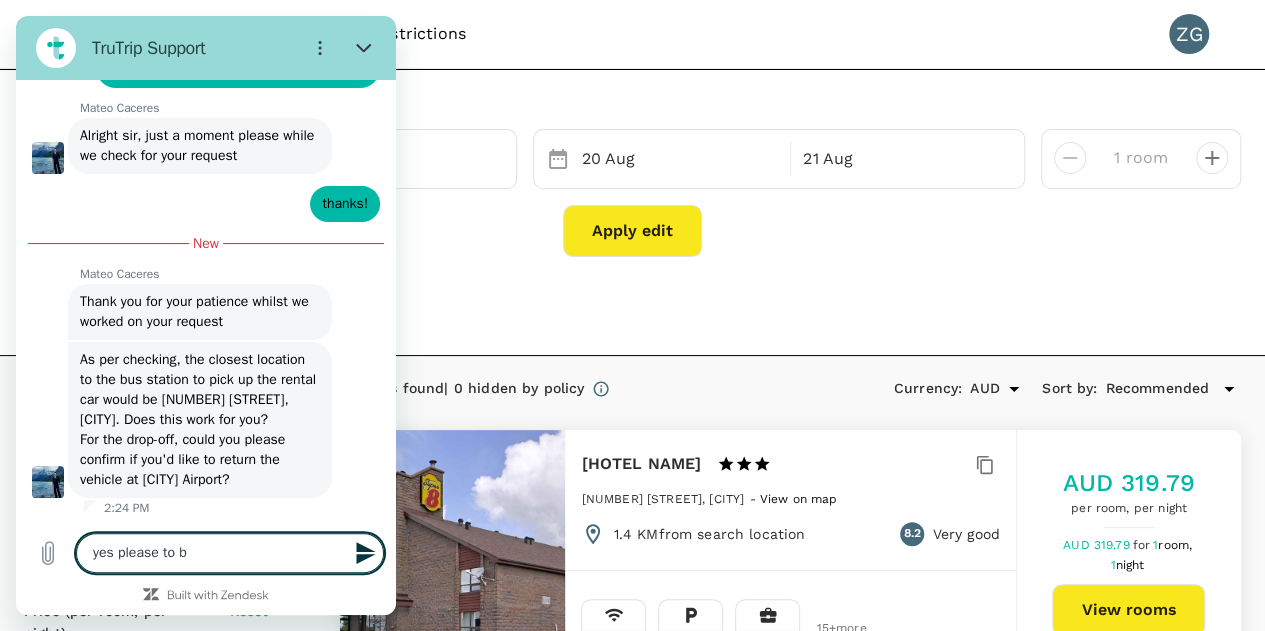 type on "yes please to bo" 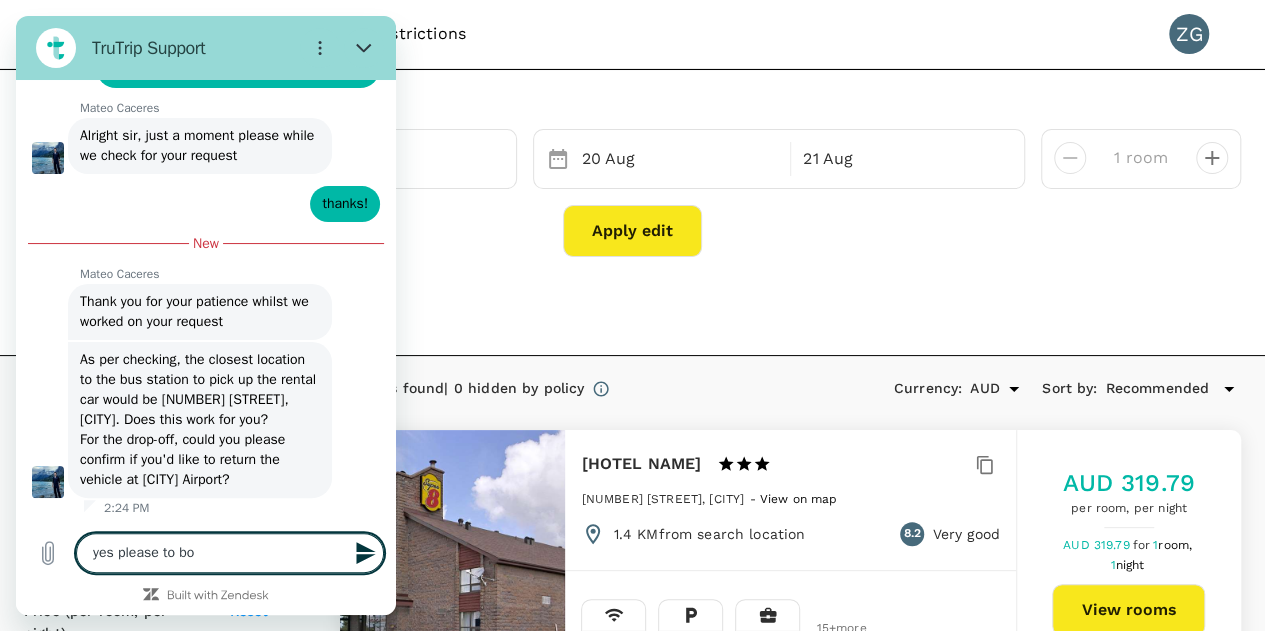 type on "yes please to bot" 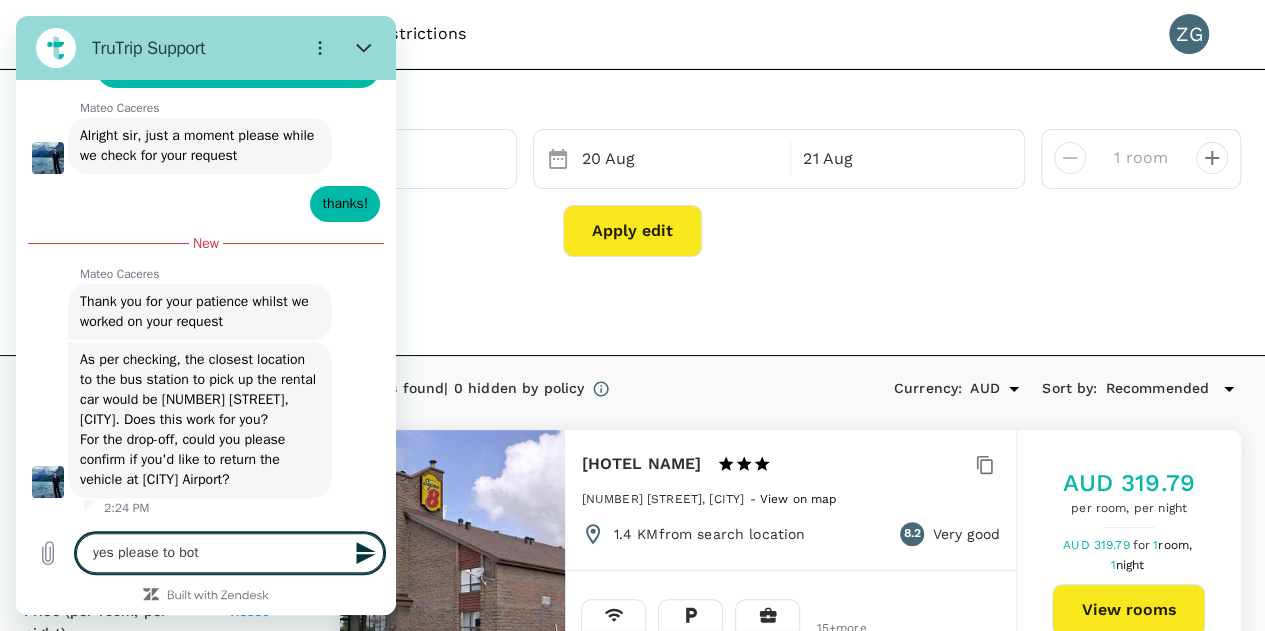 type on "yes please to both" 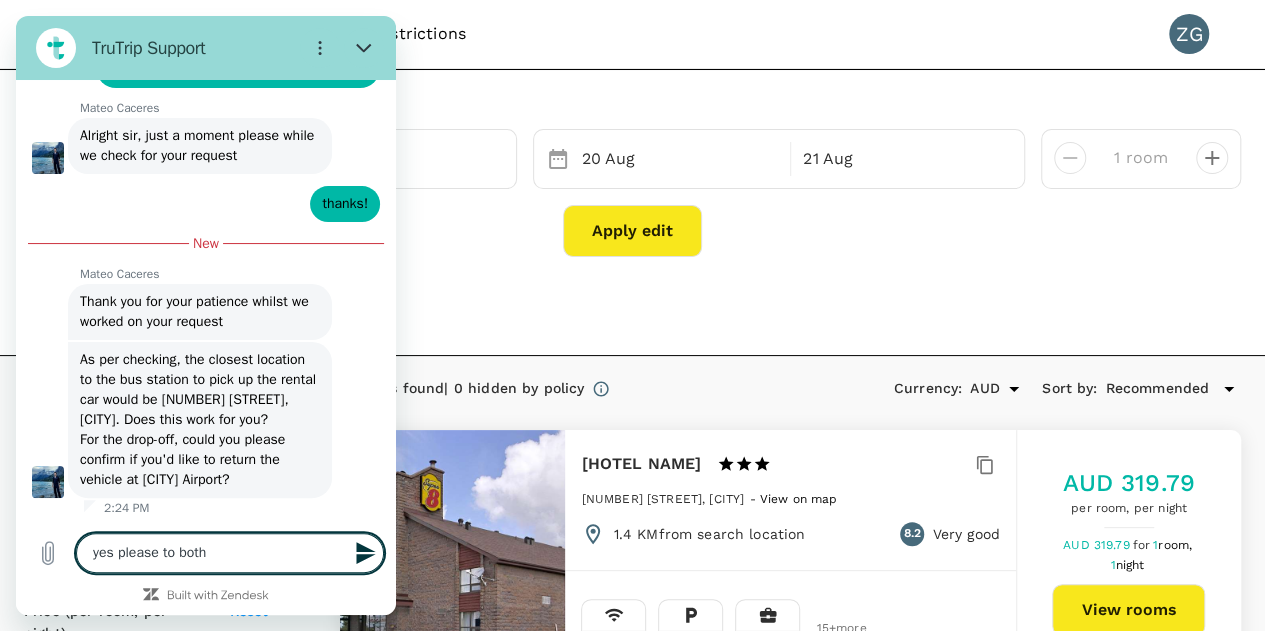 type 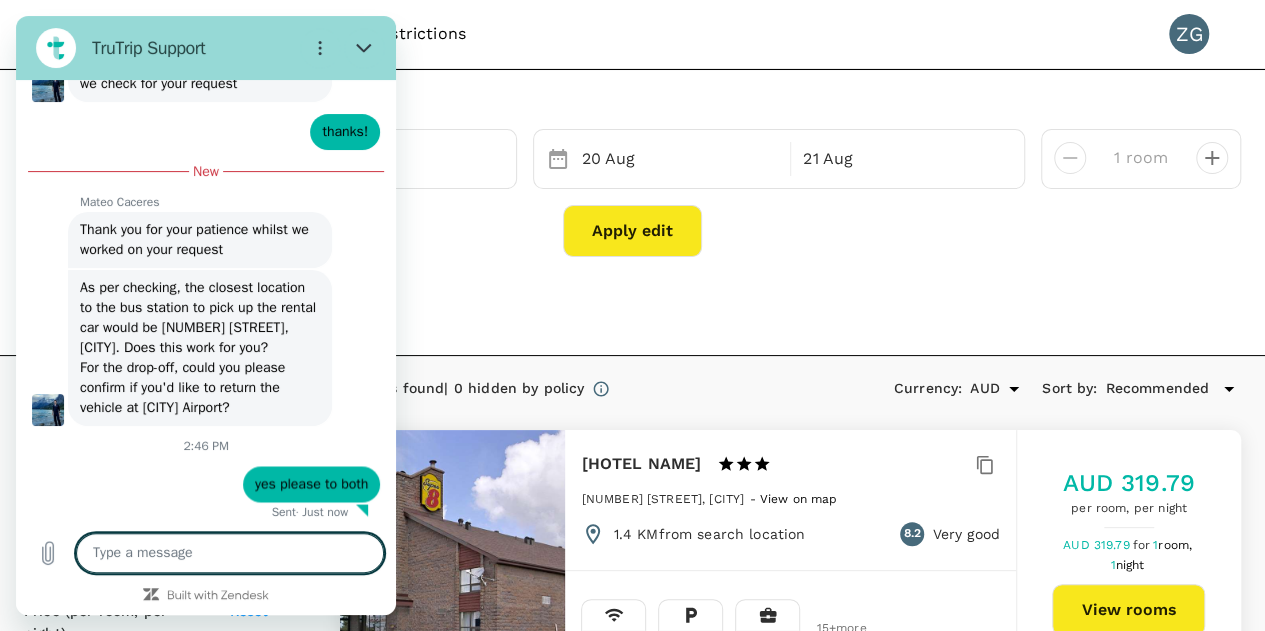 scroll, scrollTop: 5704, scrollLeft: 0, axis: vertical 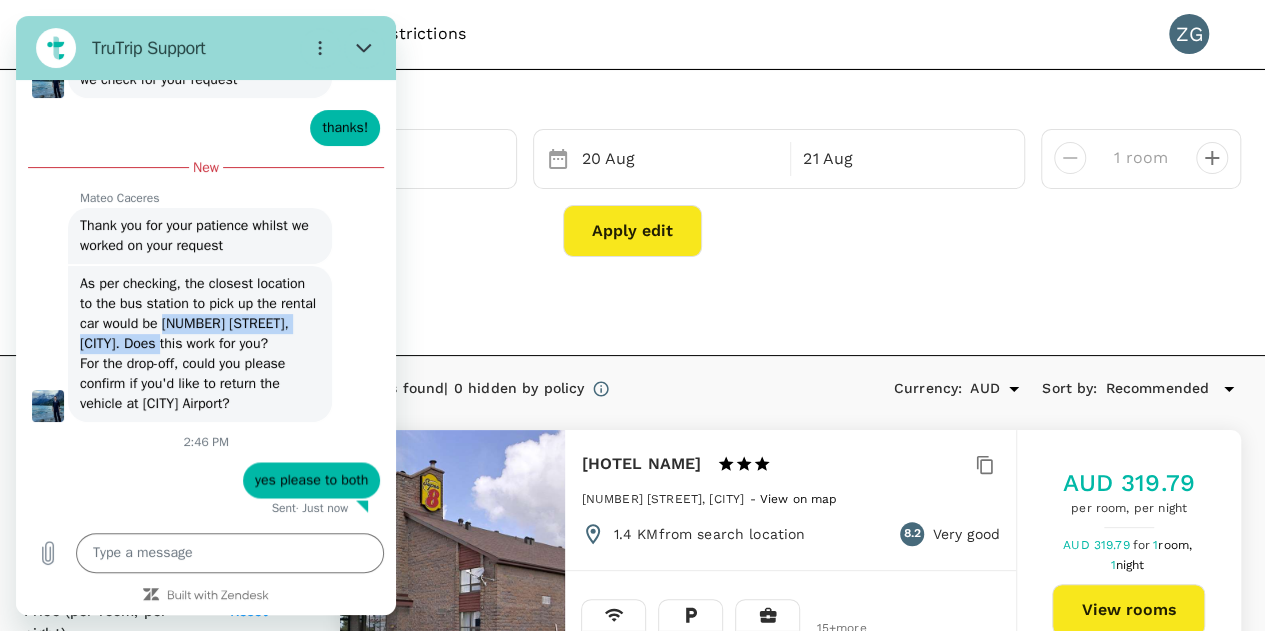 drag, startPoint x: 204, startPoint y: 303, endPoint x: 237, endPoint y: 331, distance: 43.27817 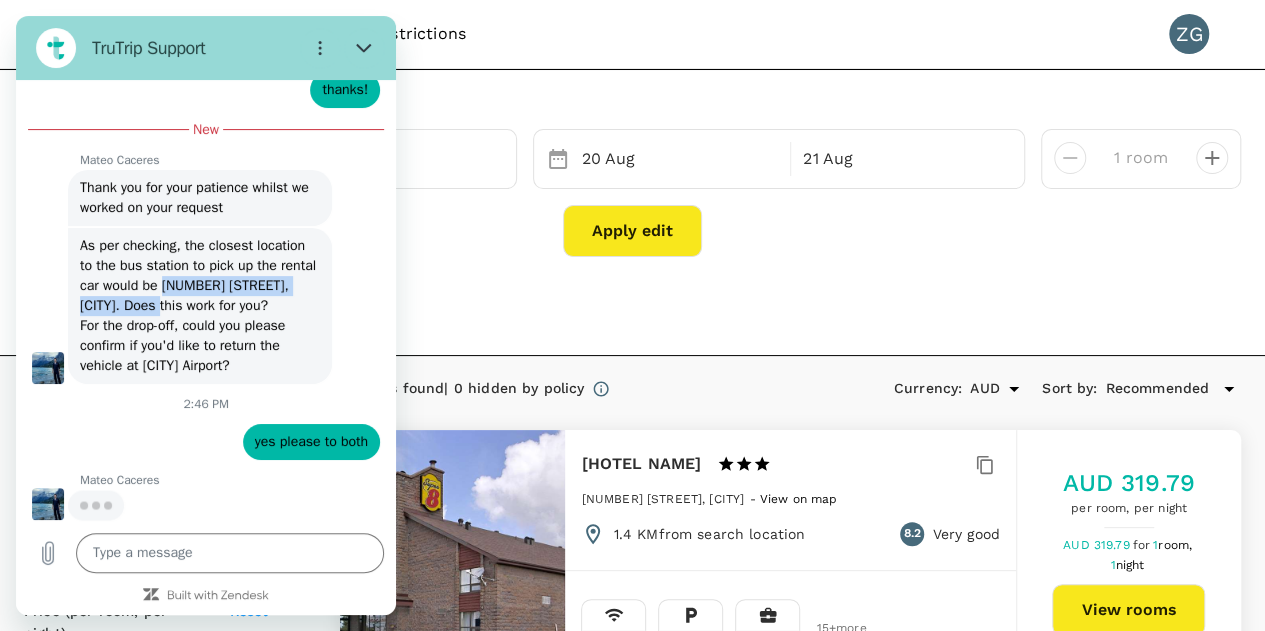scroll, scrollTop: 5742, scrollLeft: 0, axis: vertical 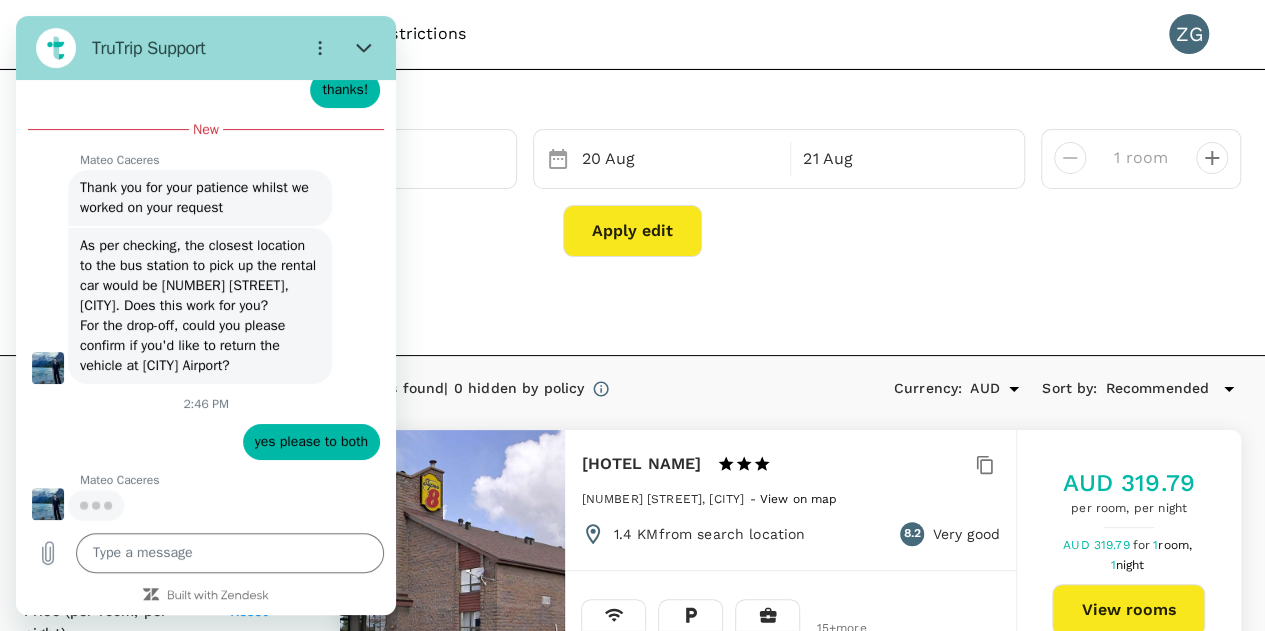 click on "As per checking, the closest location to the bus station to pick up the rental car would be 536 Av. Larivière, Rouyn-Noranda. Does this work for you?  For the drop-off, could you please confirm if you'd like to return the vehicle at Timmins Airport?" at bounding box center [200, 306] 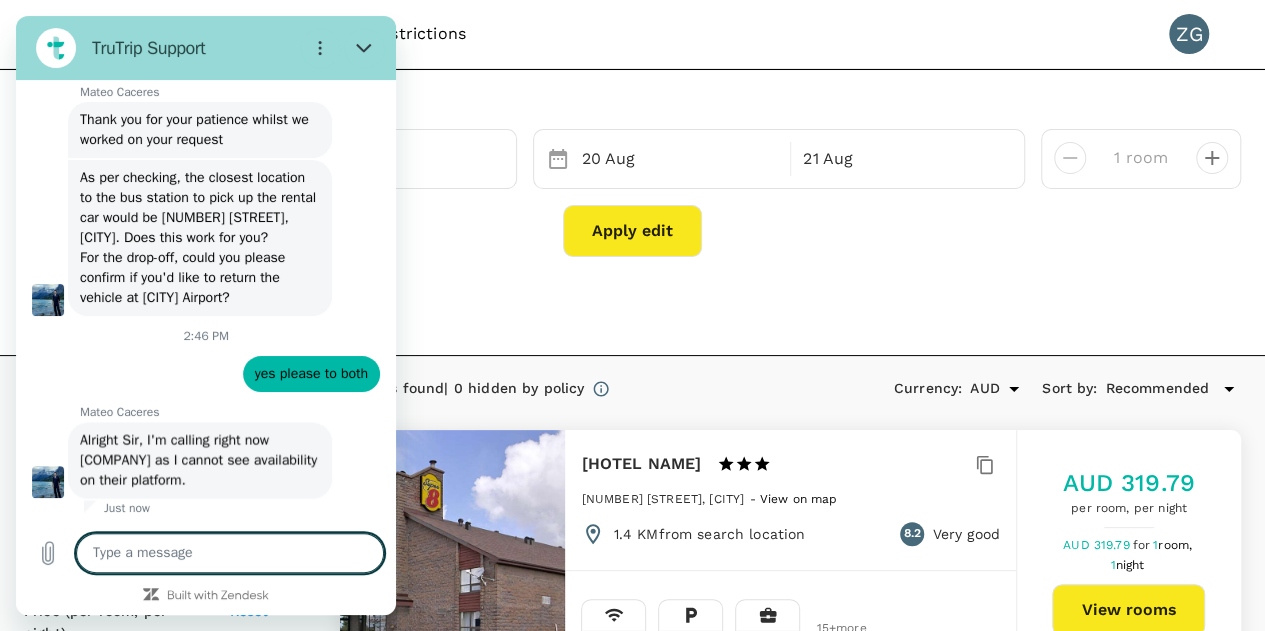 type on "x" 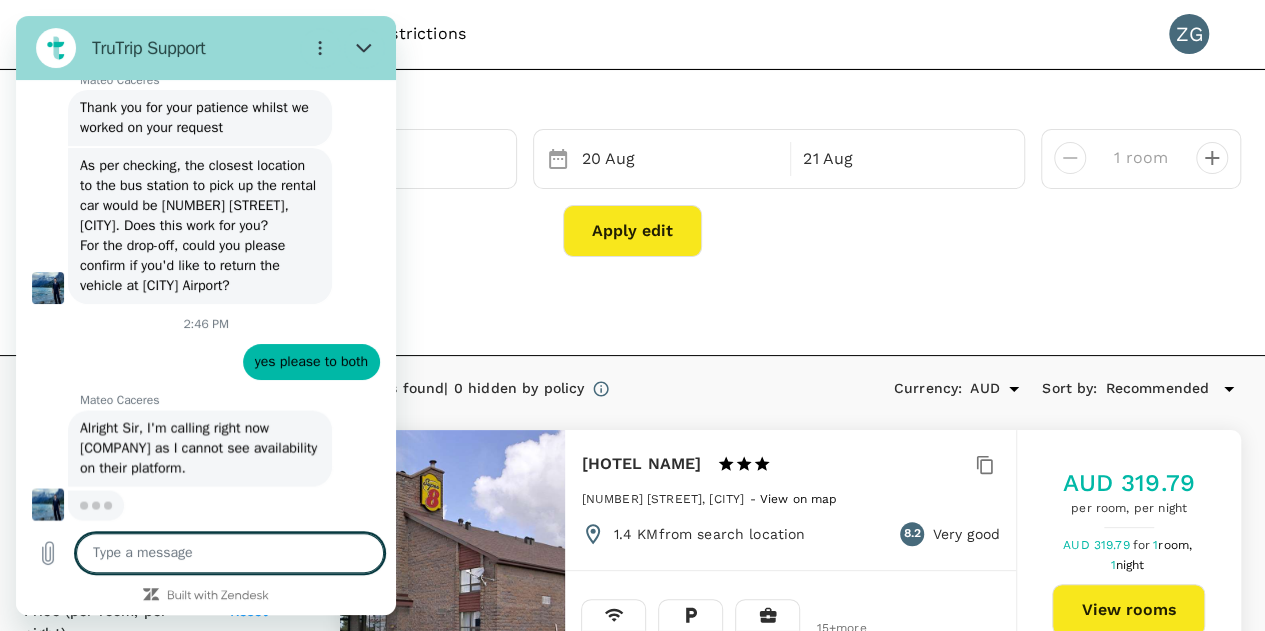 scroll, scrollTop: 5820, scrollLeft: 0, axis: vertical 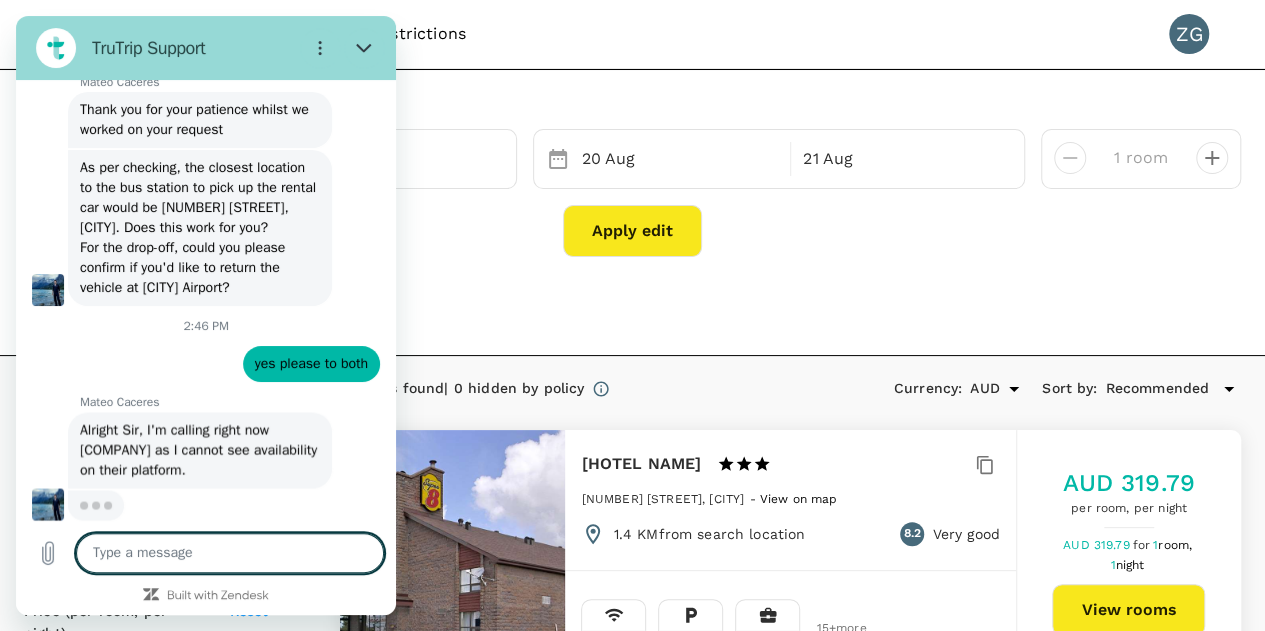 type on "t" 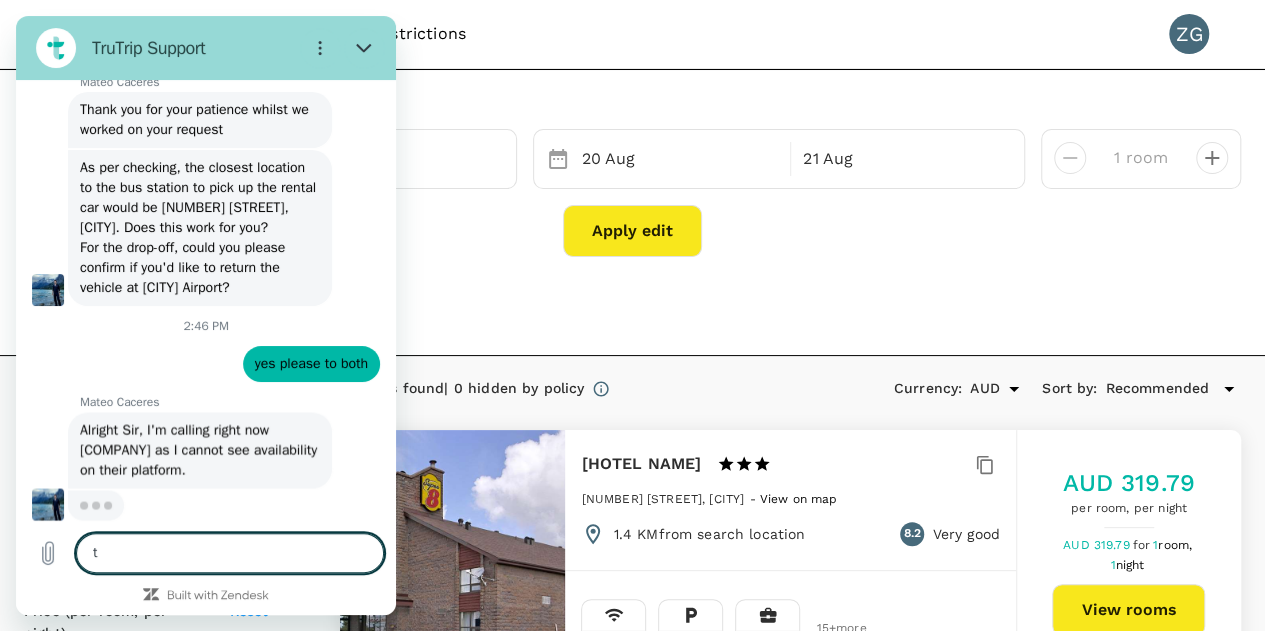 type on "th" 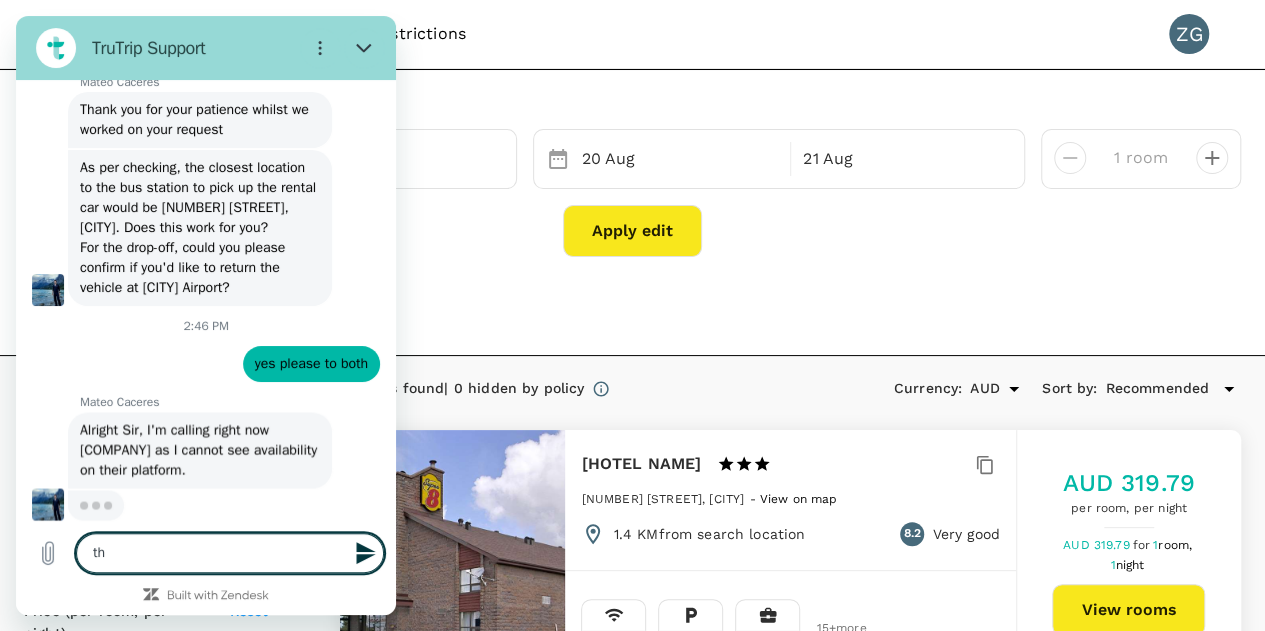 type on "tha" 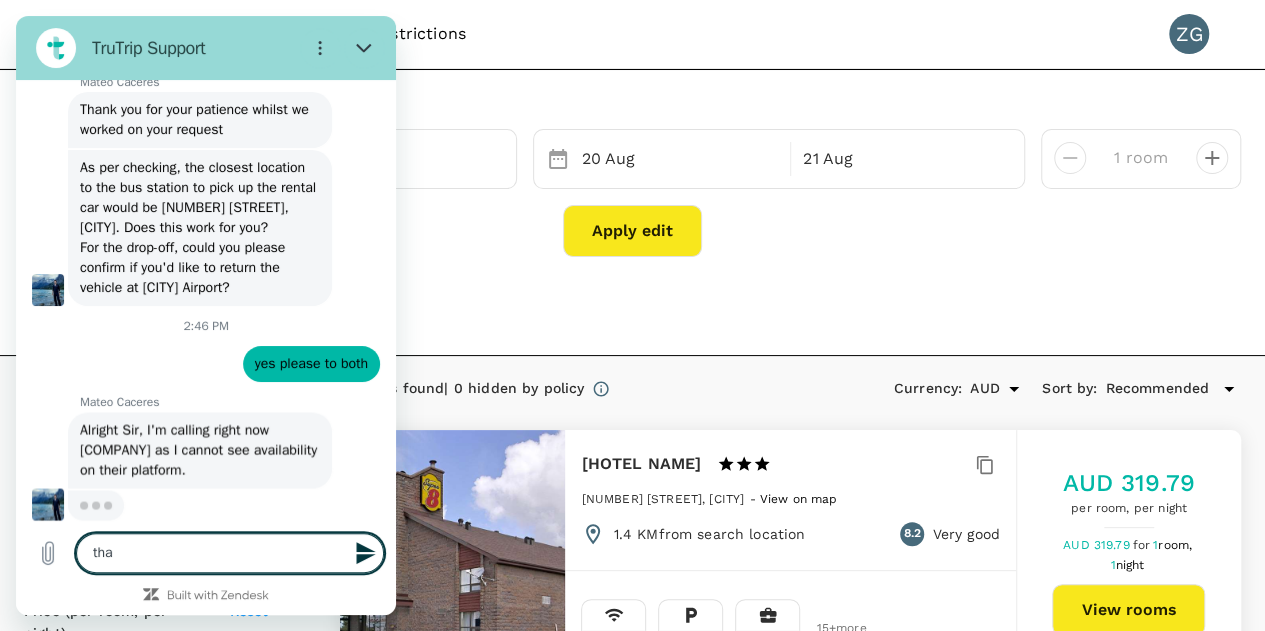 type on "than" 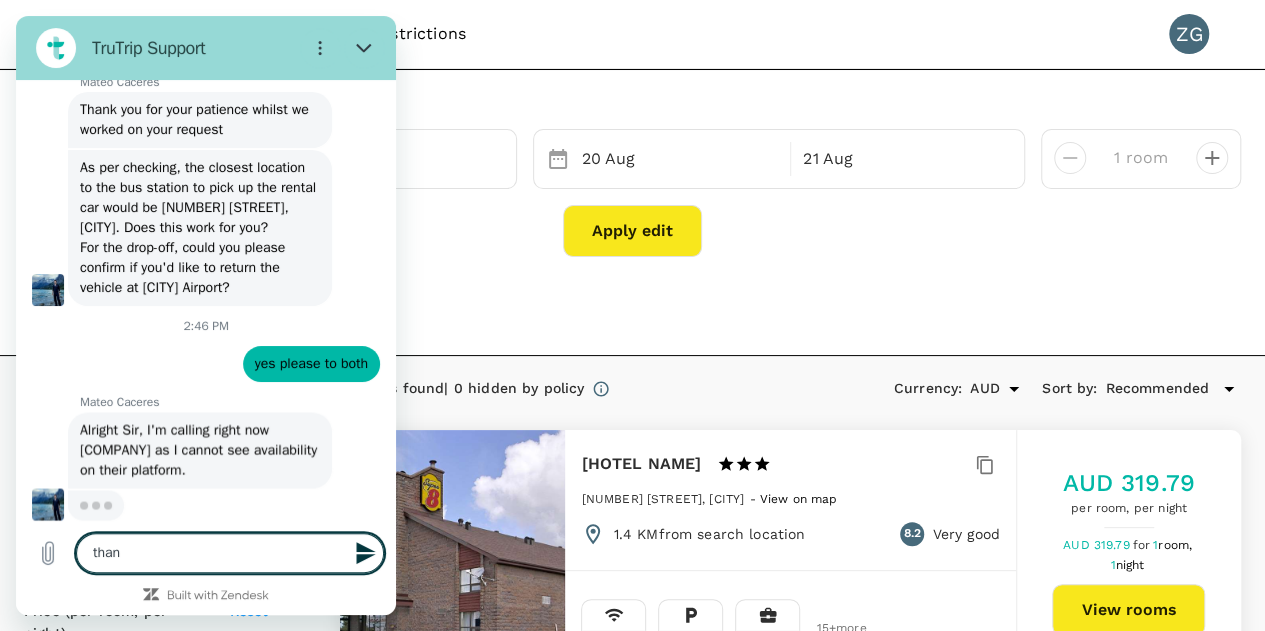 type on "thank" 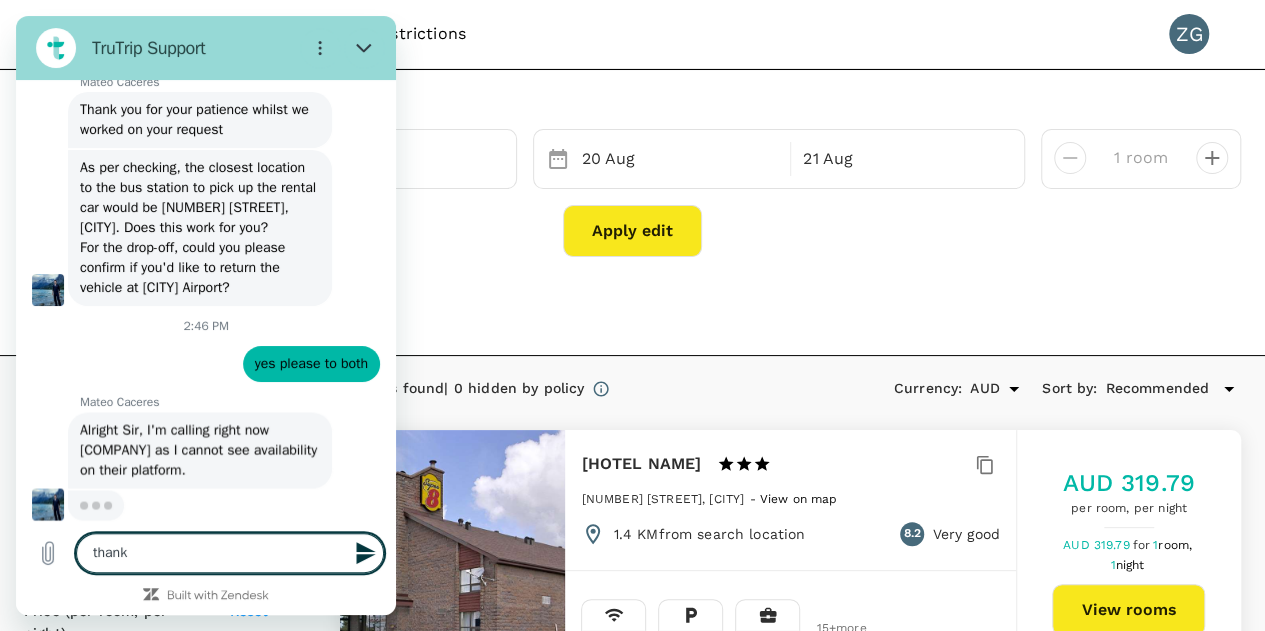 type on "x" 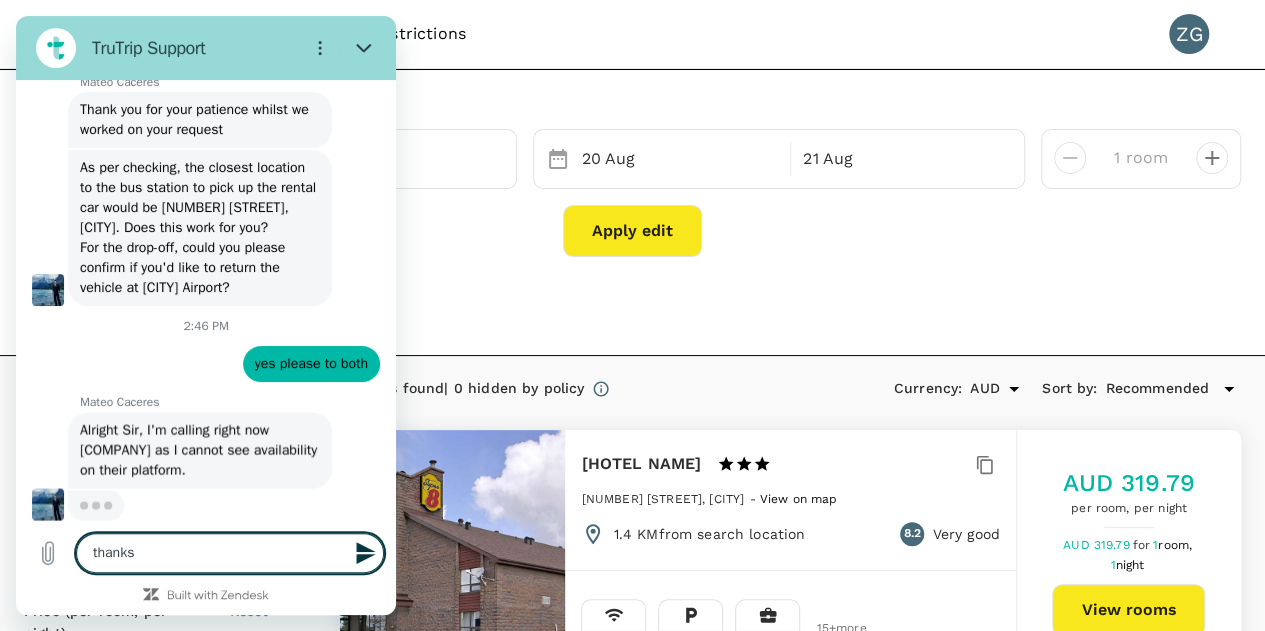 type on "thanks," 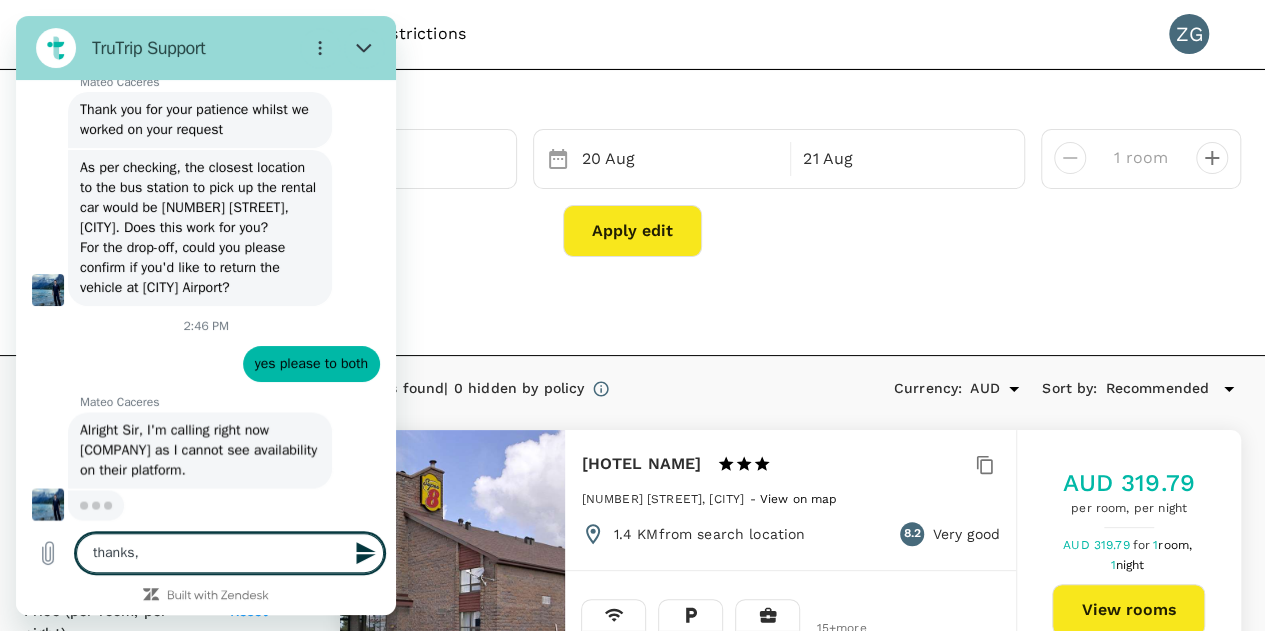 type on "thanks," 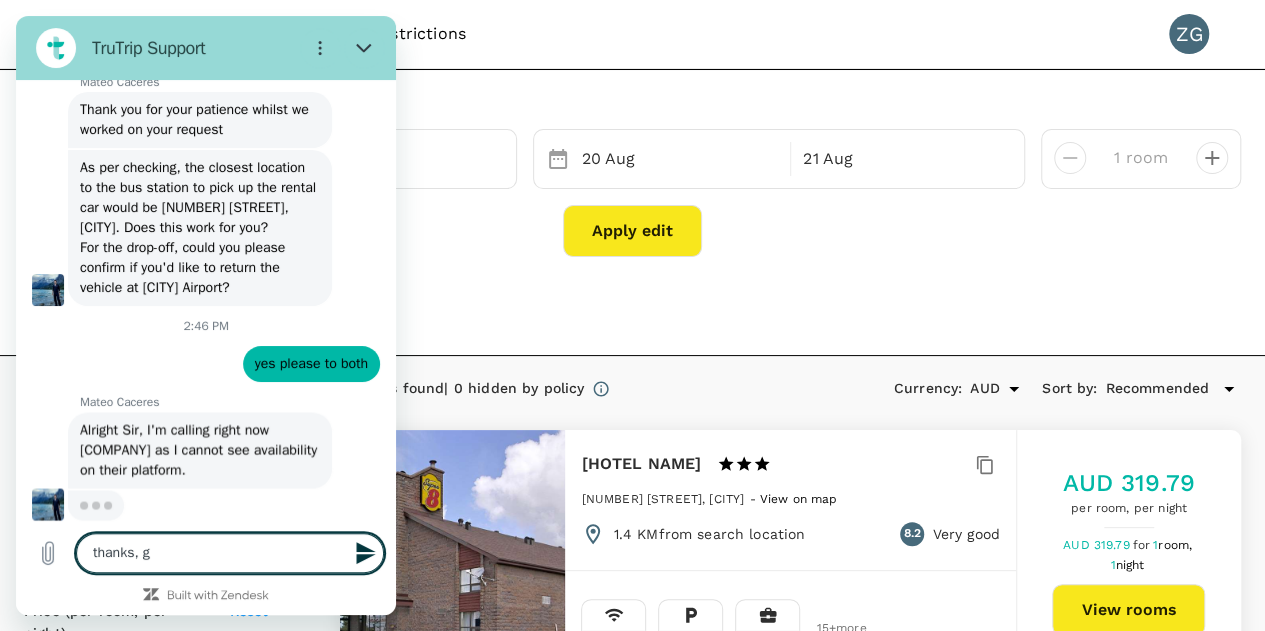type on "thanks, gi" 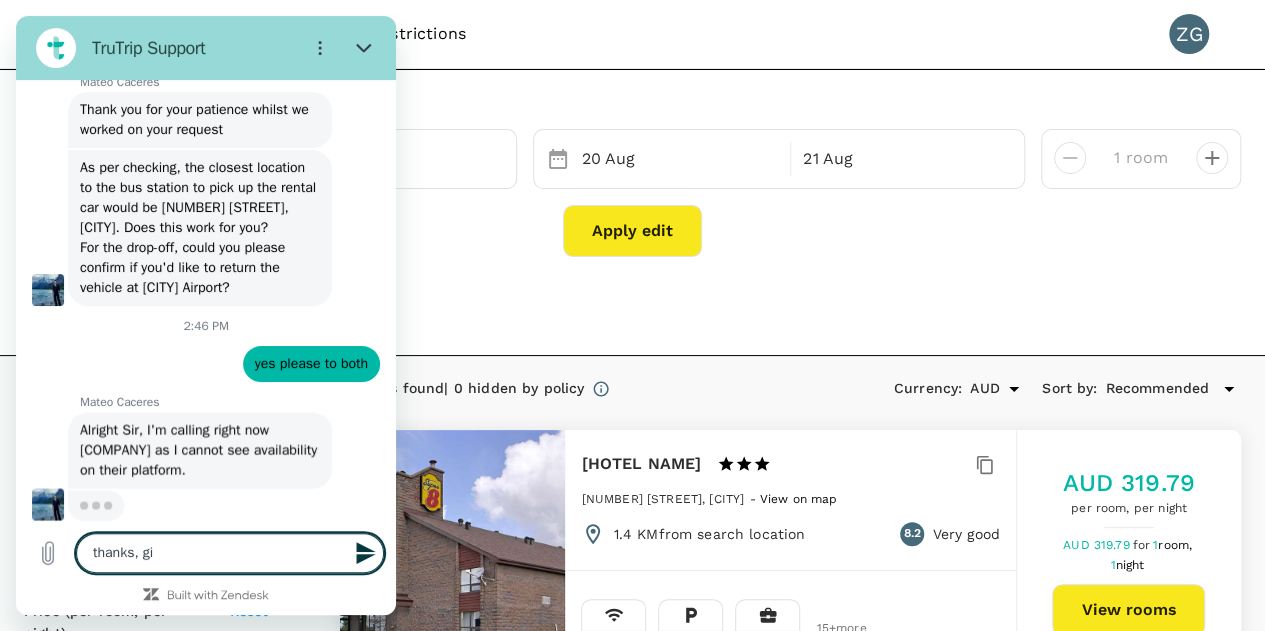 type on "thanks, giv" 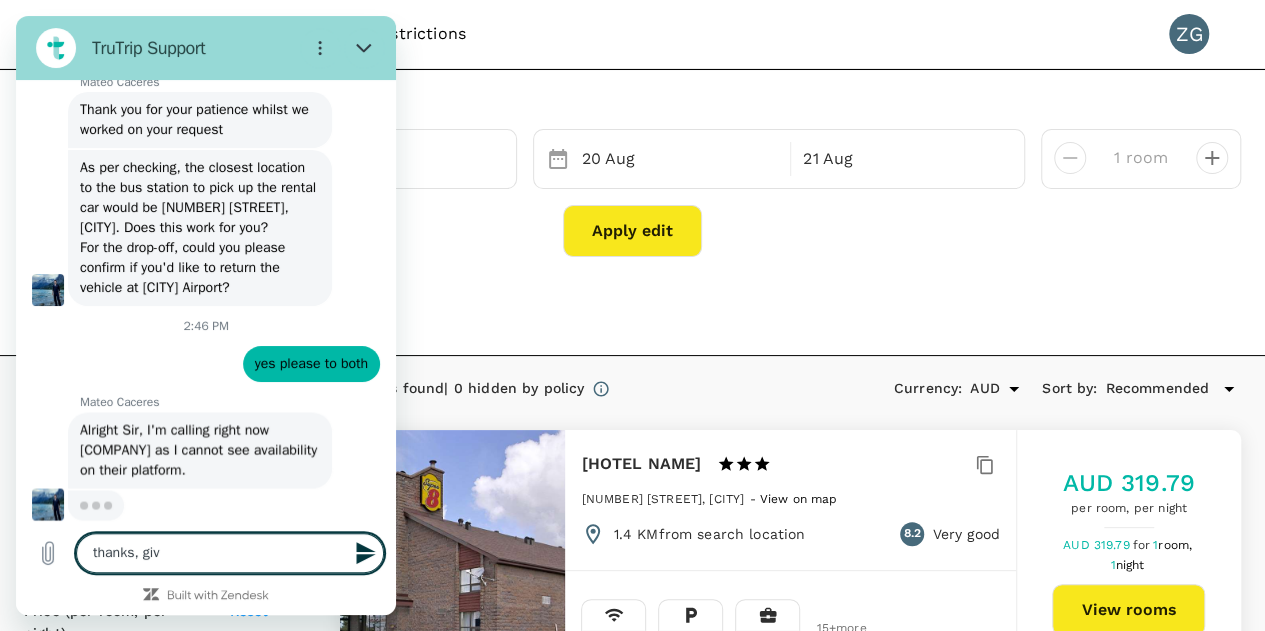 type on "thanks, give" 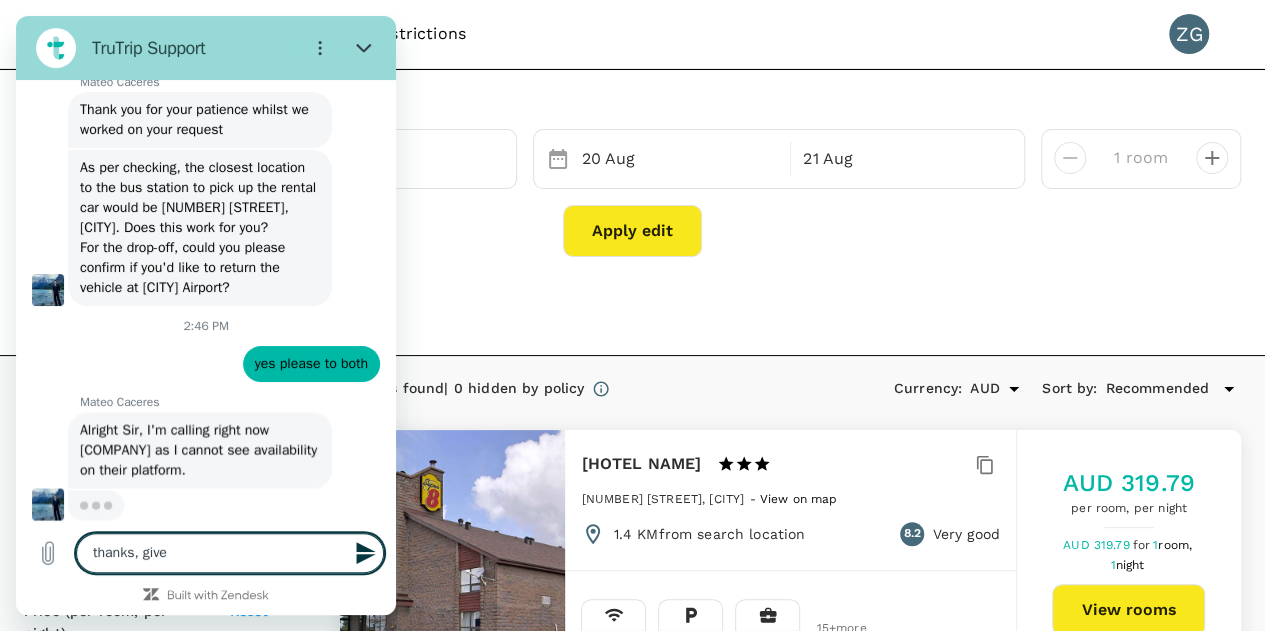 type on "thanks, give" 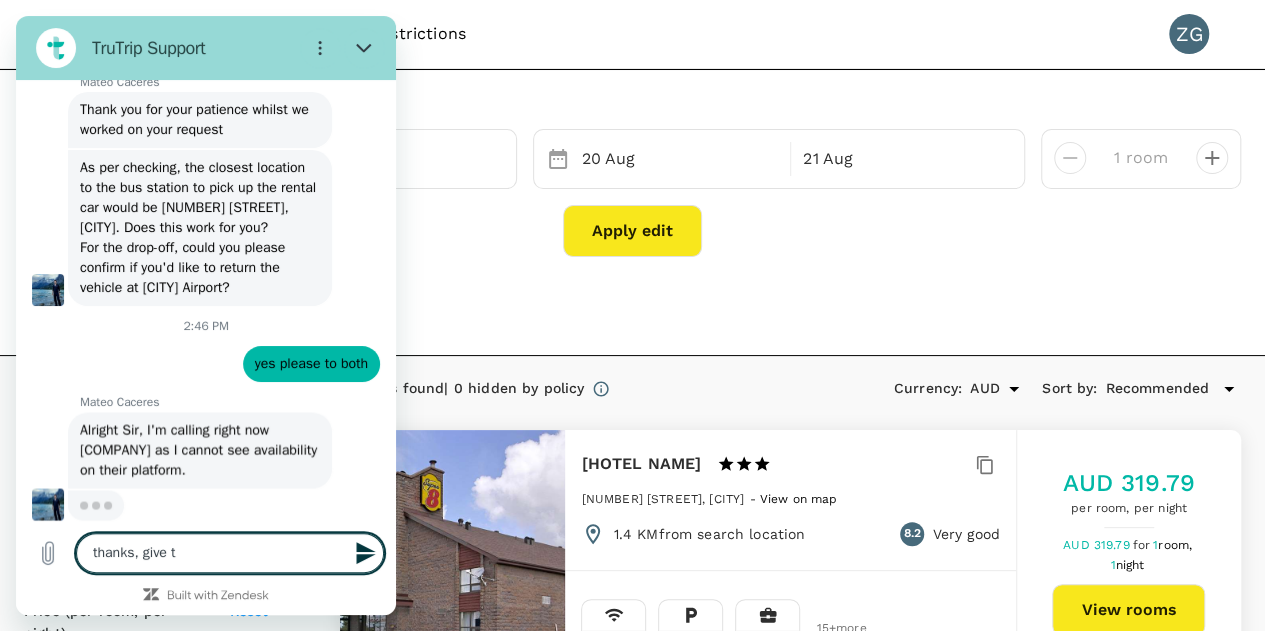 type on "thanks, give th" 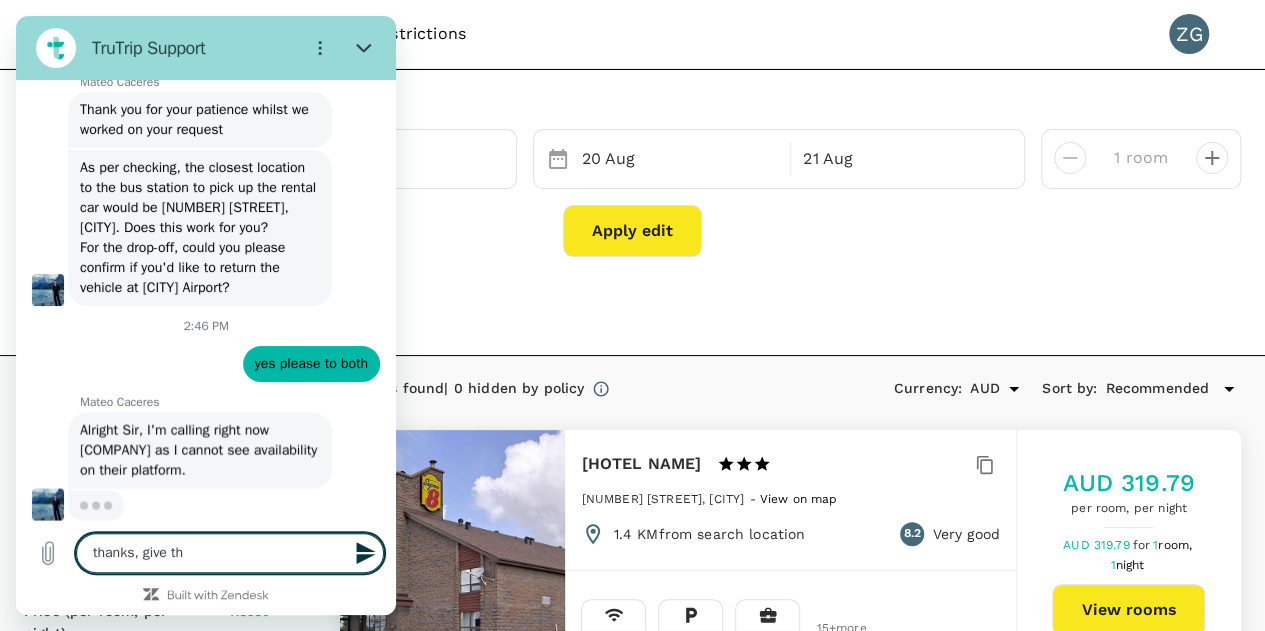 type on "thanks, give the" 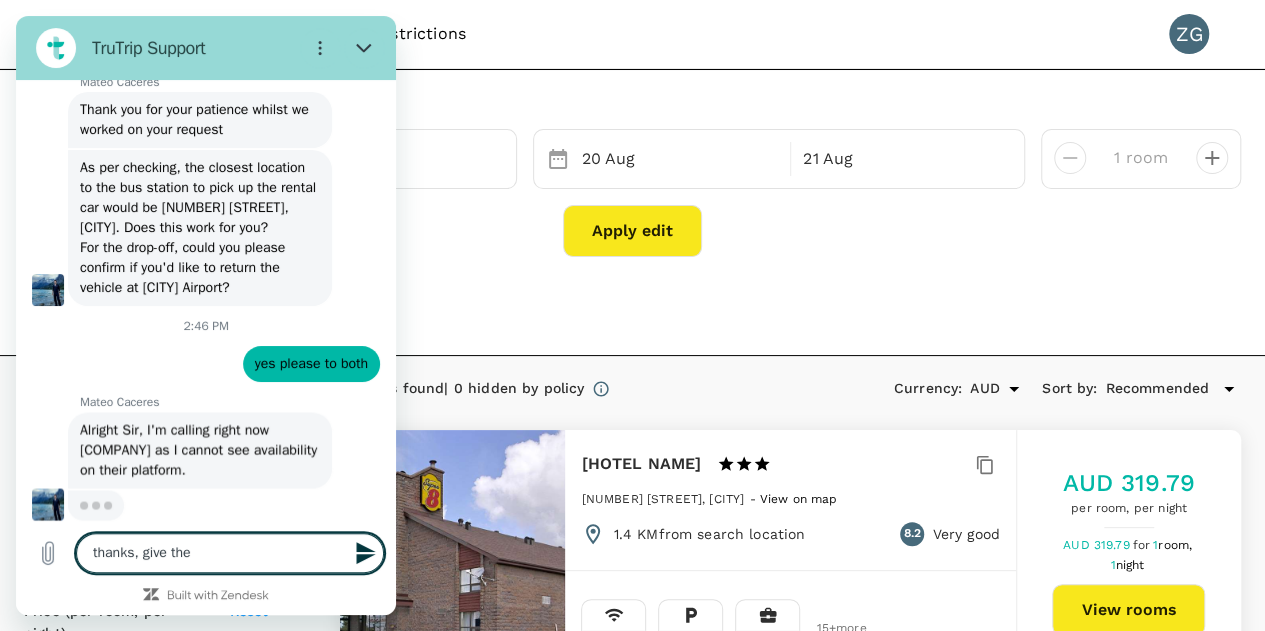 type on "thanks, give them" 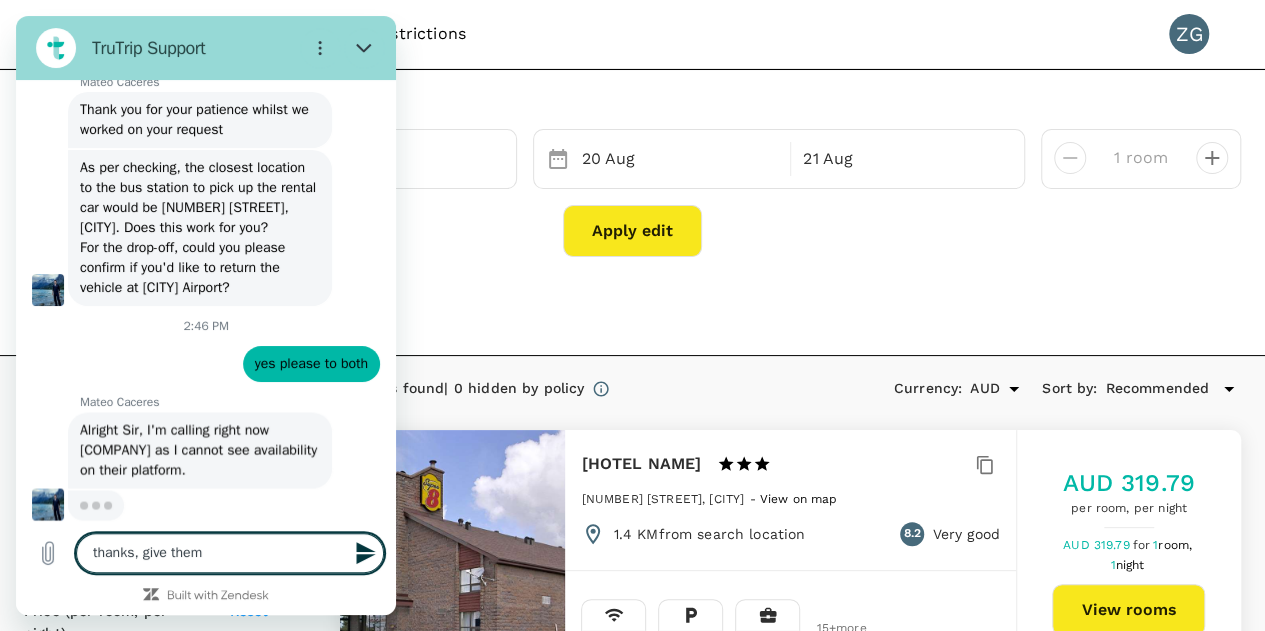 type on "thanks, give them" 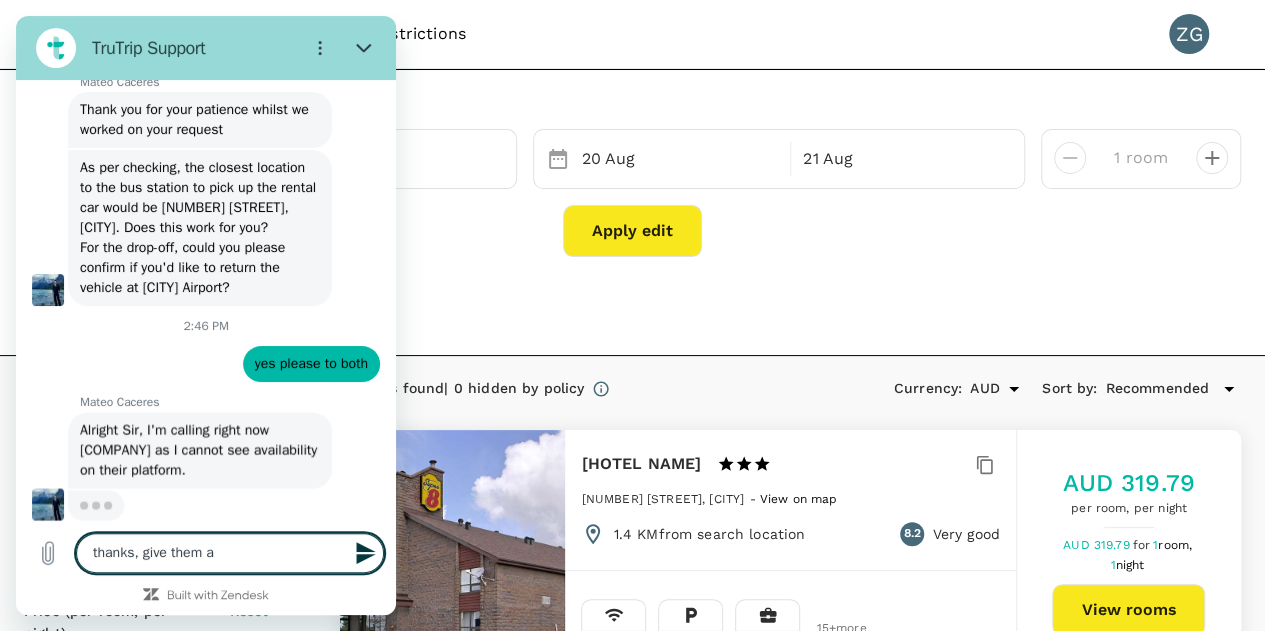 type on "thanks, give them a" 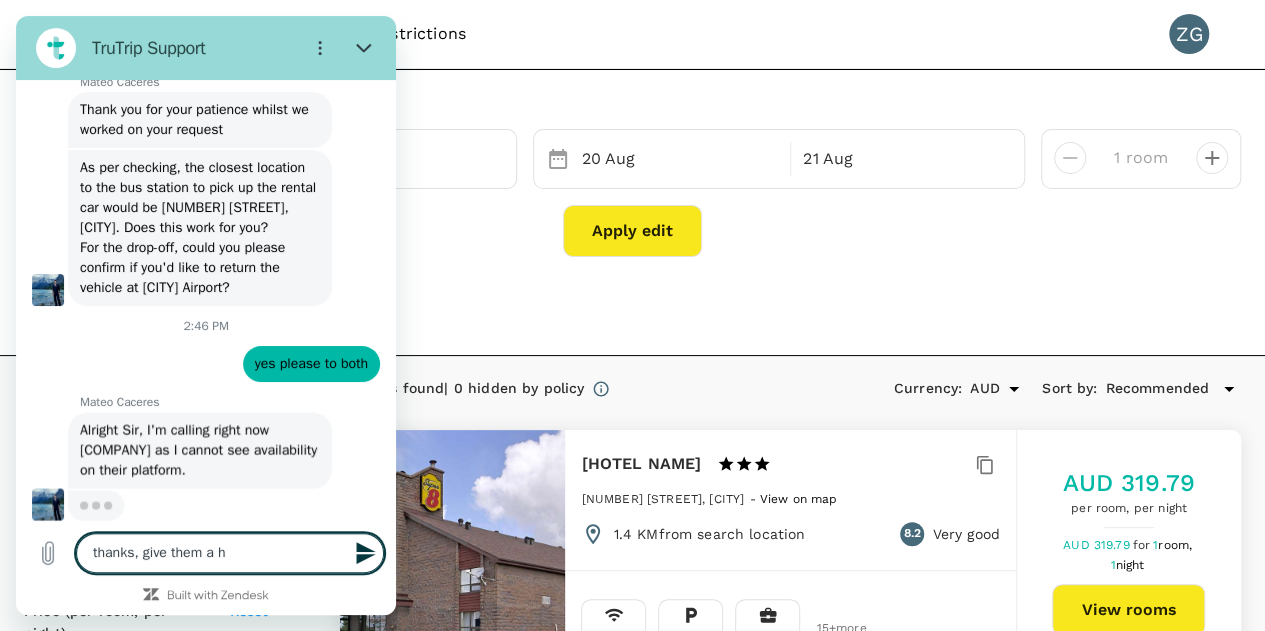 type on "thanks, give them a ha" 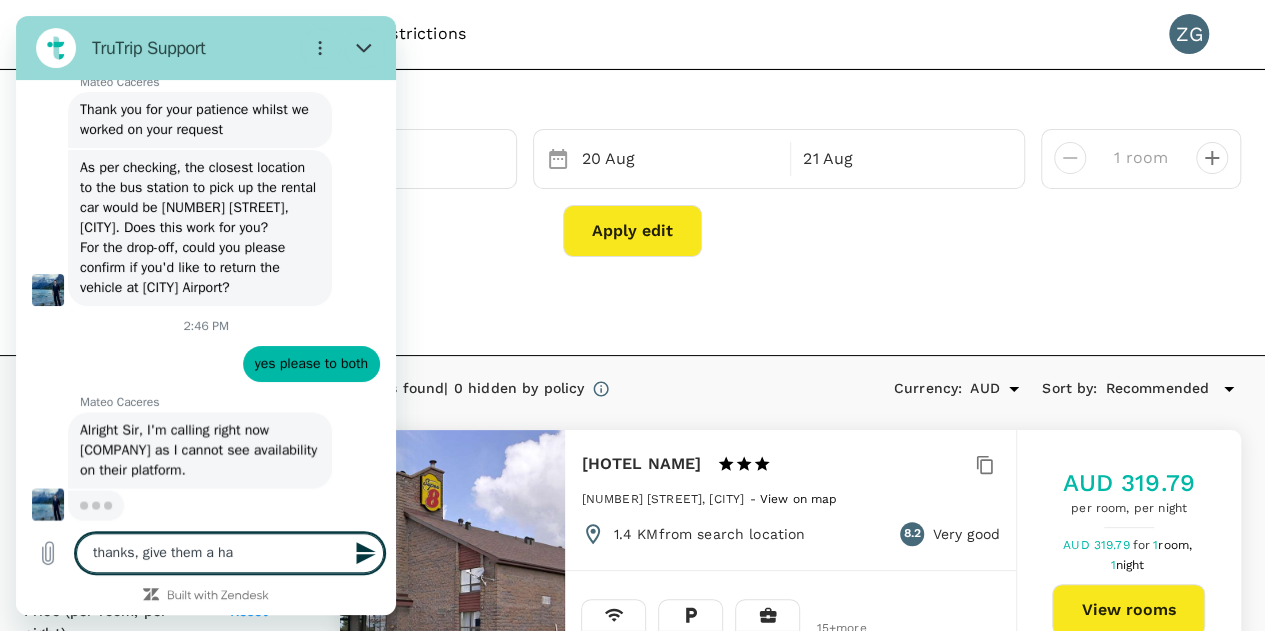 type on "thanks, give them a har" 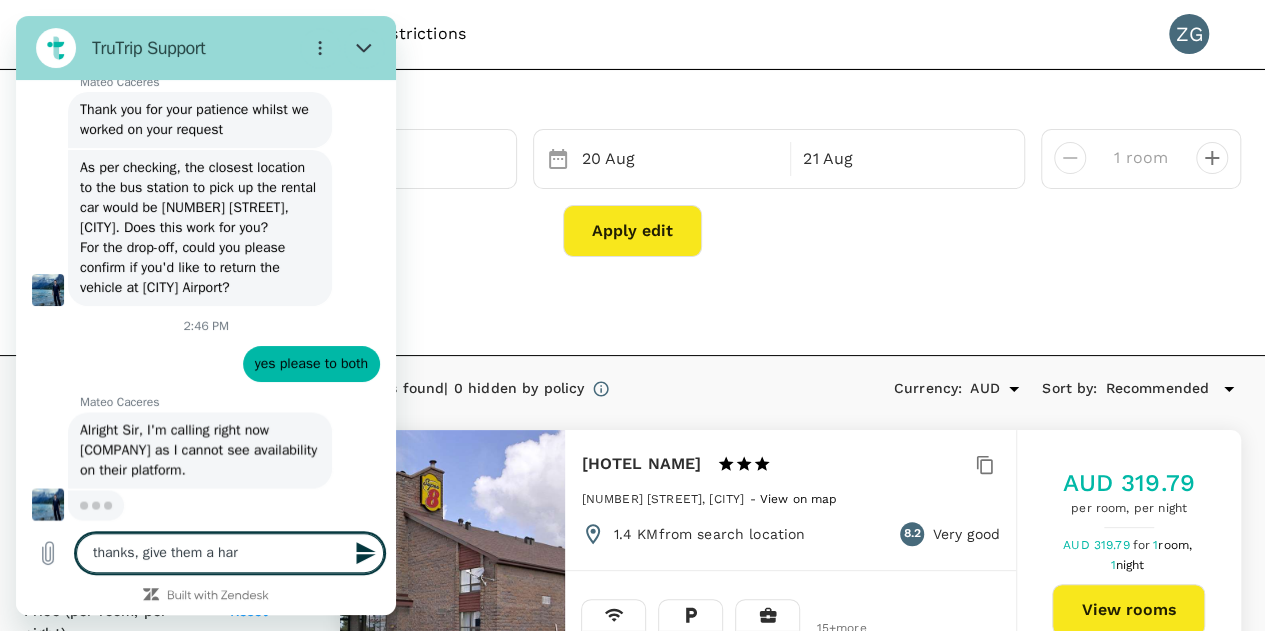 type on "thanks, give them a hard" 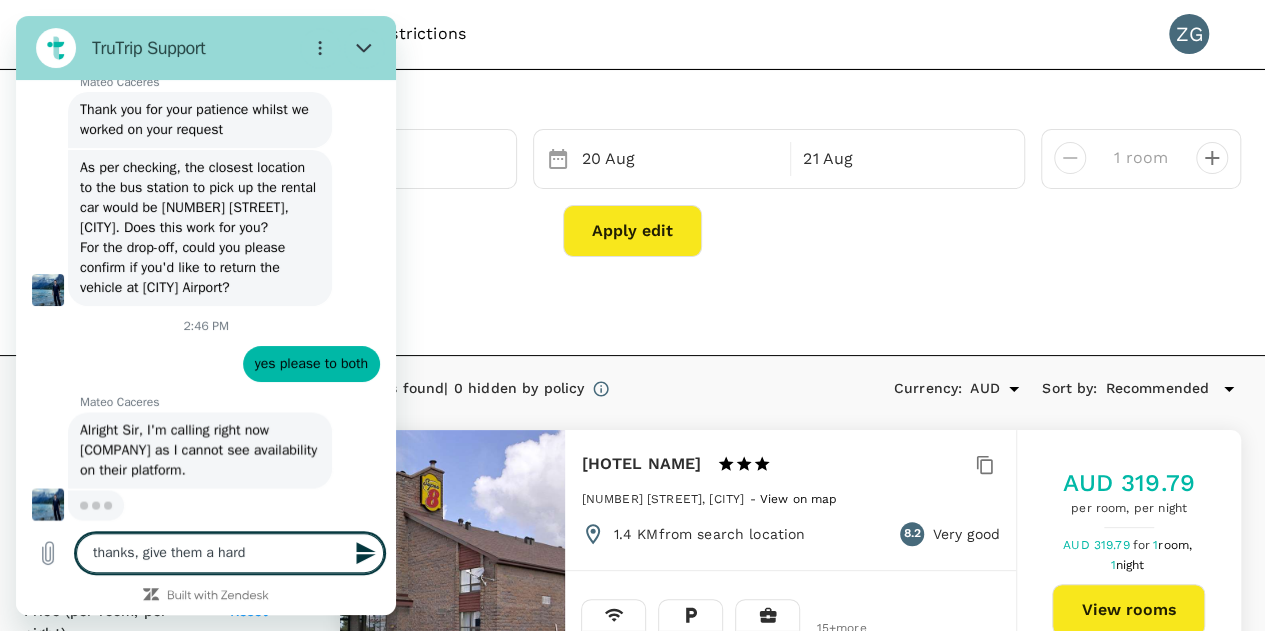type on "thanks, give them a hard" 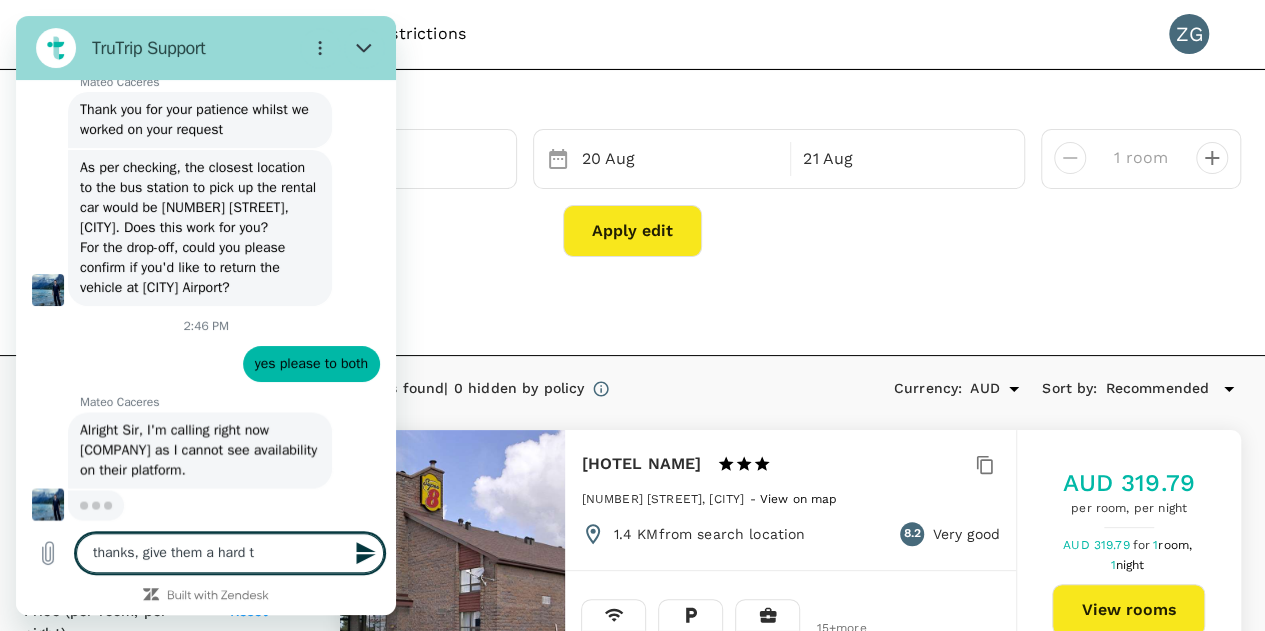 type on "thanks, give them a hard ti" 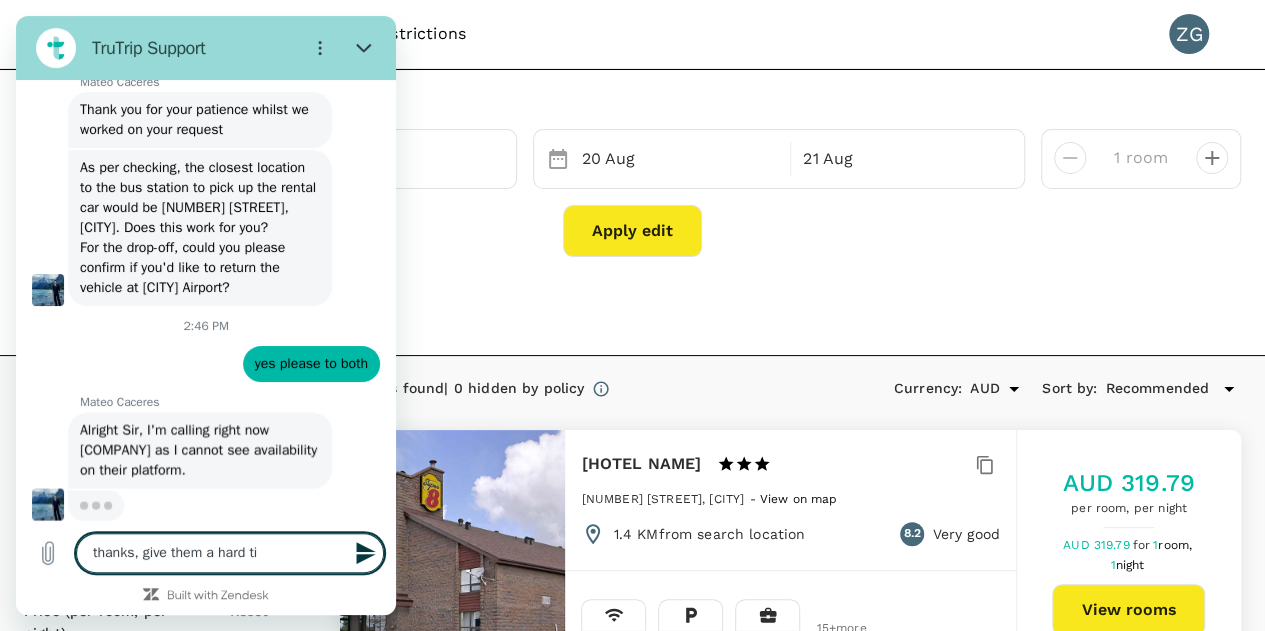 type on "thanks, give them a hard tim" 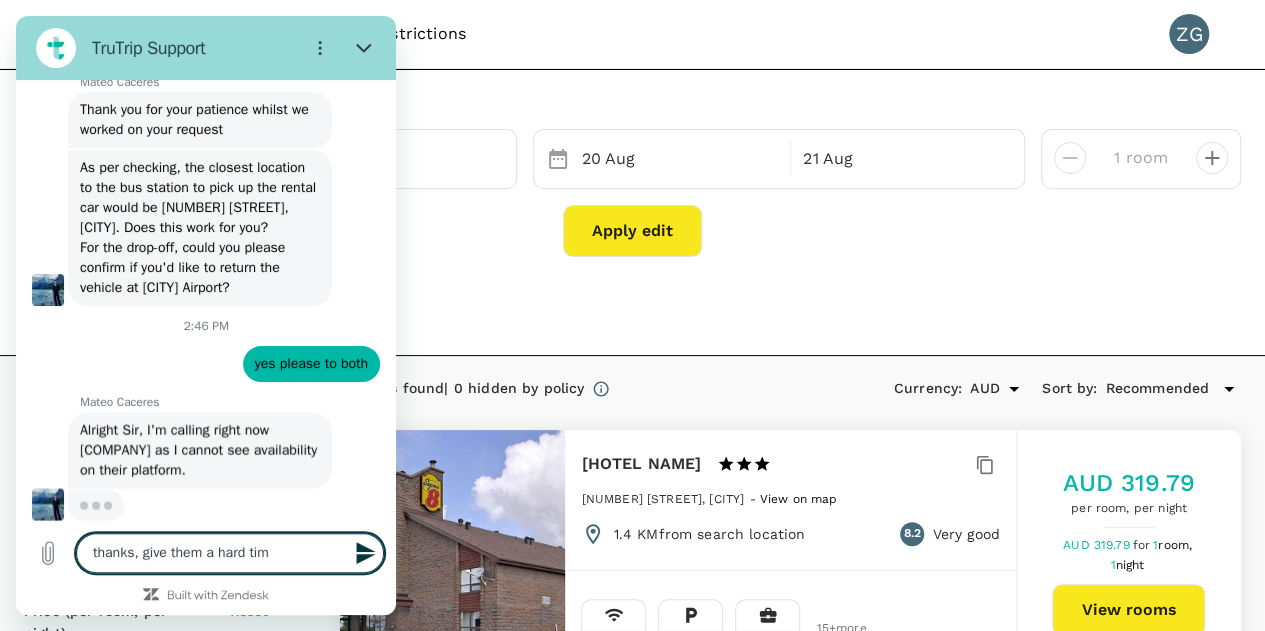 type on "thanks, give them a hard time" 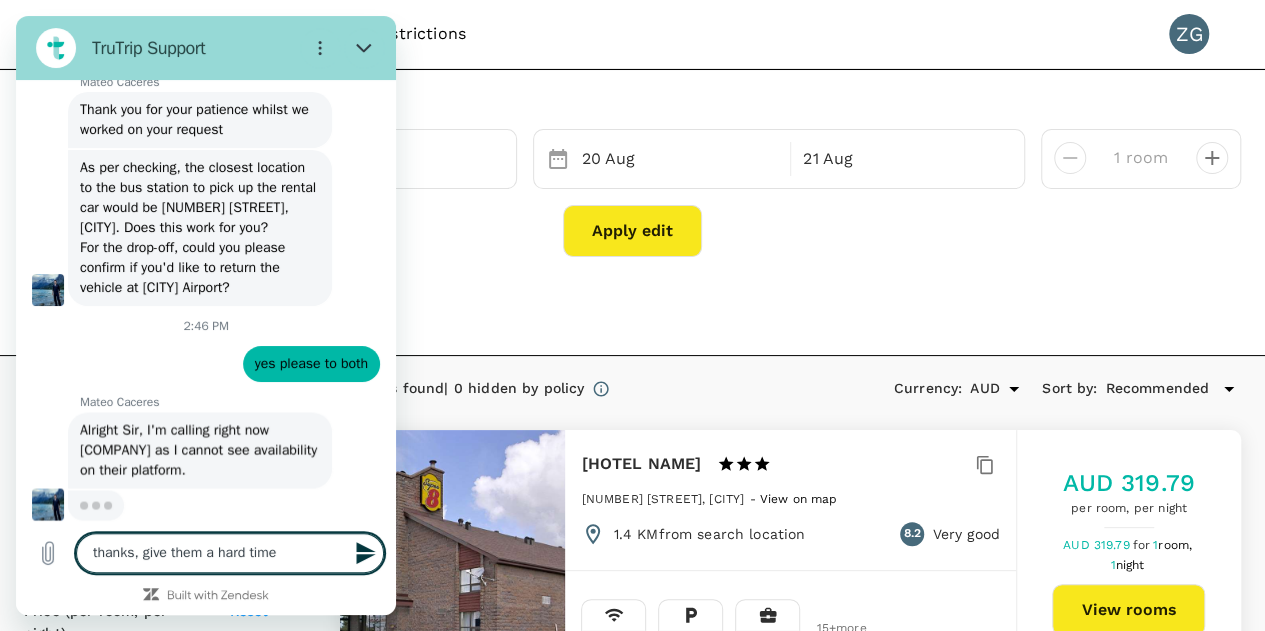 type on "thanks, give them a hard time," 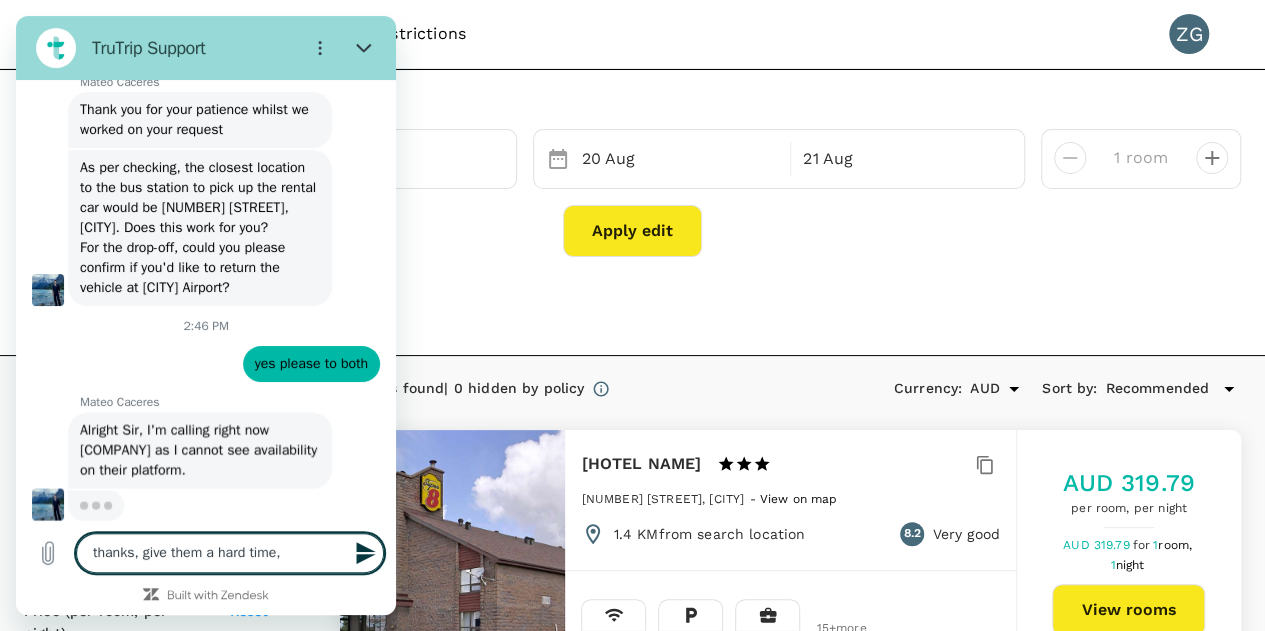 type on "thanks, give them a hard time," 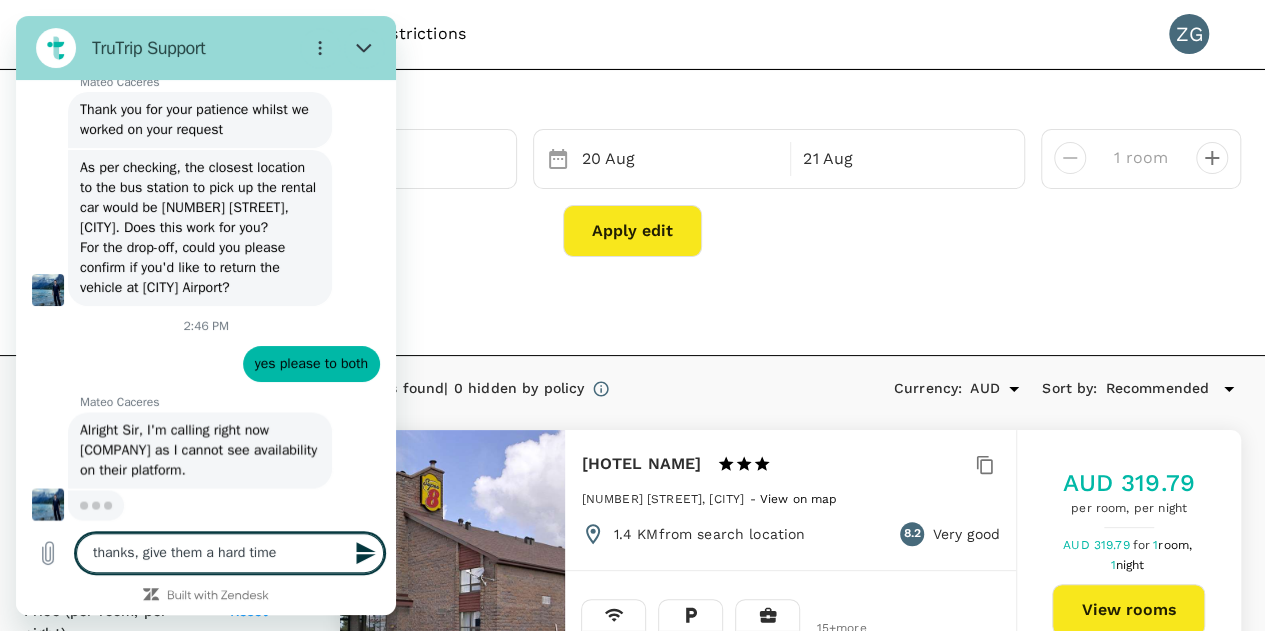 type on "thanks, give them a hard time" 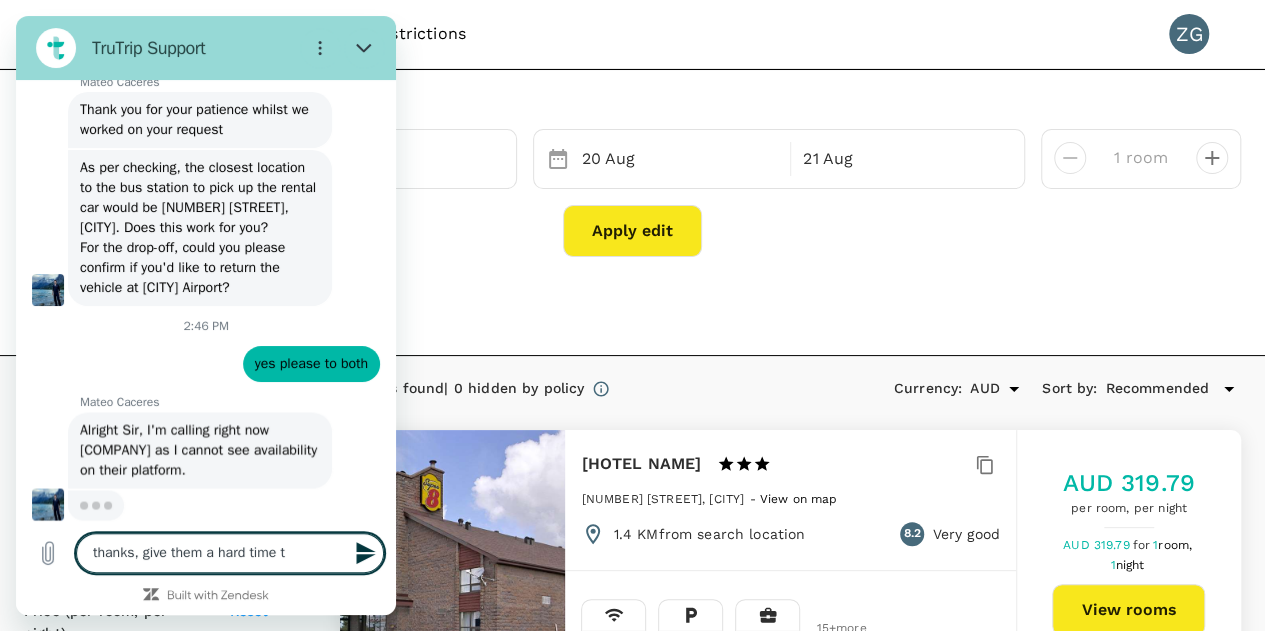 type on "thanks, give them a hard time to" 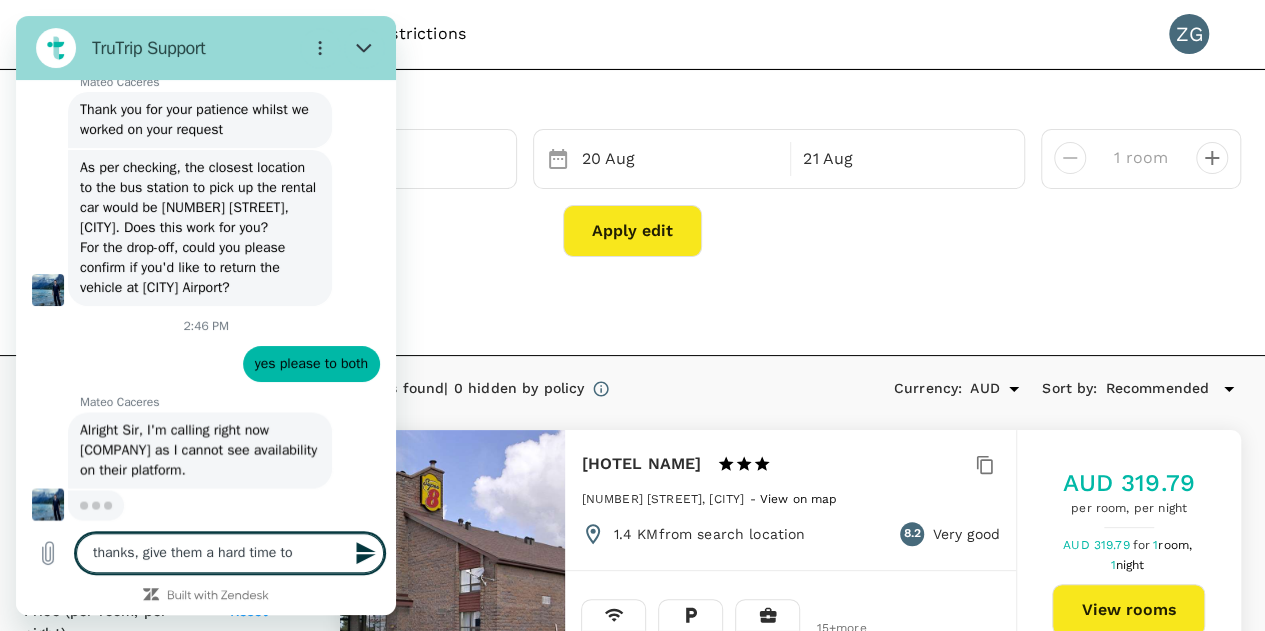 type on "thanks, give them a hard time to" 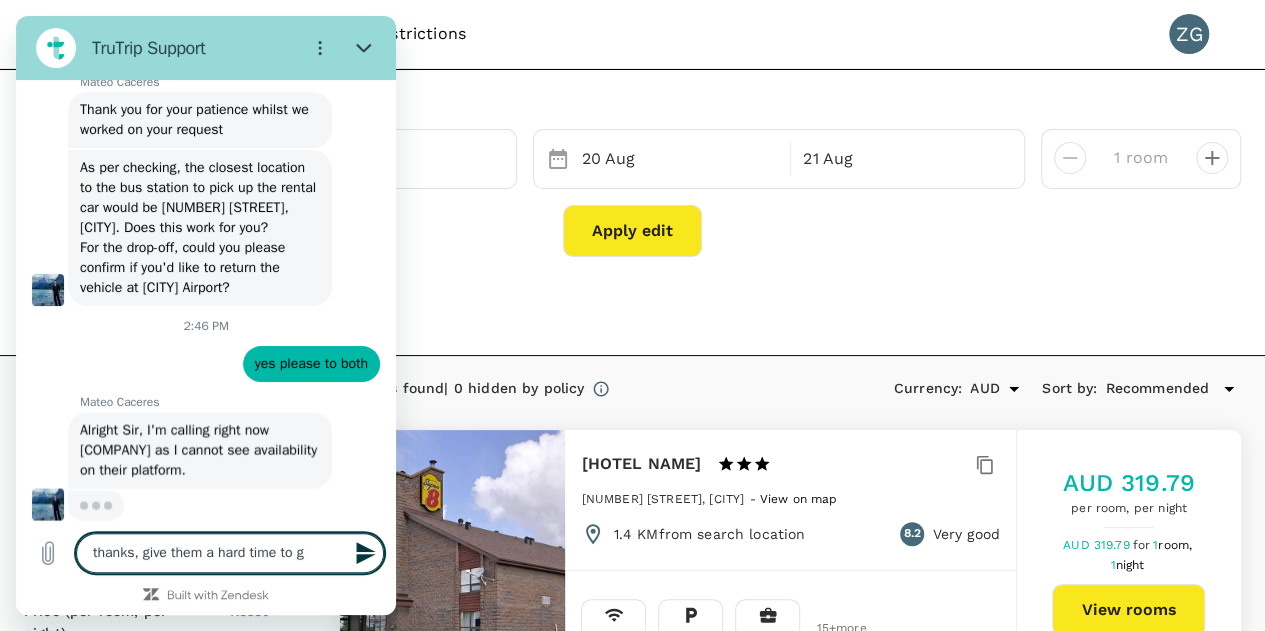 type on "thanks, give them a hard time to ge" 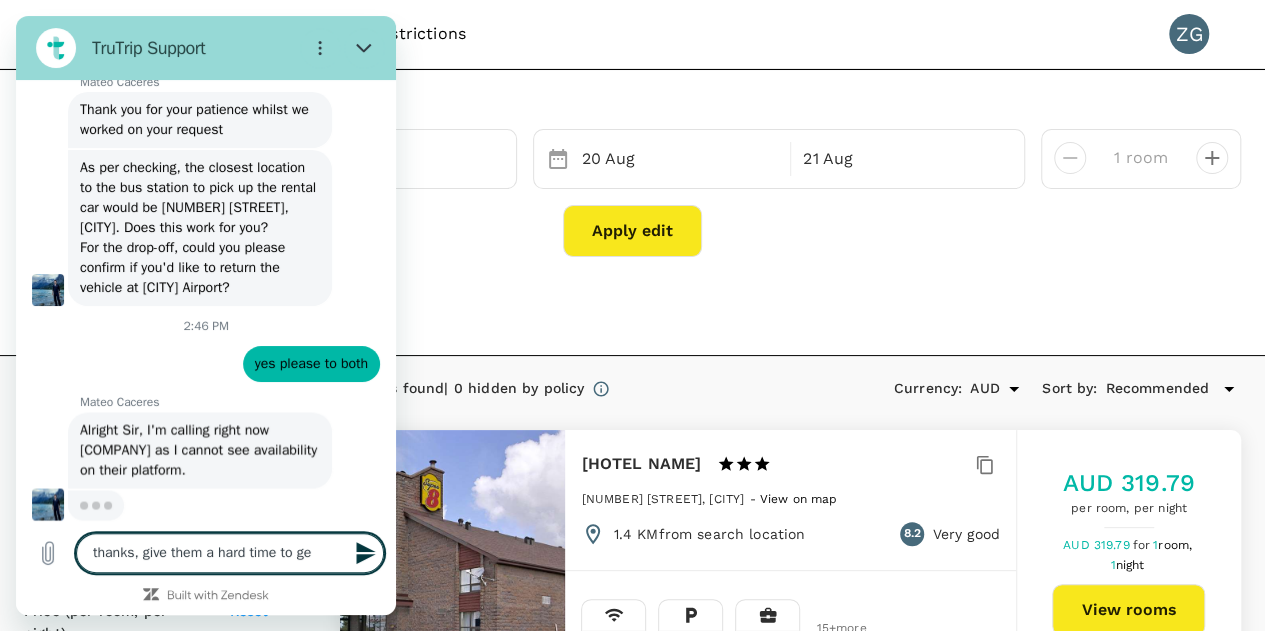 type on "x" 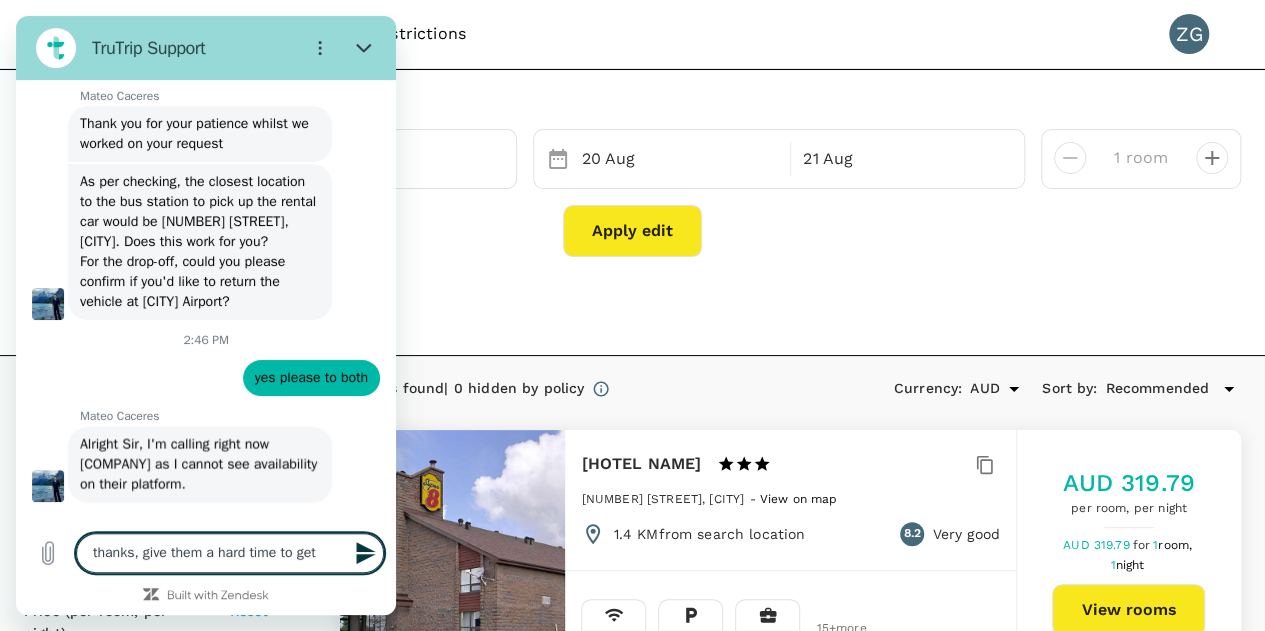 type on "thanks, give them a hard time to get" 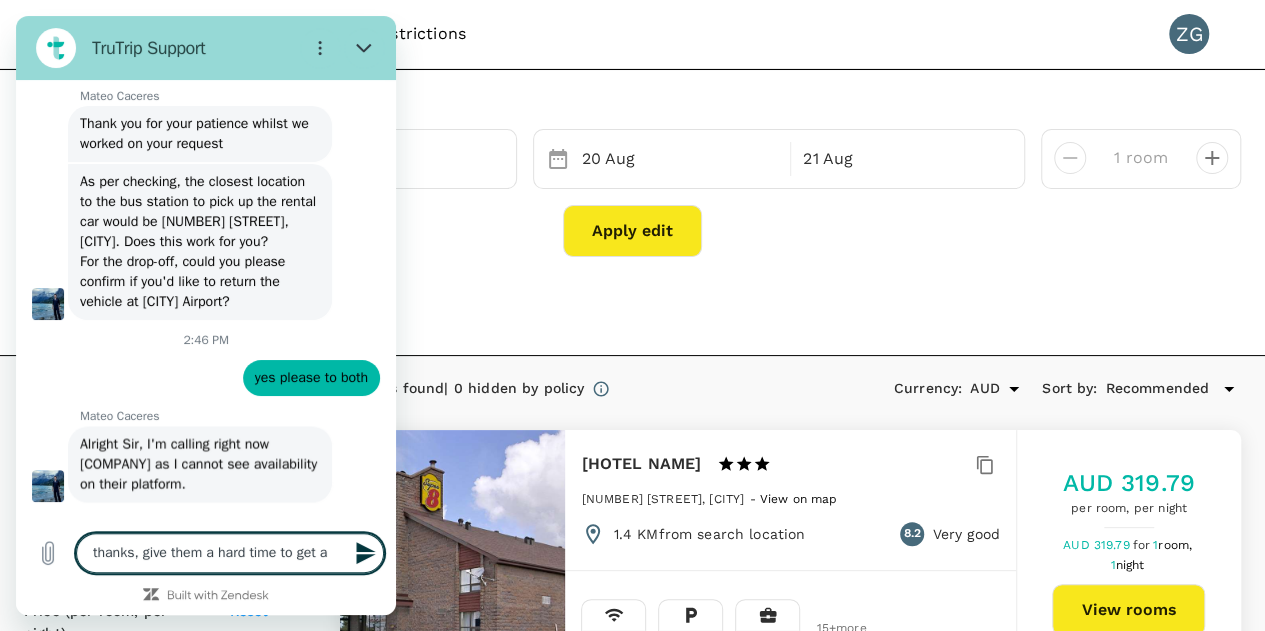 type on "x" 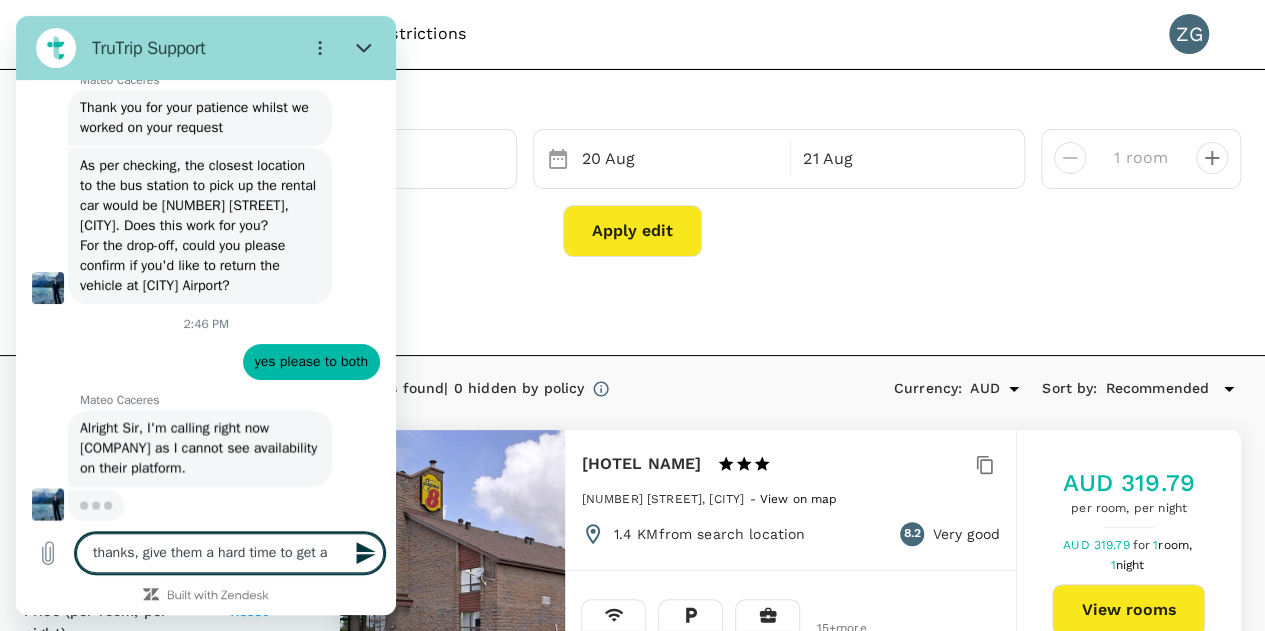 type on "thanks, give them a hard time to get a s" 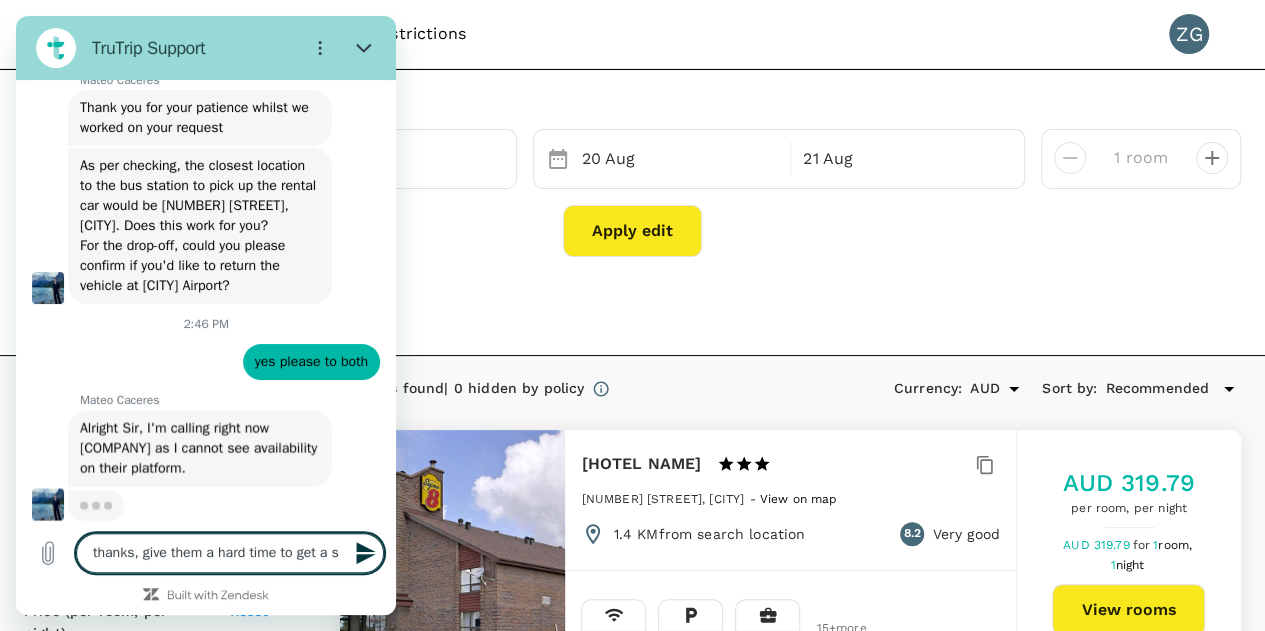 type on "thanks, give them a hard time to get a sm" 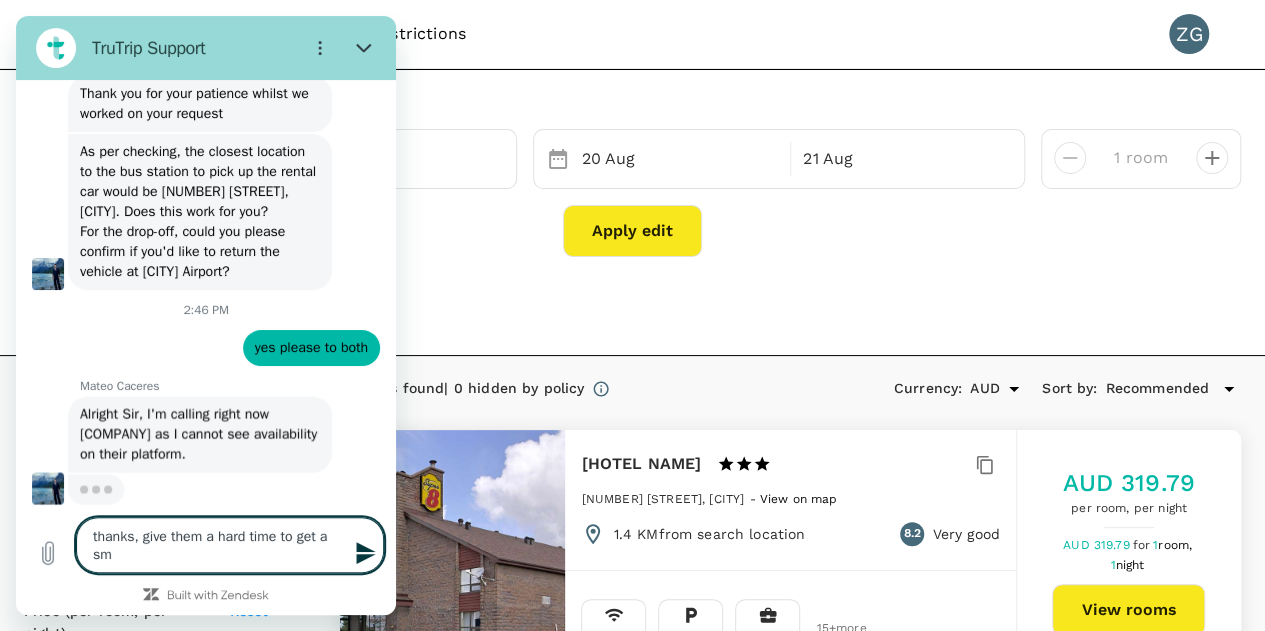 type on "thanks, give them a hard time to get a sma" 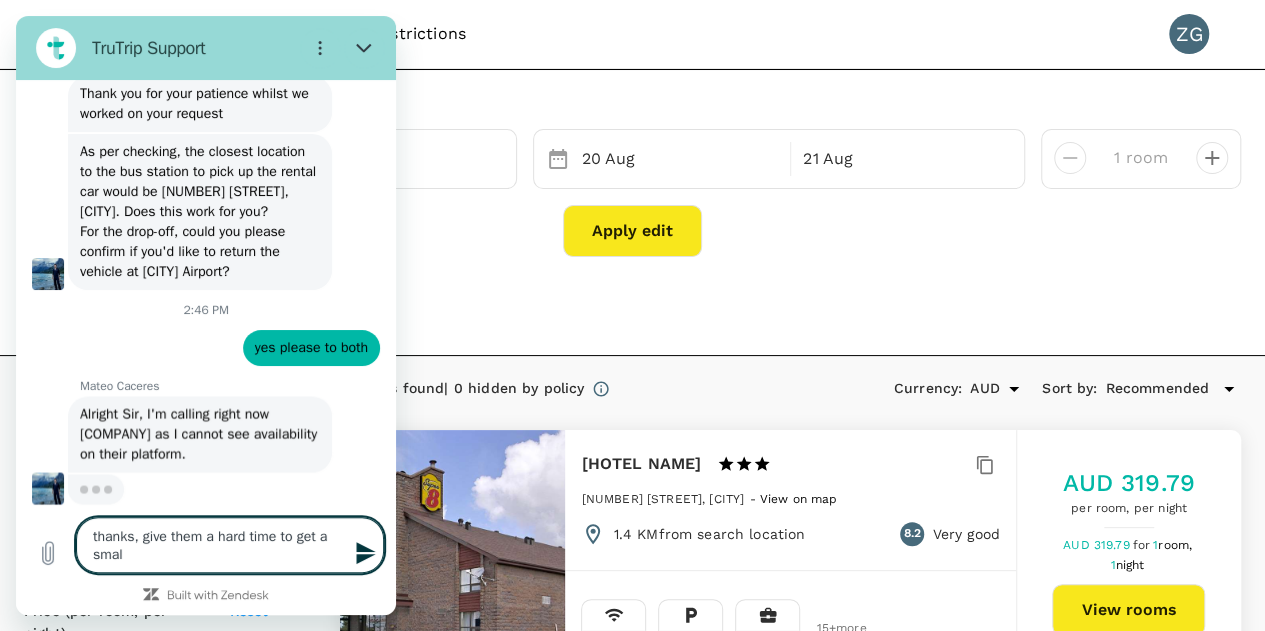 type on "thanks, give them a hard time to get a small" 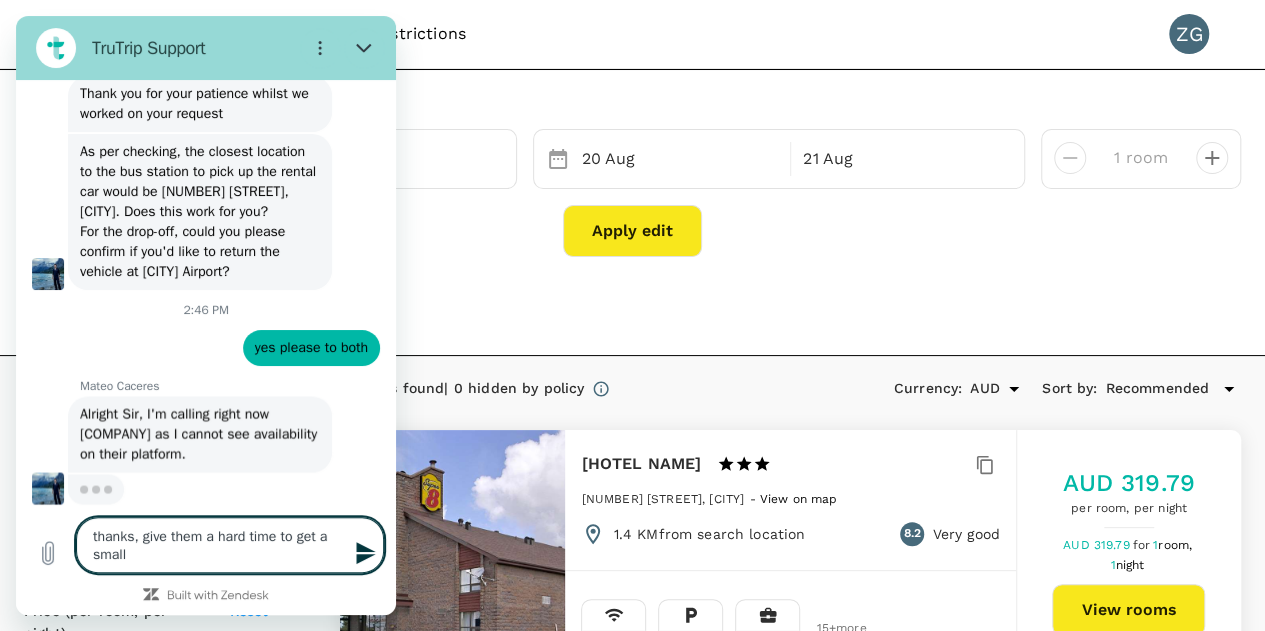 type on "thanks, give them a hard time to get a small" 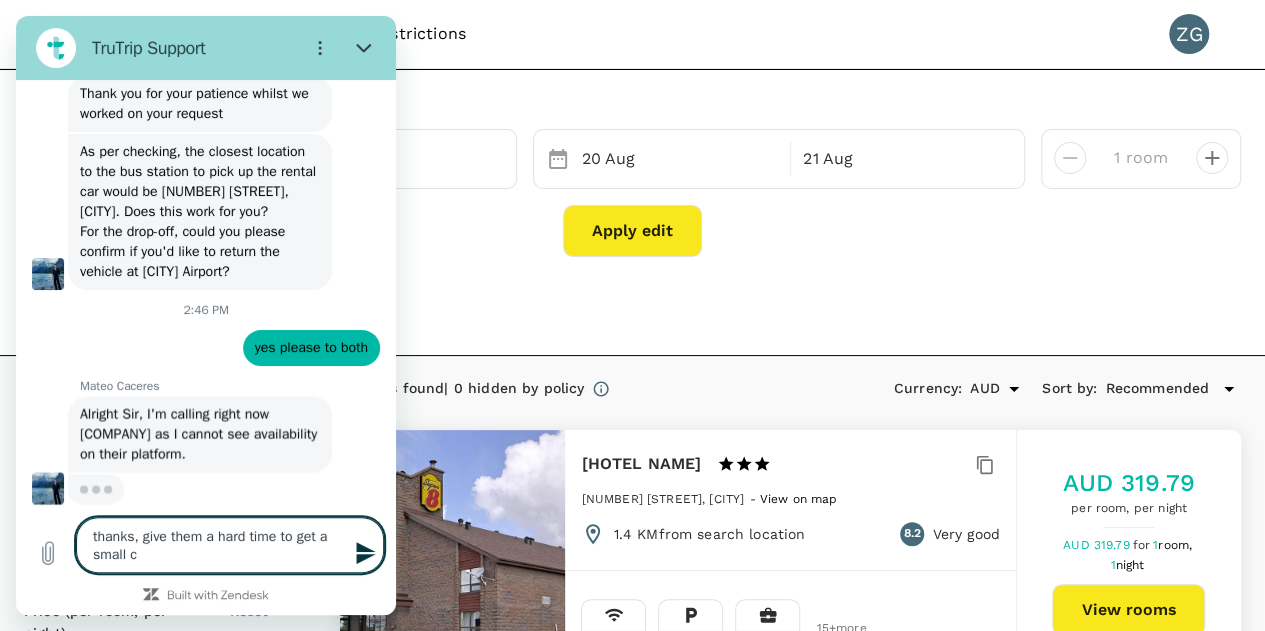 type on "thanks, give them a hard time to get a small ca" 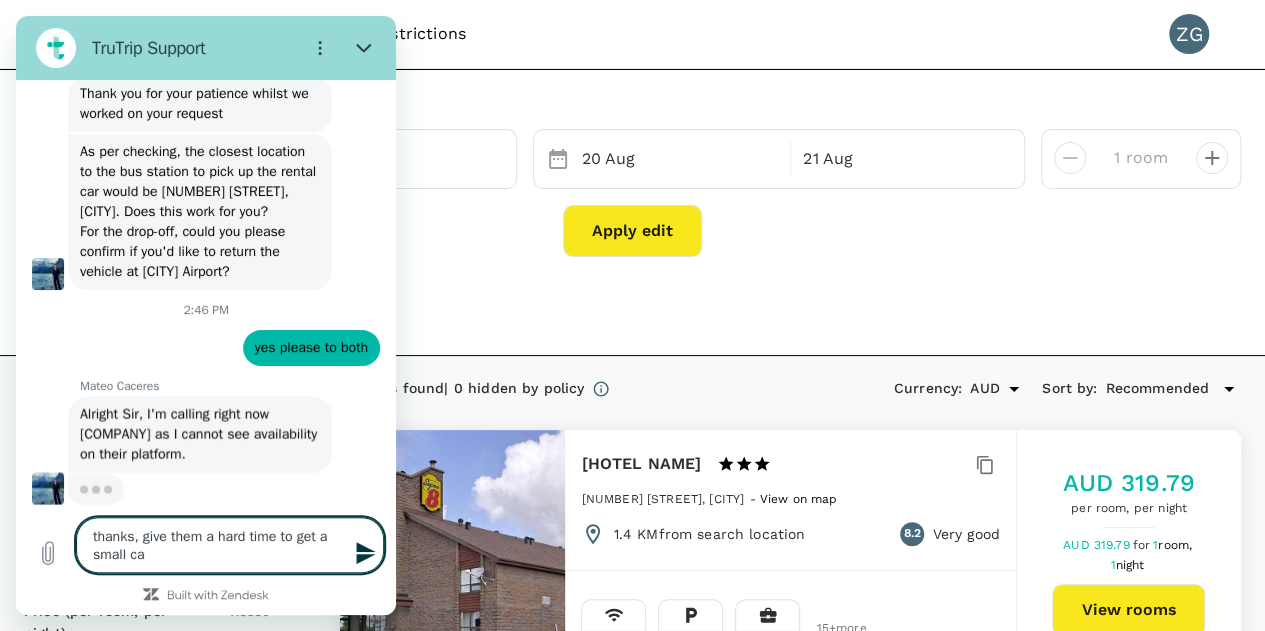 type on "thanks, give them a hard time to get a small car" 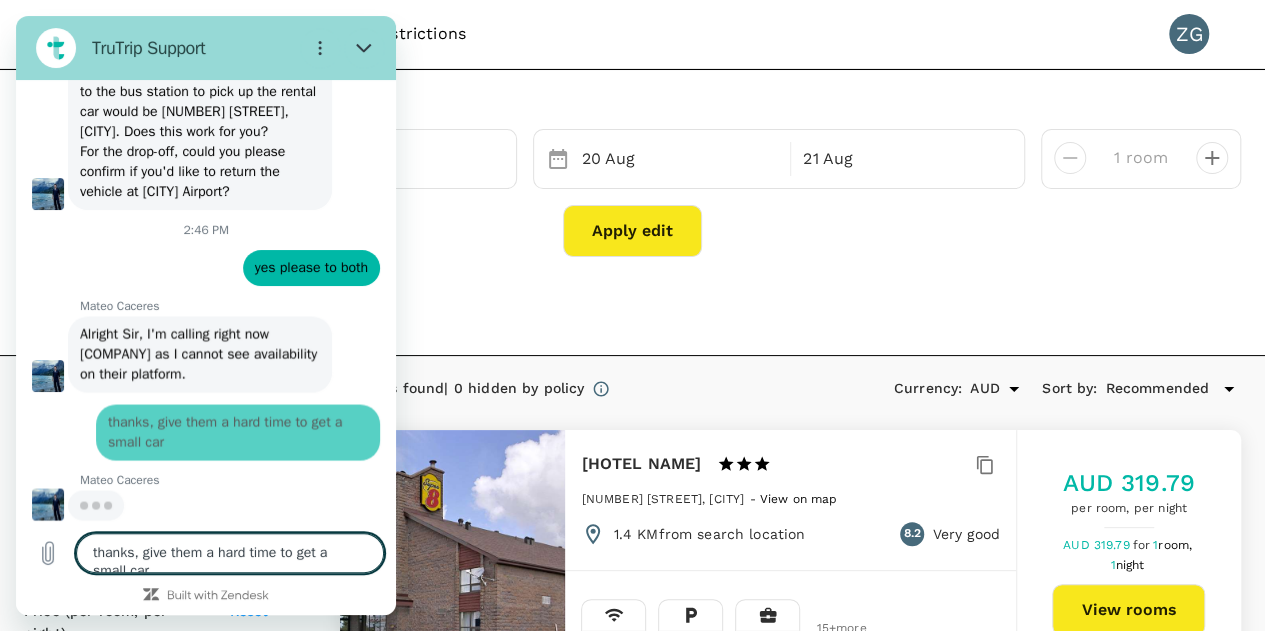type 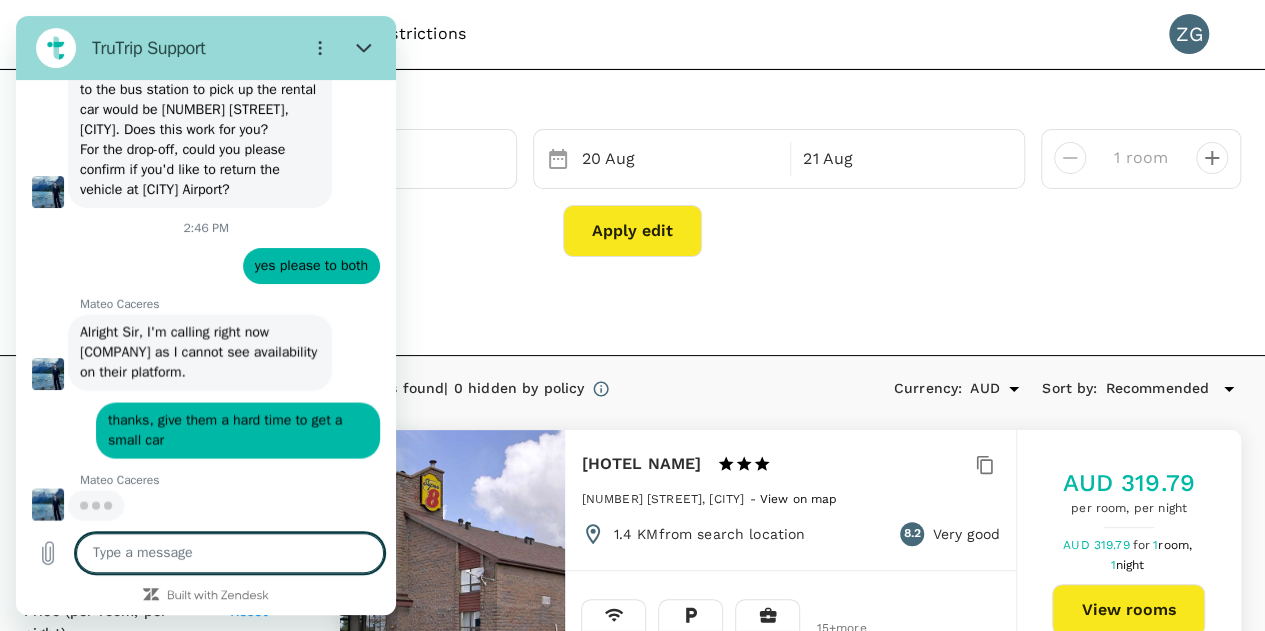 scroll, scrollTop: 5916, scrollLeft: 0, axis: vertical 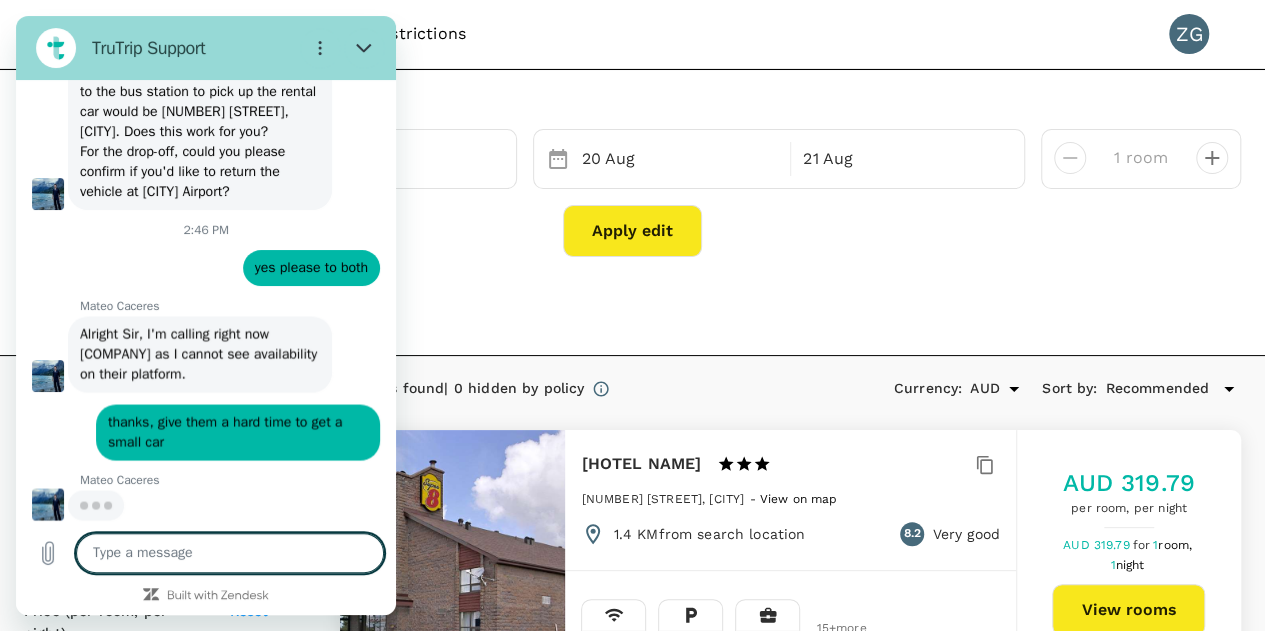click at bounding box center [48, 504] 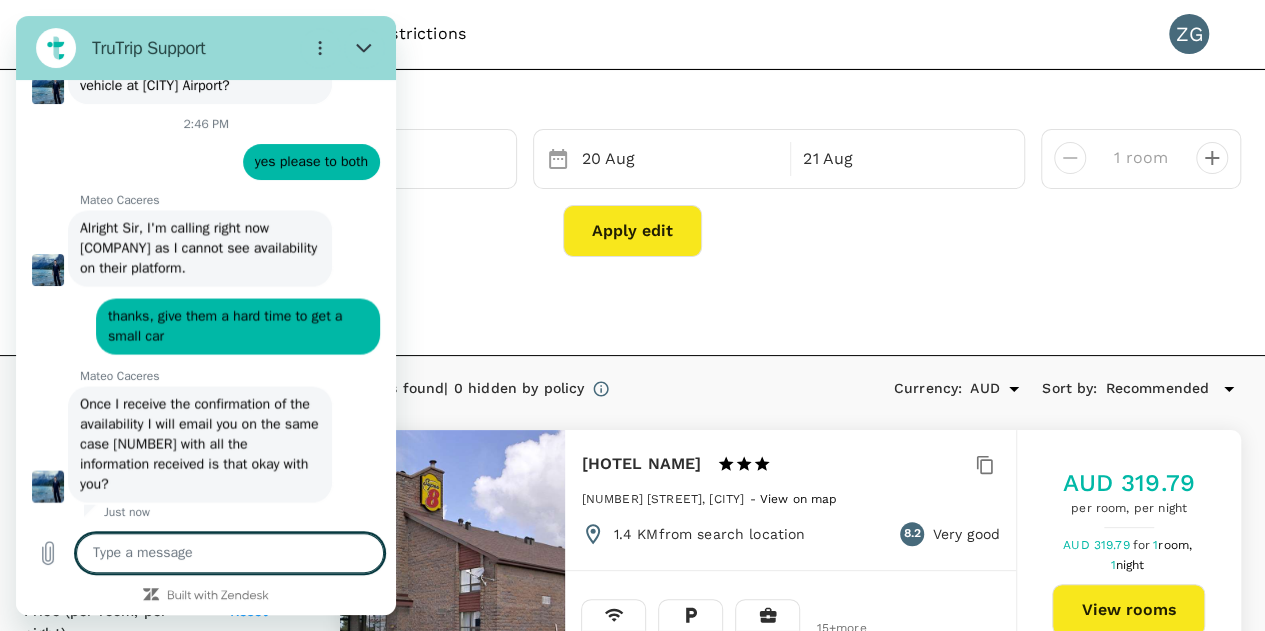 type on "x" 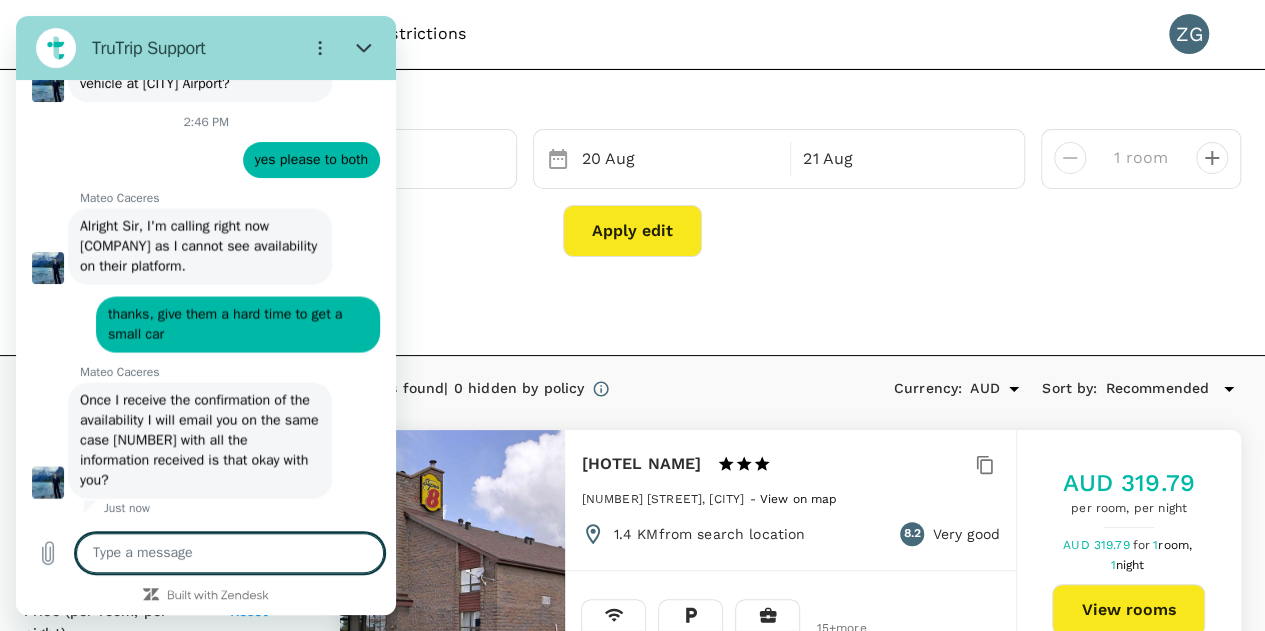 scroll, scrollTop: 6024, scrollLeft: 0, axis: vertical 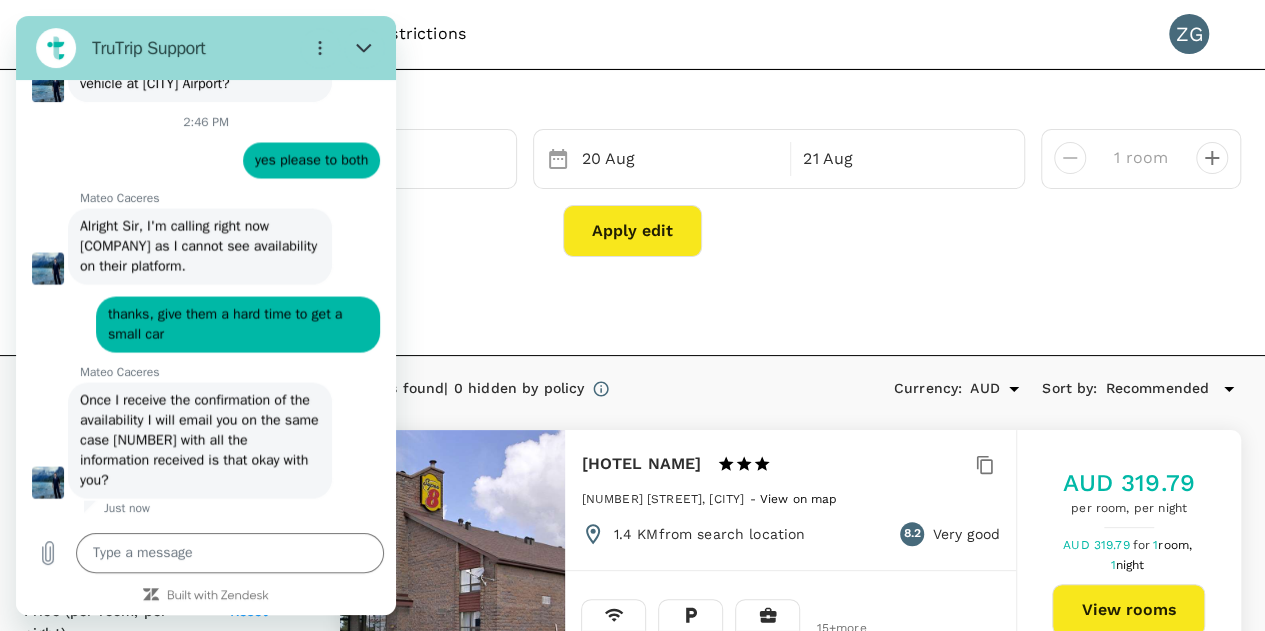 drag, startPoint x: 38, startPoint y: 489, endPoint x: 434, endPoint y: 270, distance: 452.52292 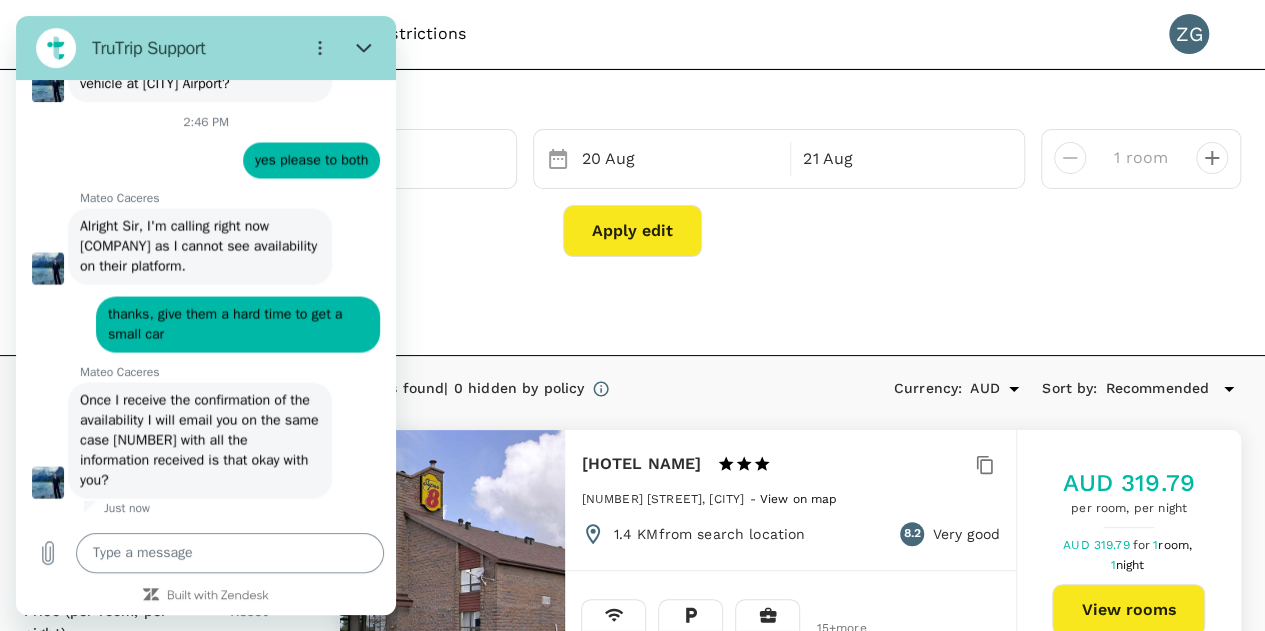 click at bounding box center (230, 553) 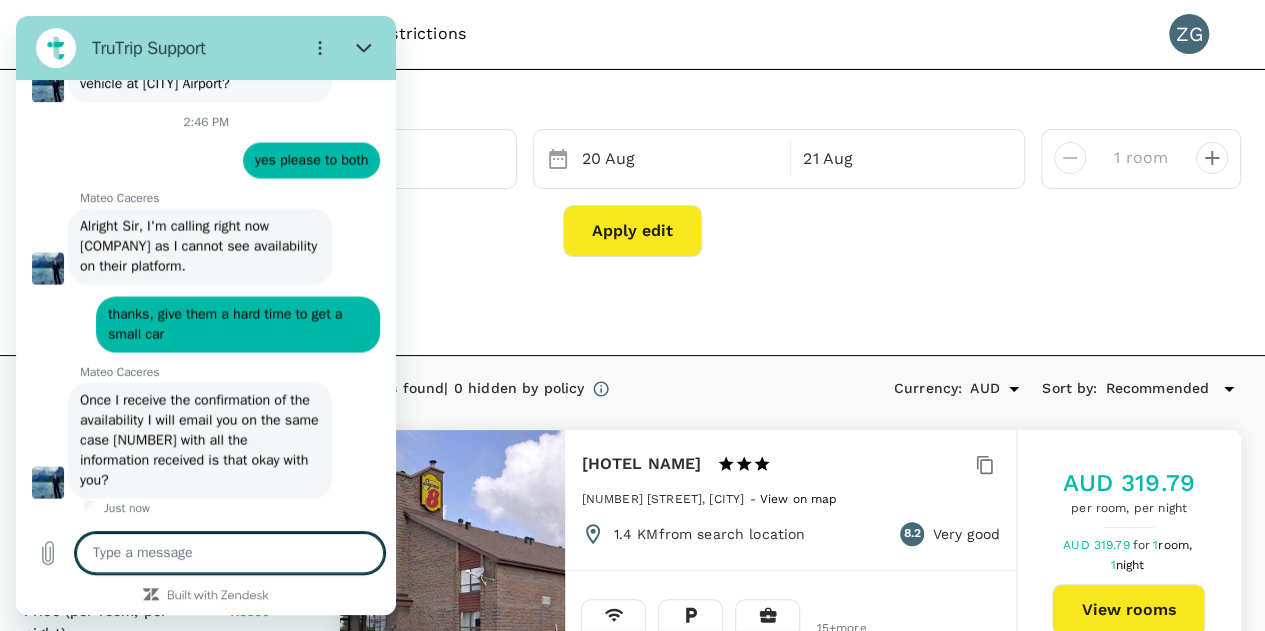 type on "t" 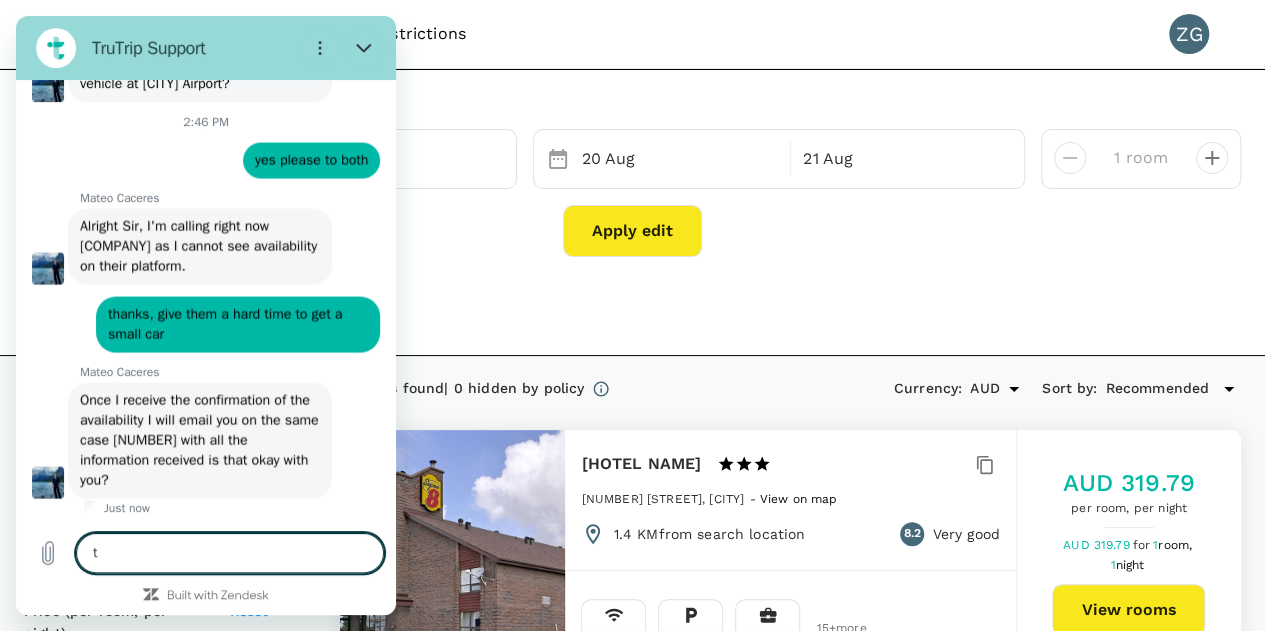 type on "th" 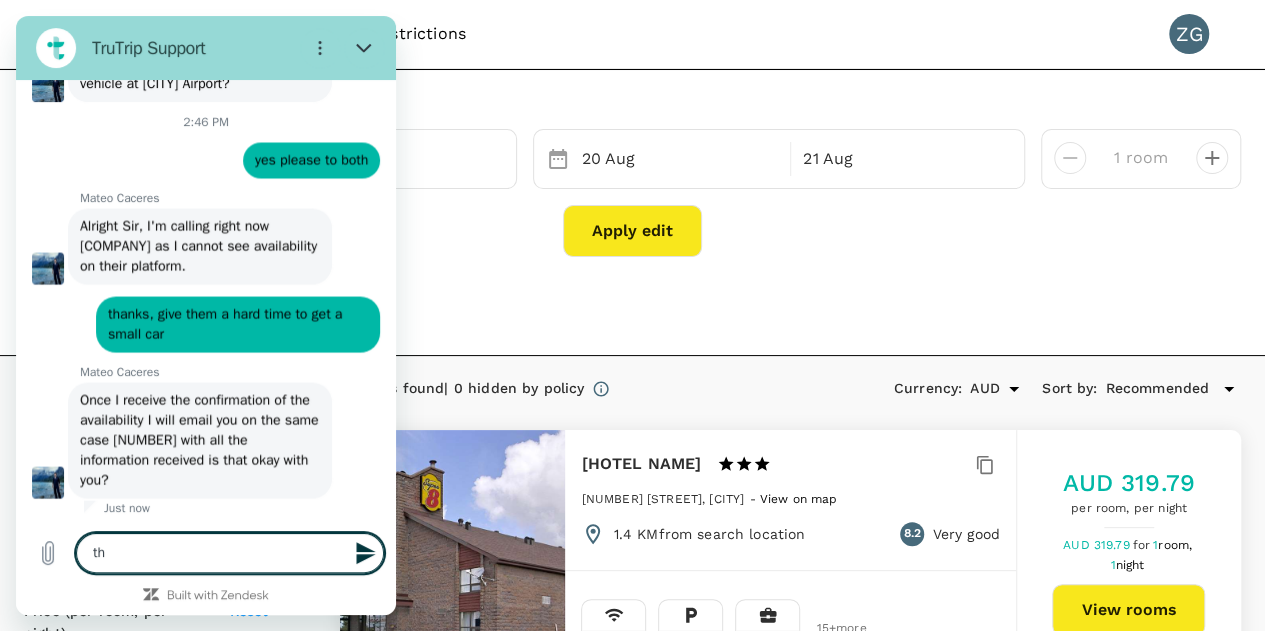 type on "tha" 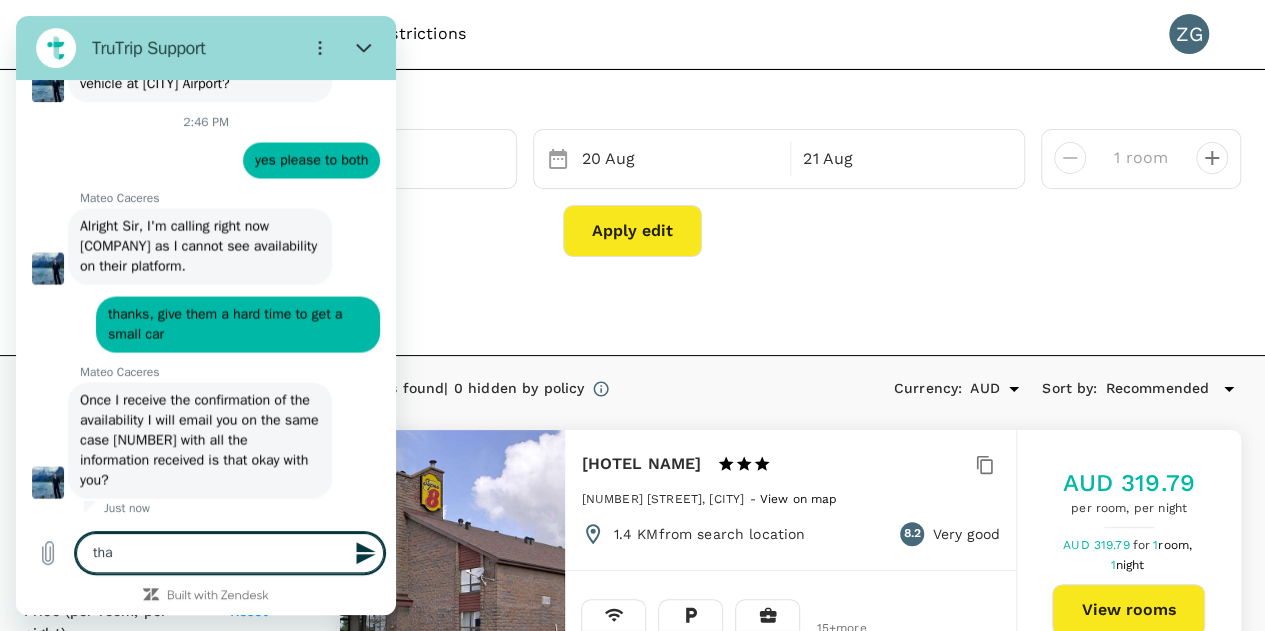type on "that" 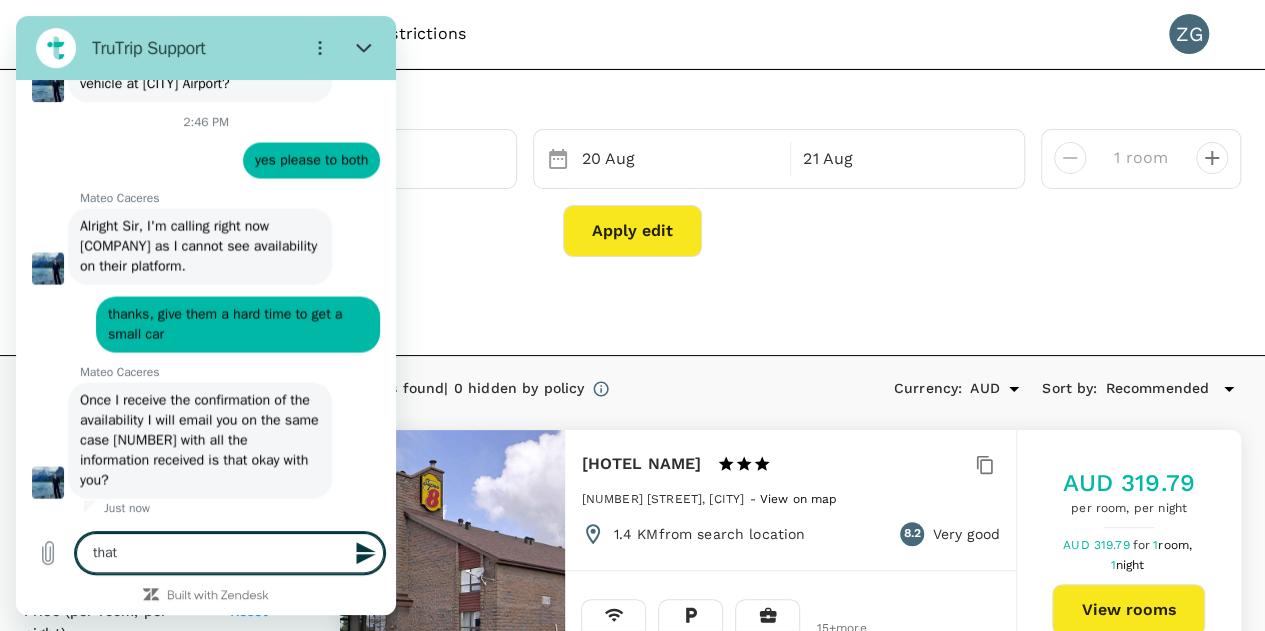 type on "thatè" 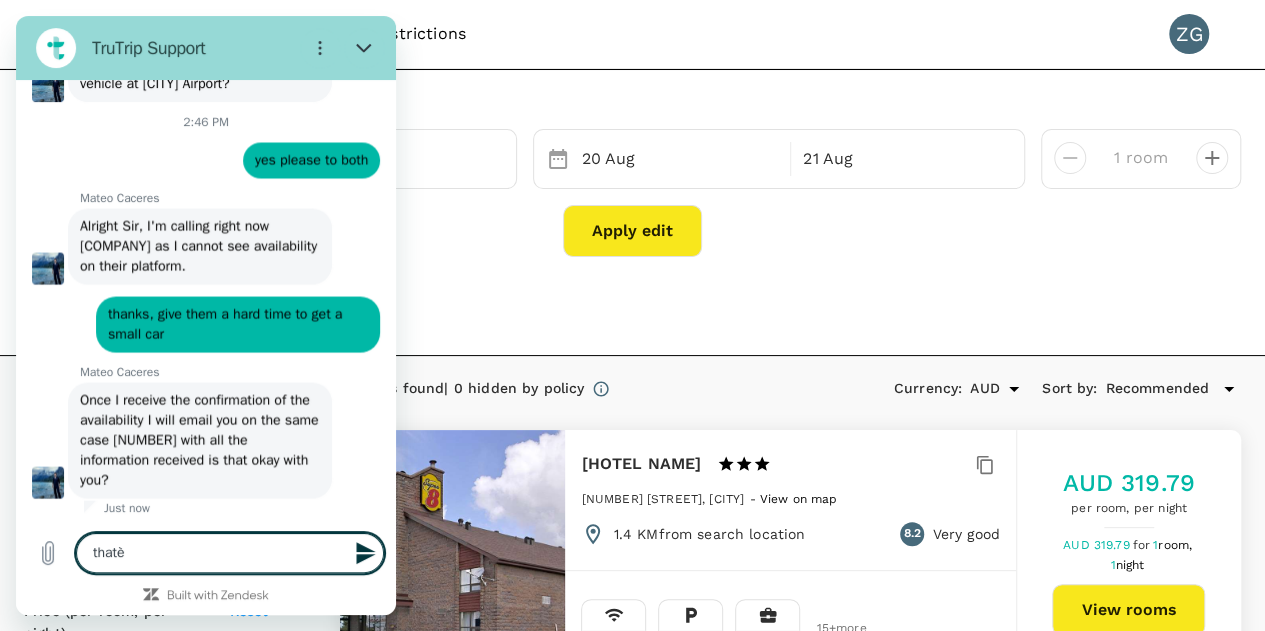 type on "that" 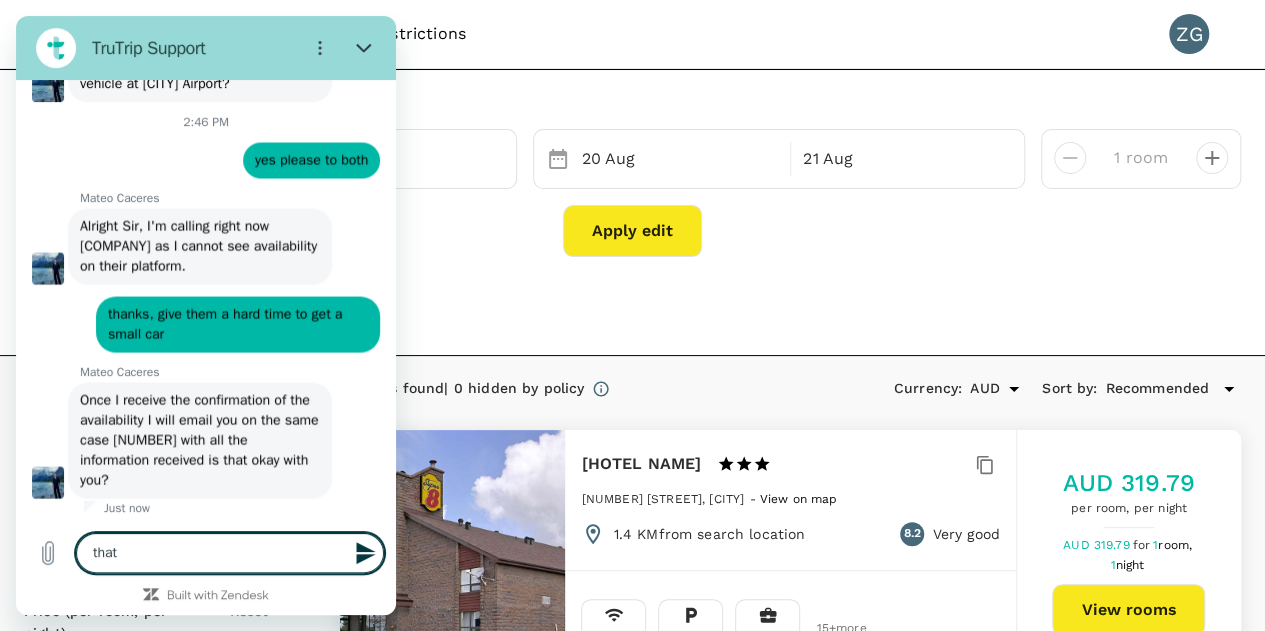 type on "that," 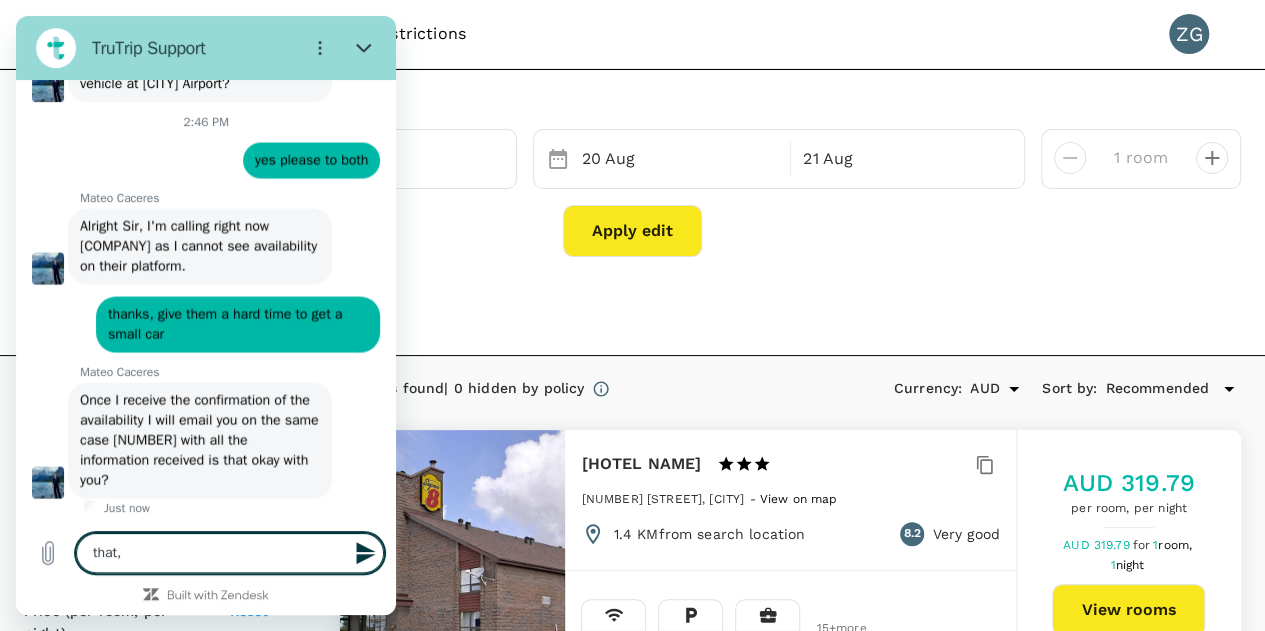 type on "that" 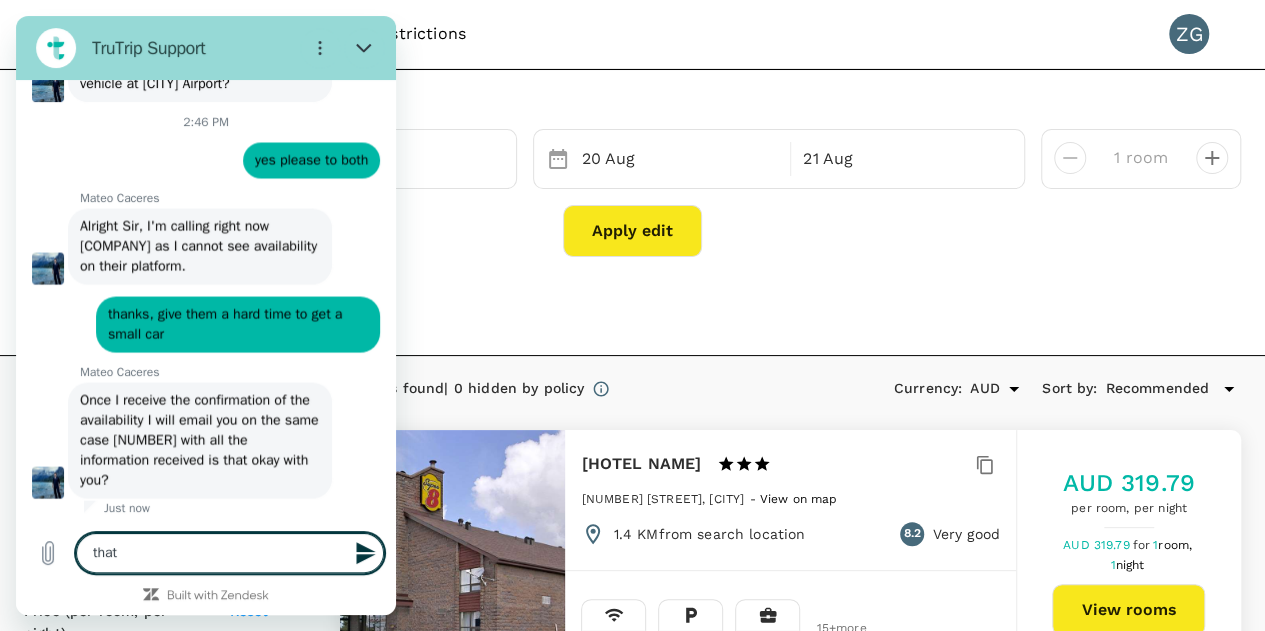 type on "that'" 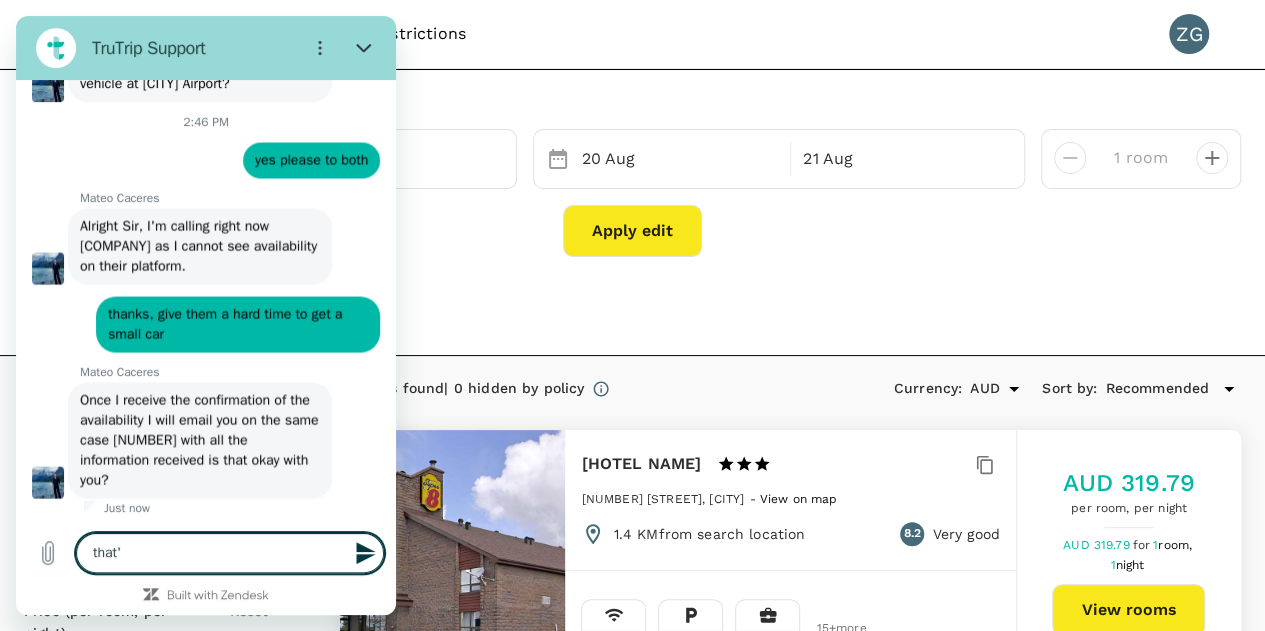 type on "that's" 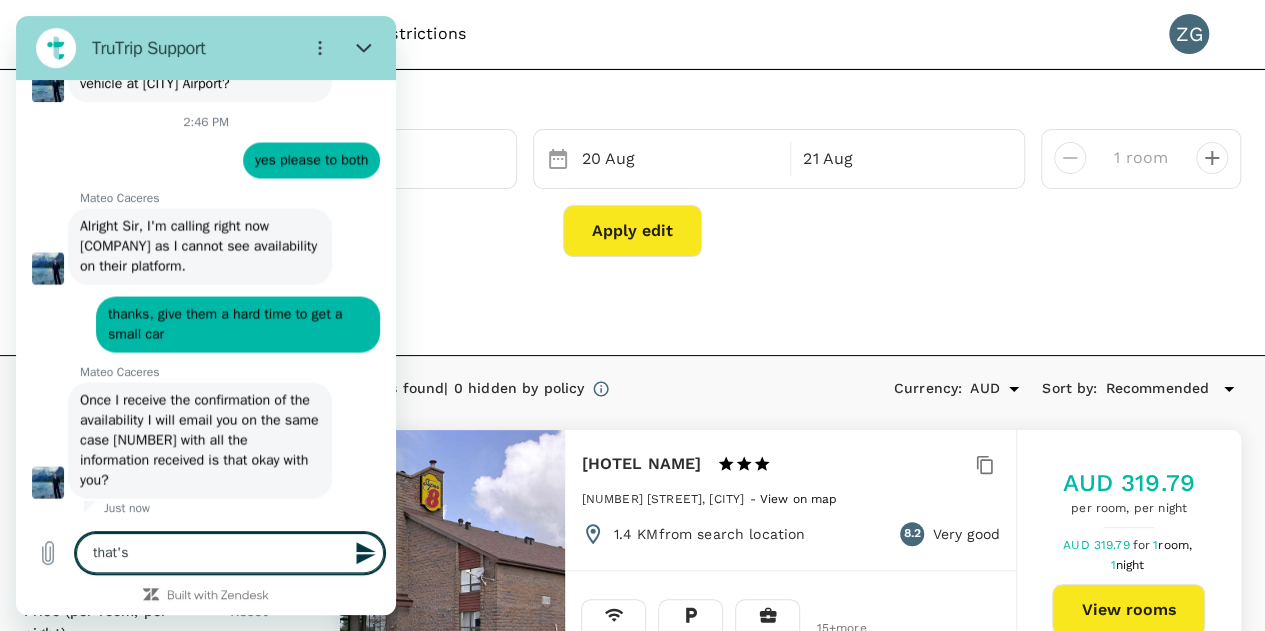 type on "that's" 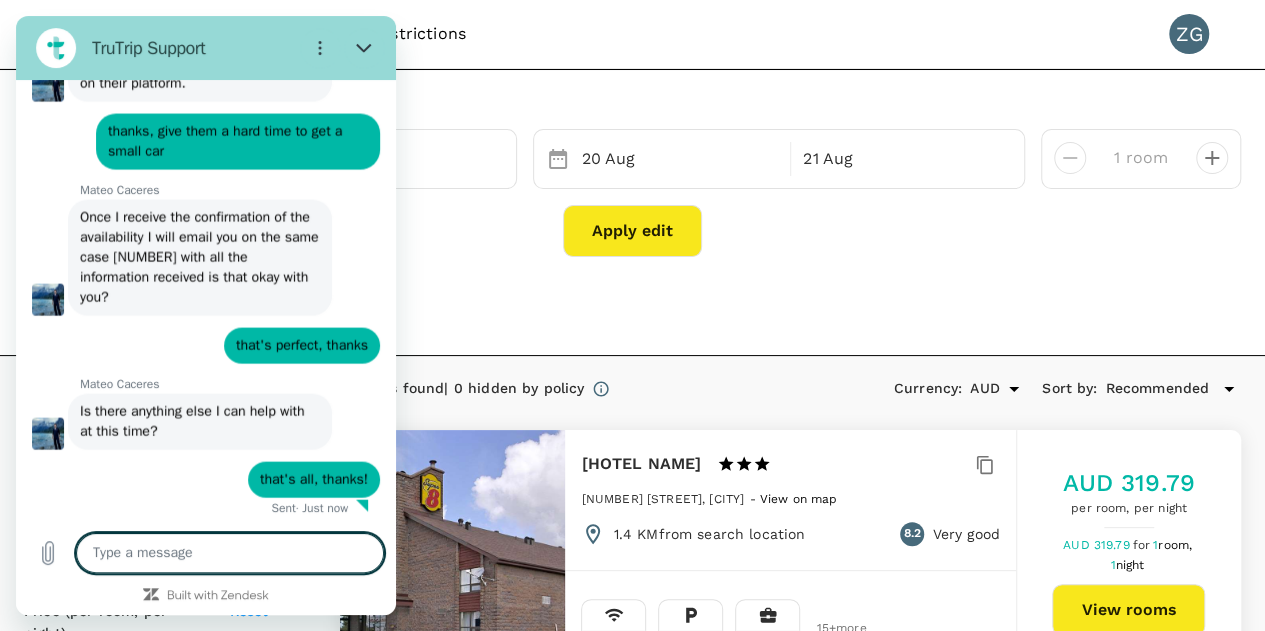 scroll, scrollTop: 6206, scrollLeft: 0, axis: vertical 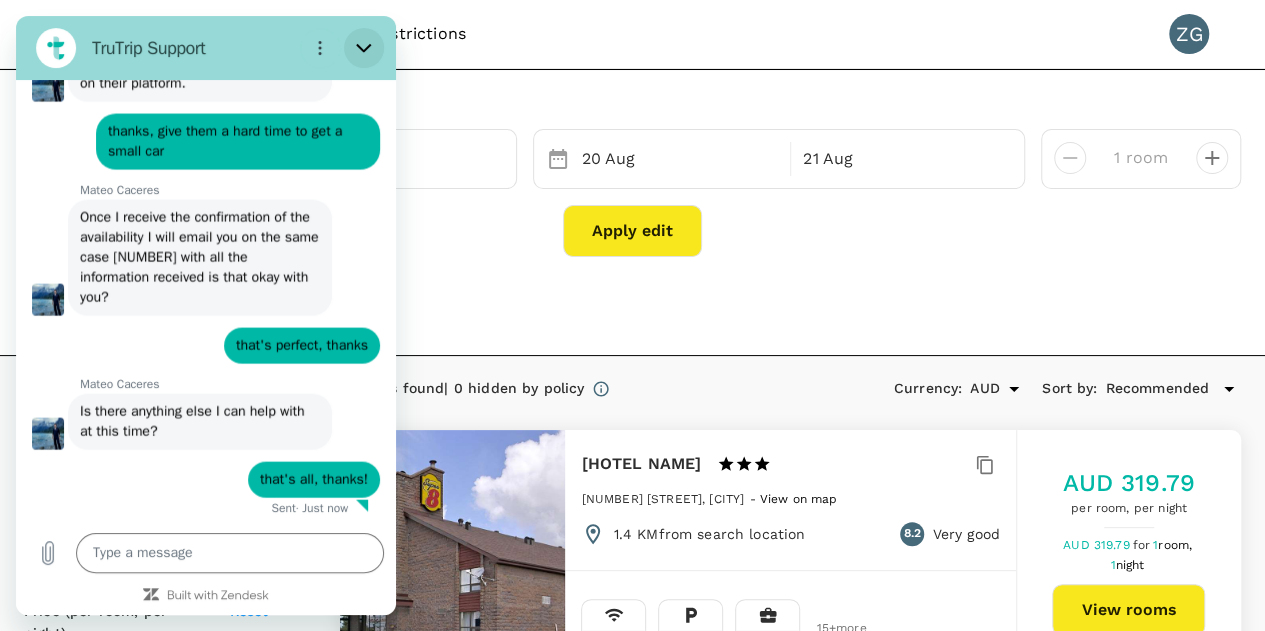 drag, startPoint x: 367, startPoint y: 41, endPoint x: 429, endPoint y: 104, distance: 88.391174 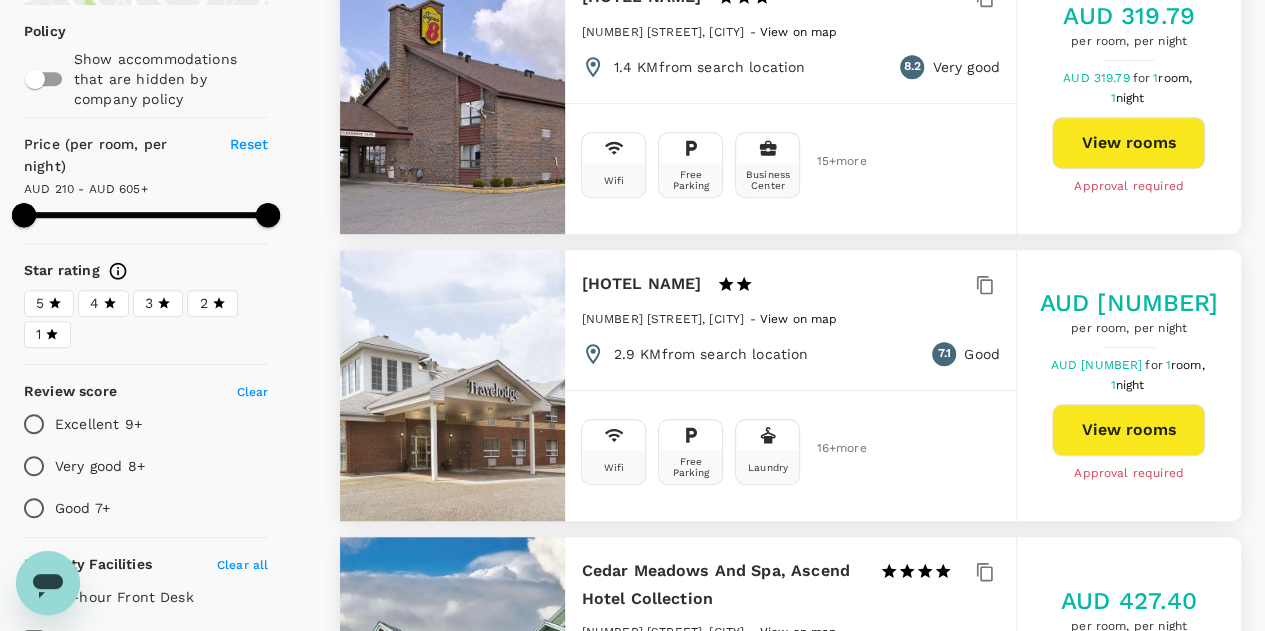 scroll, scrollTop: 0, scrollLeft: 0, axis: both 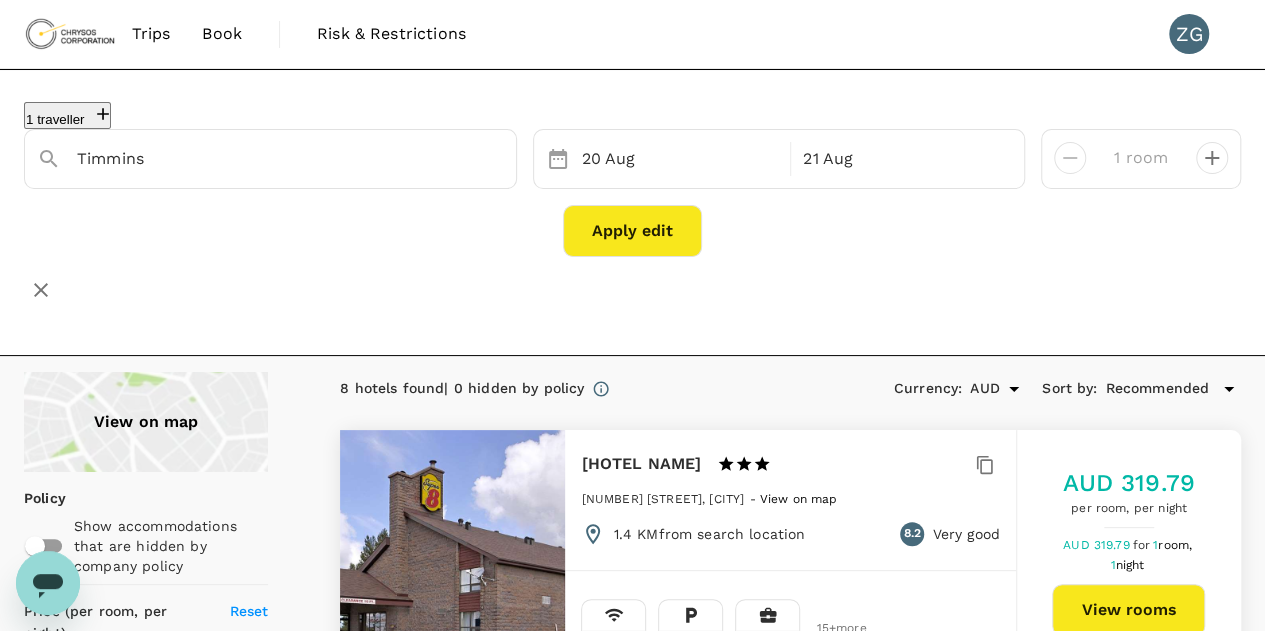 click on "Recommended" at bounding box center (1157, 389) 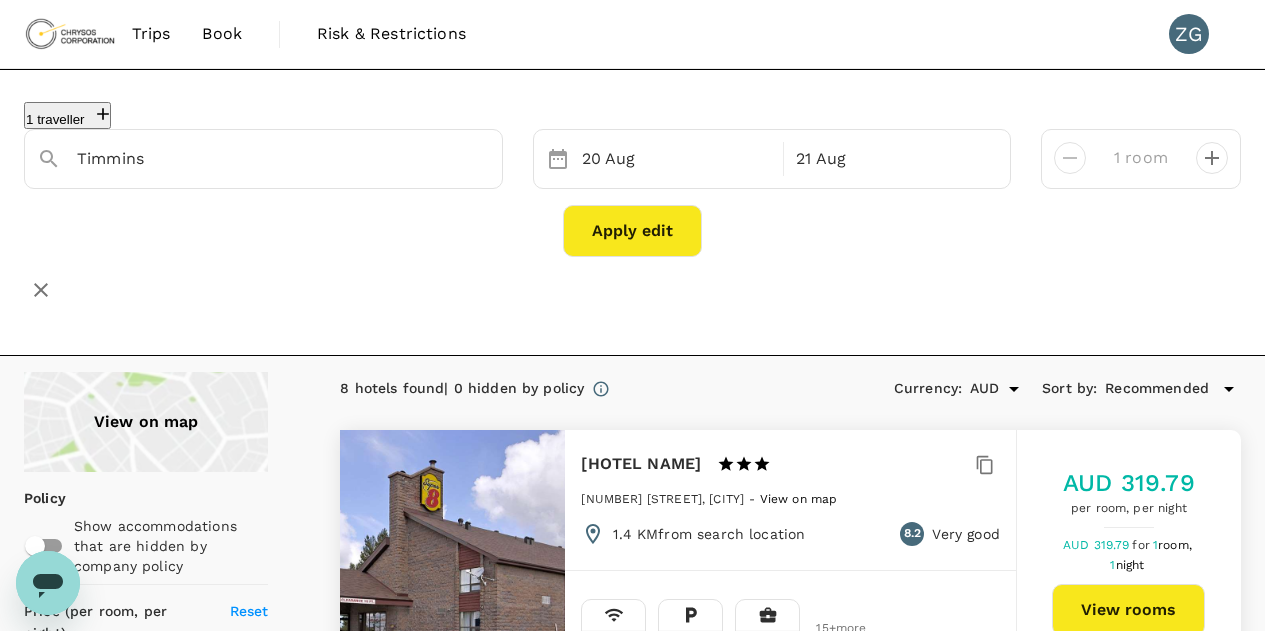 click on "Highest price" at bounding box center (632, 3197) 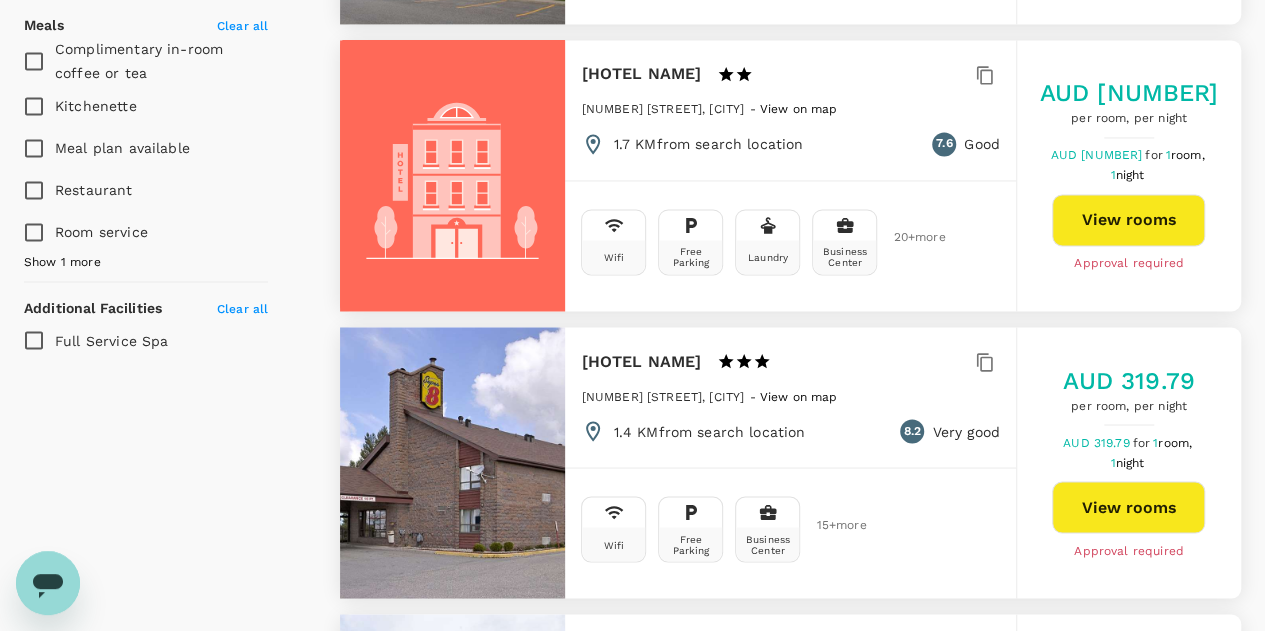 scroll, scrollTop: 1590, scrollLeft: 0, axis: vertical 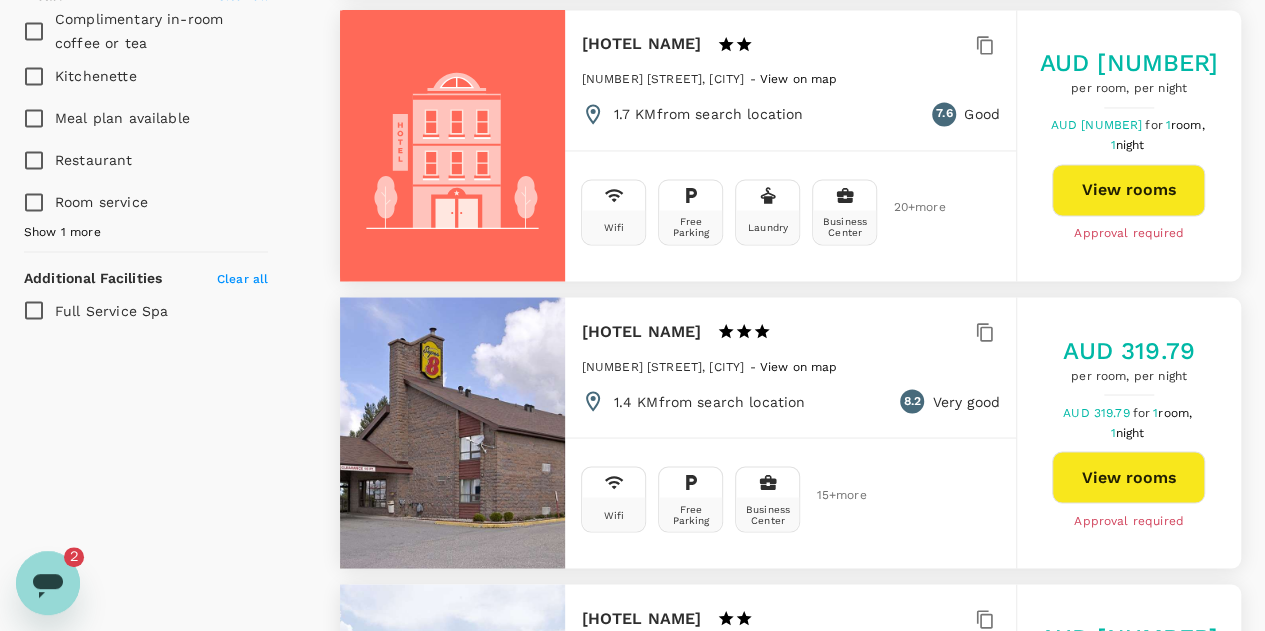 click on "View on map Policy Show accommodations that are hidden by company policy Price (per room, per night) Reset AUD 210 - AUD 605+ Star rating 5 4 3 2 1 Review score Clear Excellent 9+ Very good 8+ Good 7+ Property Facilities Clear all 24-hour Front Desk Business Center Fitness Free Parking Laundry Show 3 more Room Amenities Clear all Air conditioning Crib charge Extra person Hot tub In Room Safe Show 4 more Meals Clear all Complimentary in-room coffee or tea Kitchenette Meal plan available Restaurant Room service Show 1 more Additional Facilities Clear all Full Service Spa" at bounding box center (134, 115) 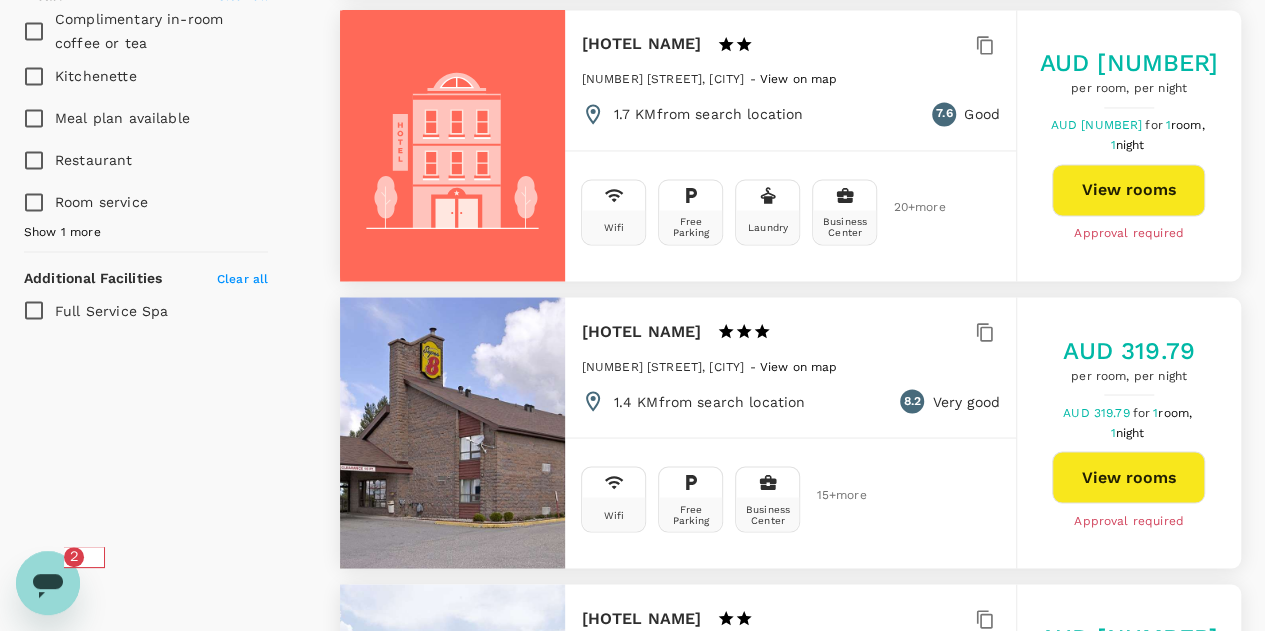 scroll, scrollTop: 6174, scrollLeft: 0, axis: vertical 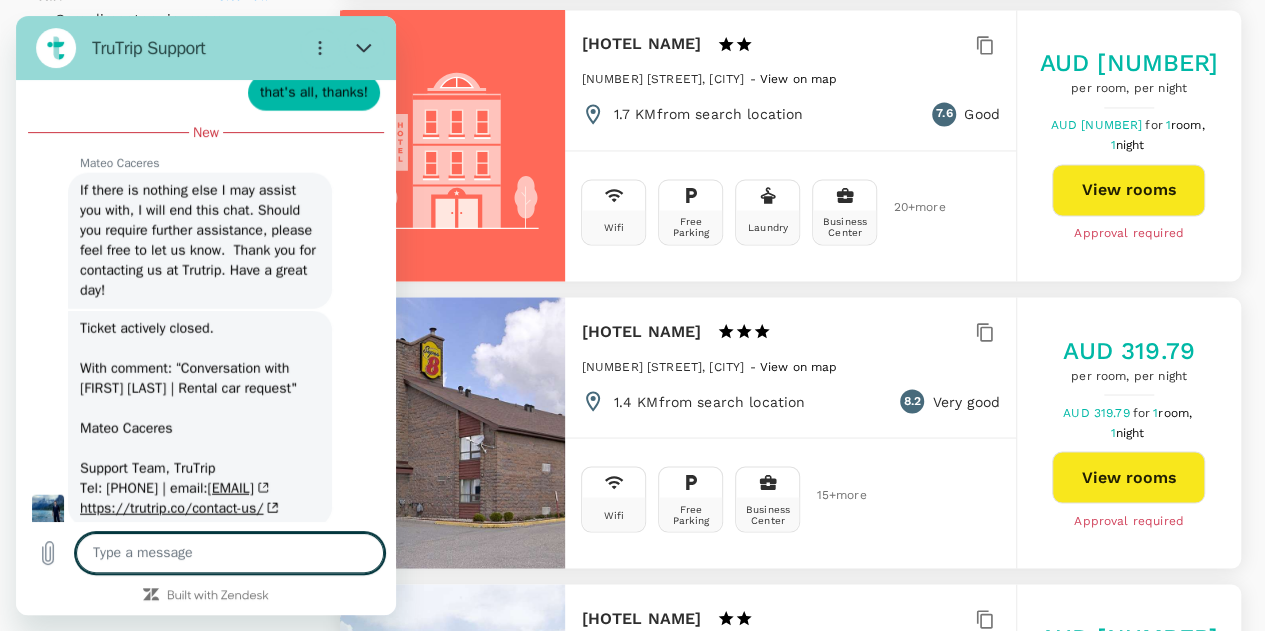 click at bounding box center (230, 553) 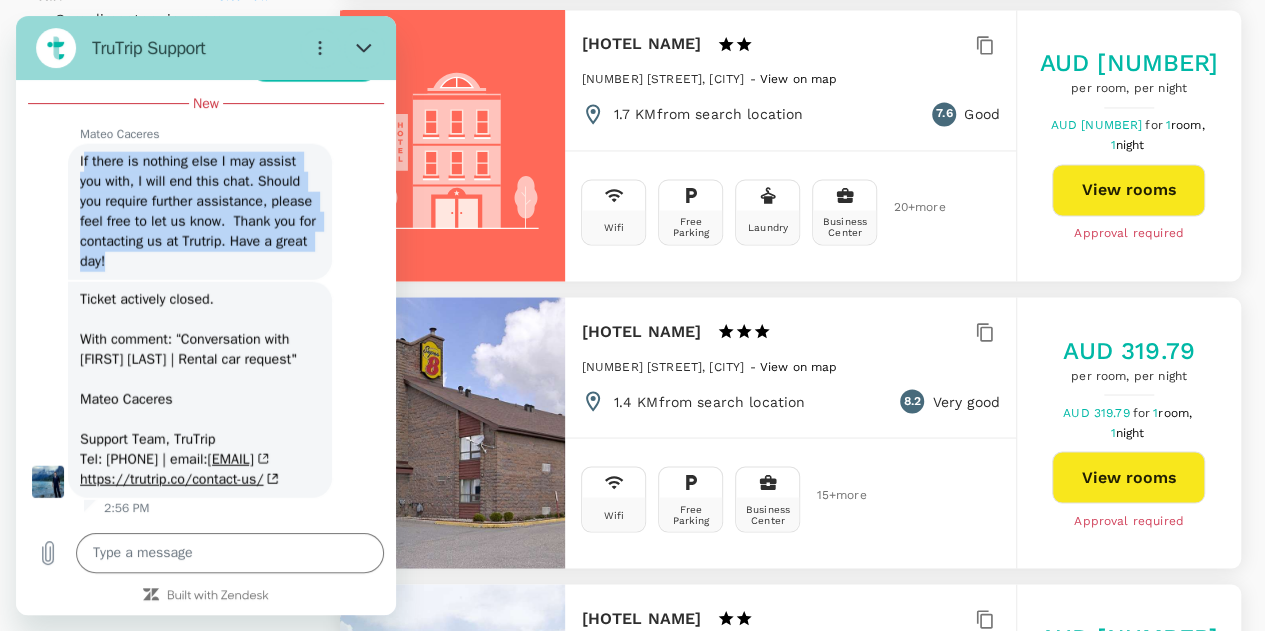 drag, startPoint x: 83, startPoint y: 147, endPoint x: 268, endPoint y: 251, distance: 212.22865 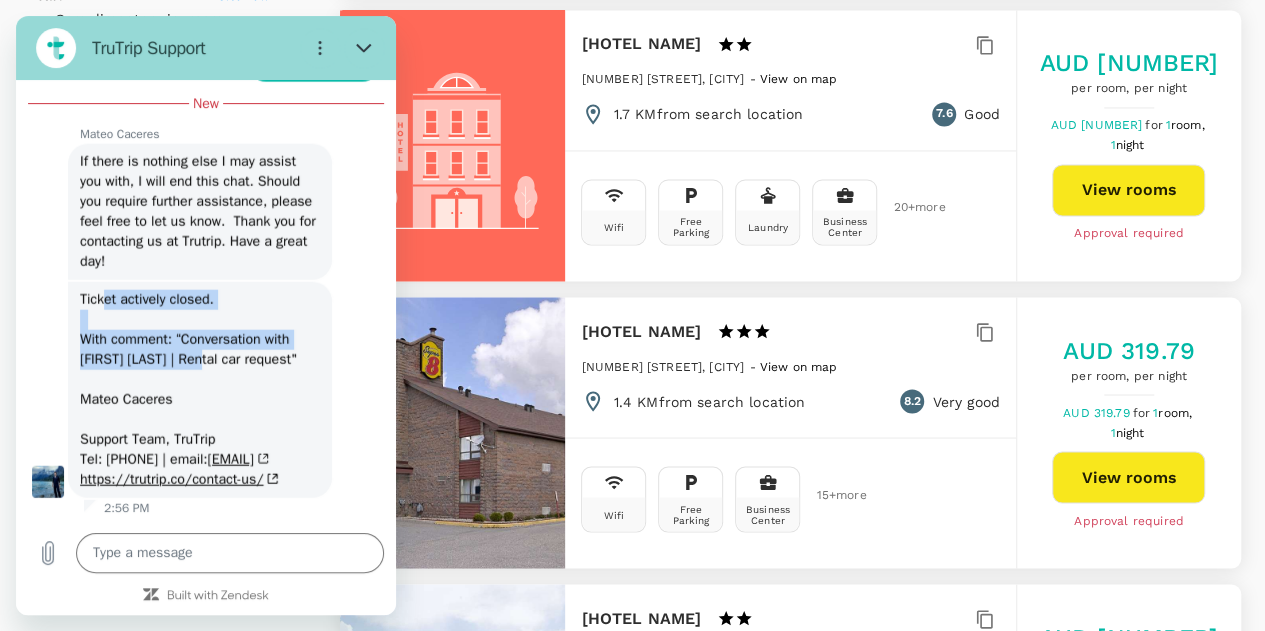 drag, startPoint x: 160, startPoint y: 294, endPoint x: 198, endPoint y: 337, distance: 57.384666 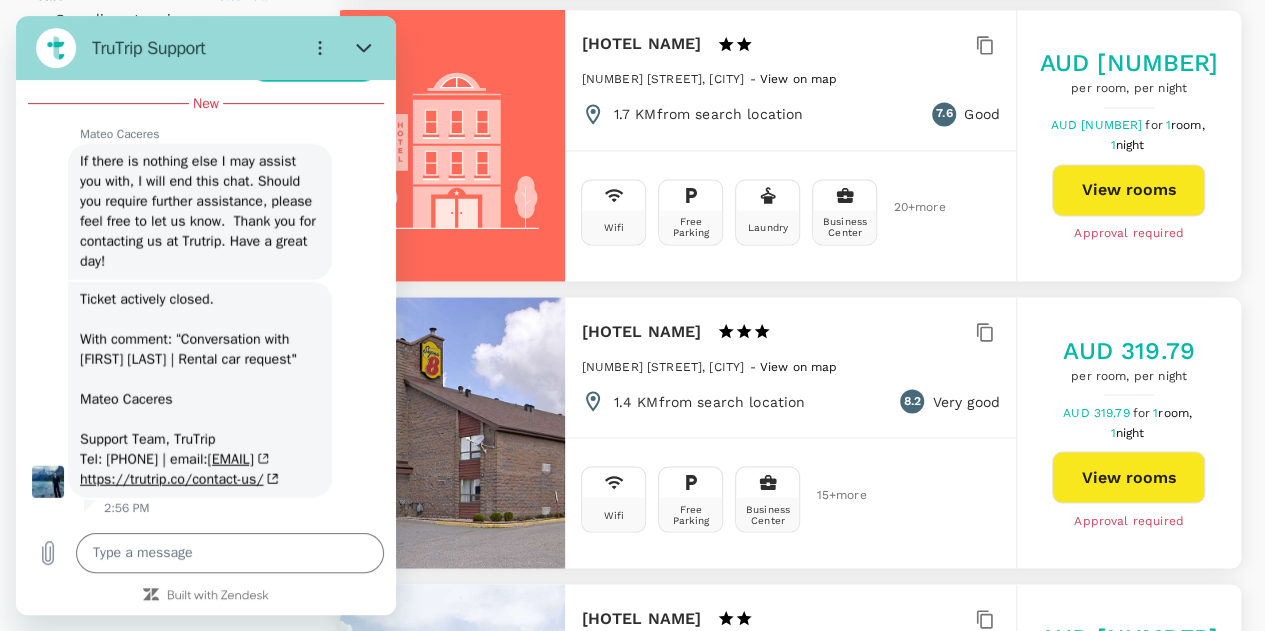 click on "Ticket actively closed.   With comment: “Conversation with Zouhair Ghali | Rental car request"   Mateo Caceres   Support Team, TruTrip Tel: +65 3129 2139 | email:  support@trutrip.co https://trutrip.co/contact-us/" at bounding box center (200, 390) 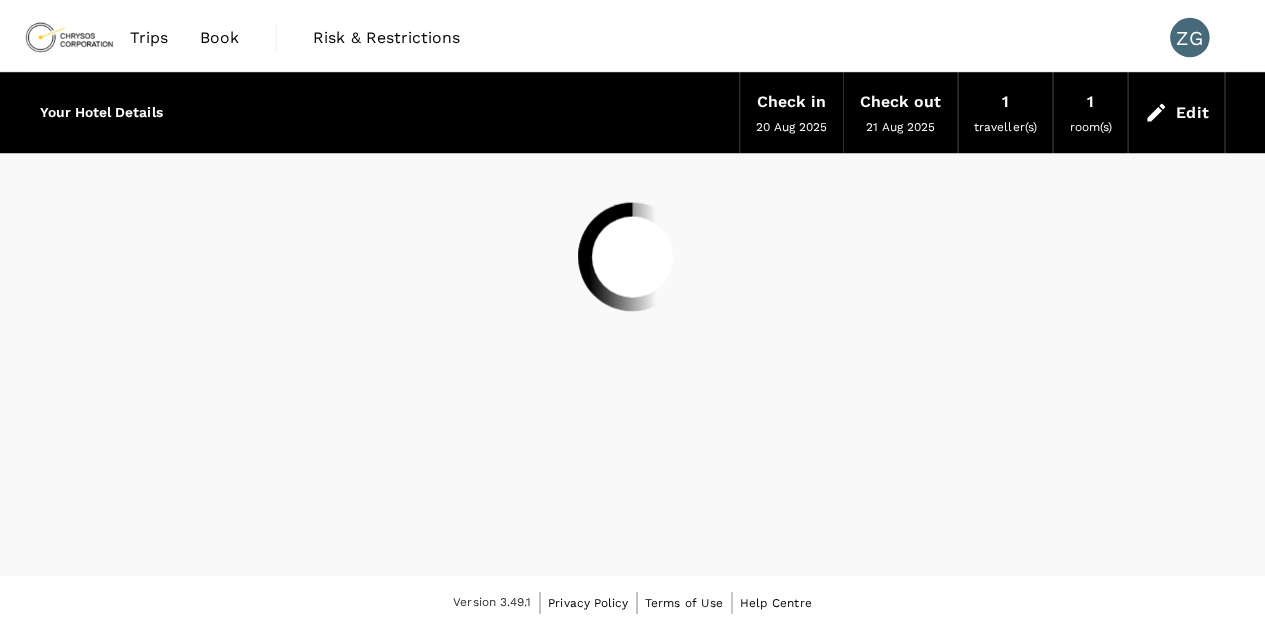 scroll, scrollTop: 0, scrollLeft: 0, axis: both 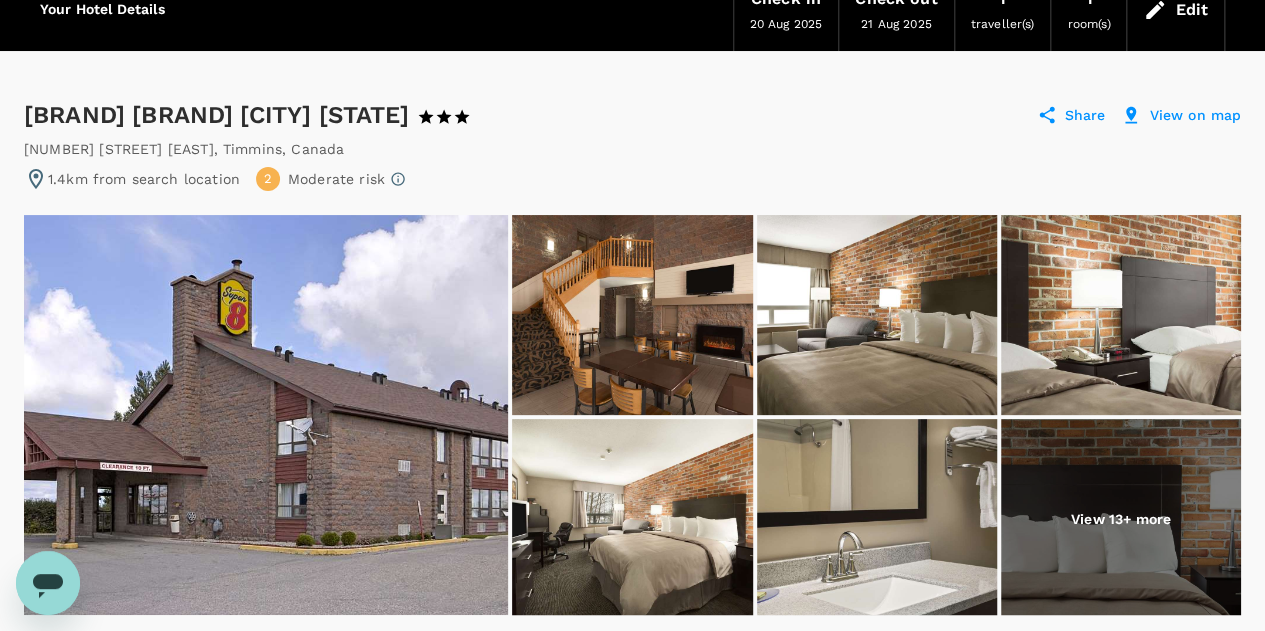 click at bounding box center [1121, 519] 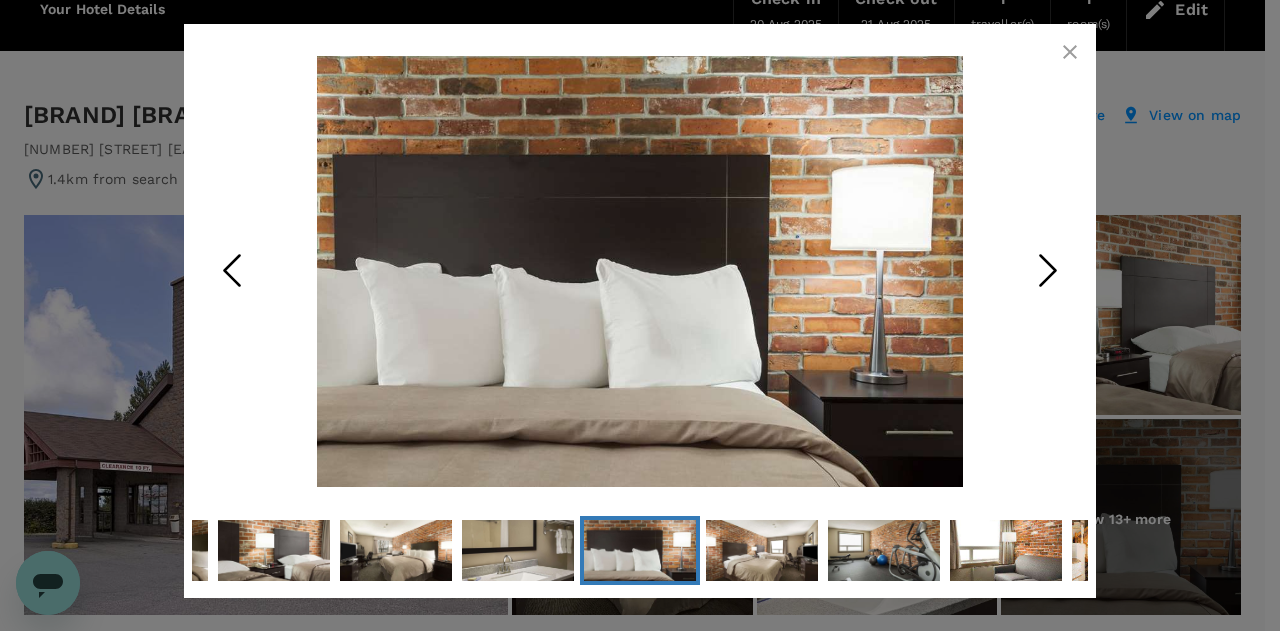 click 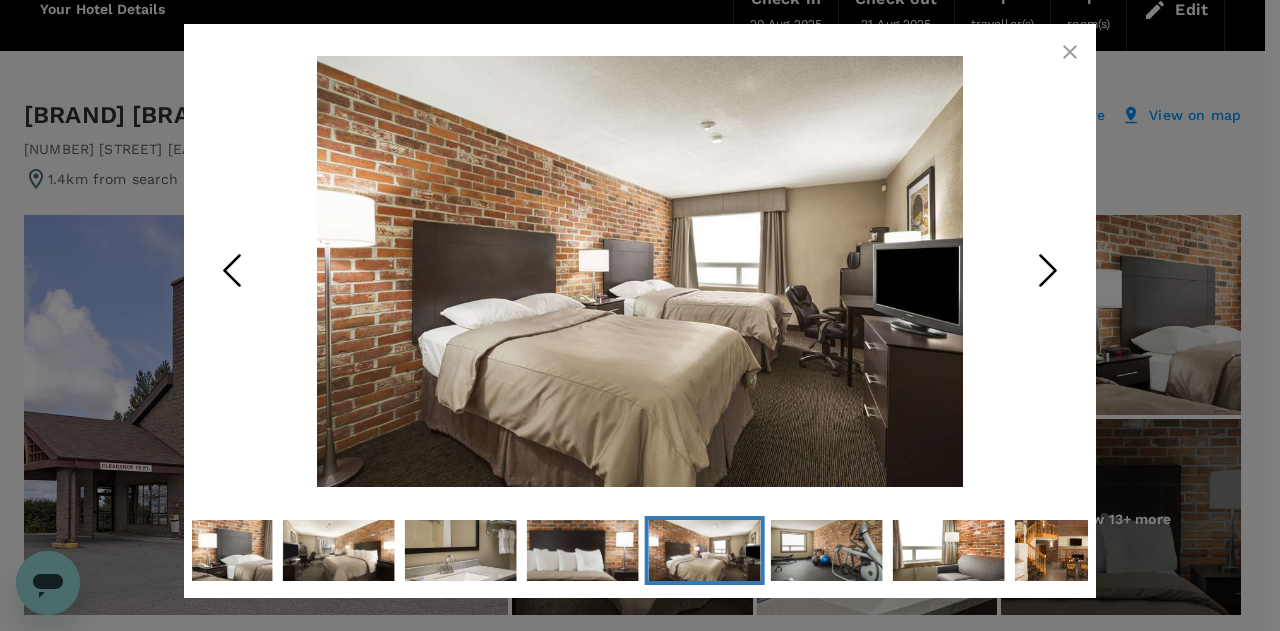 click 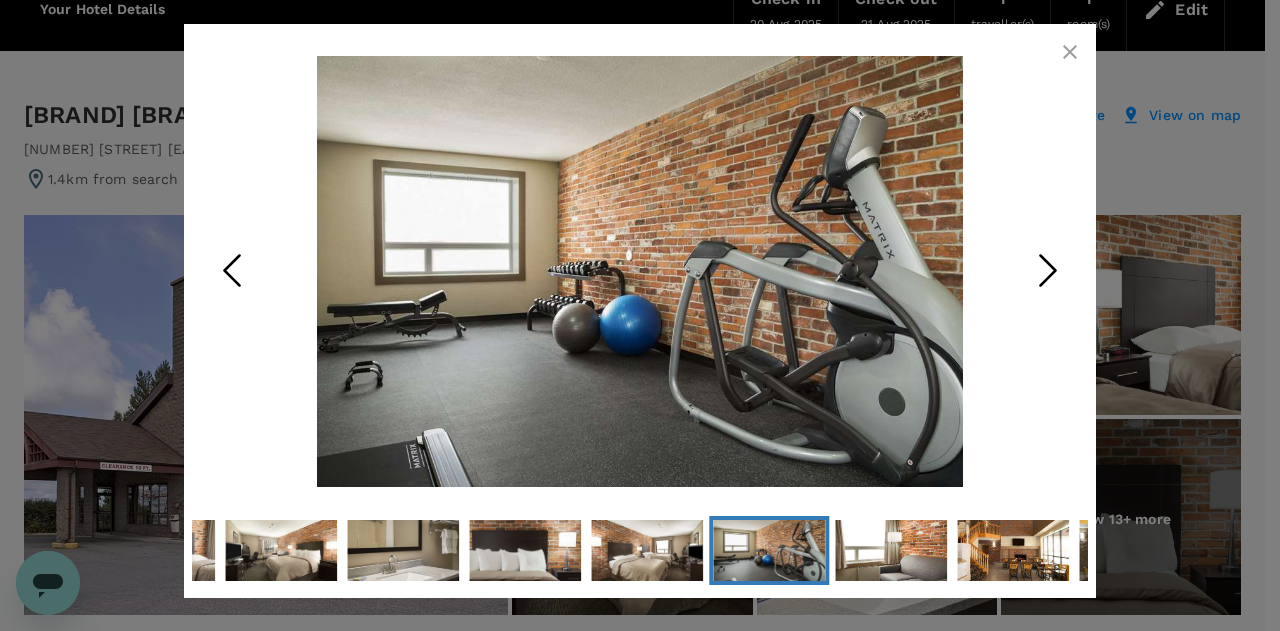 click 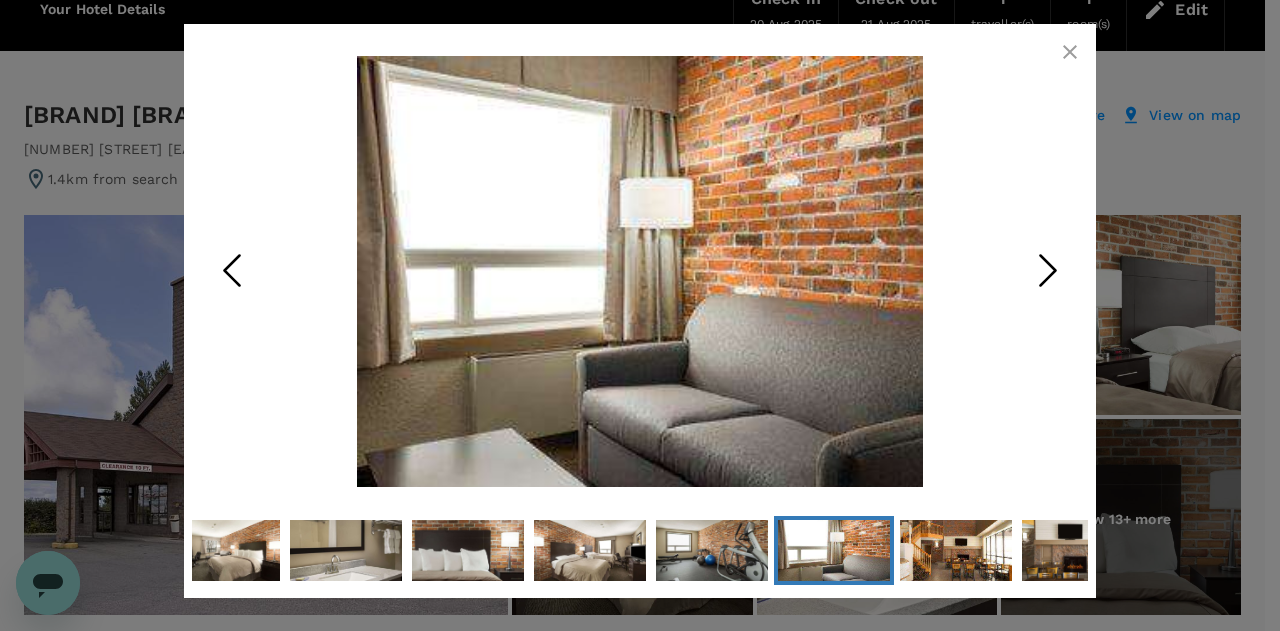 click 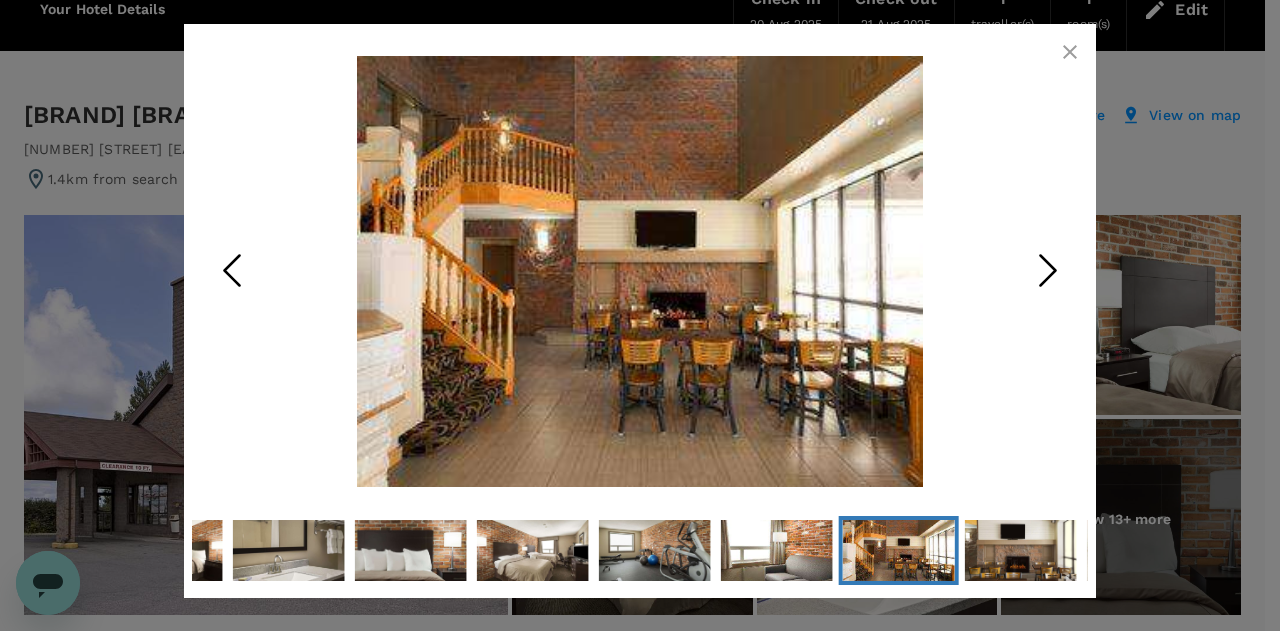 click 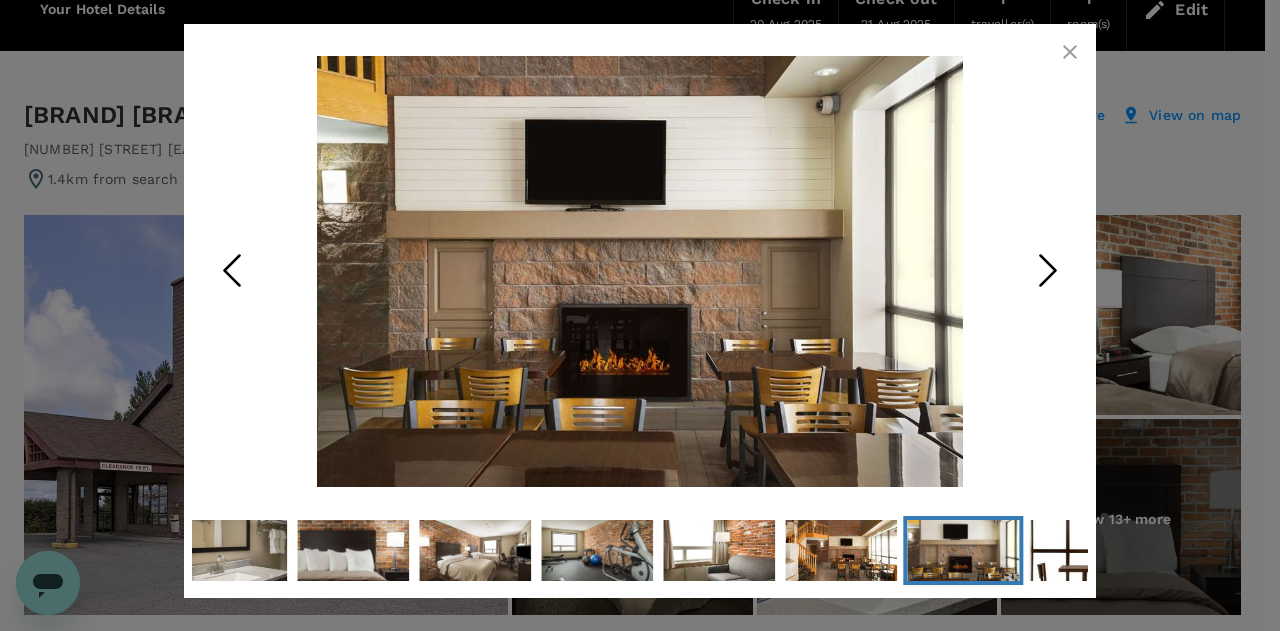 click 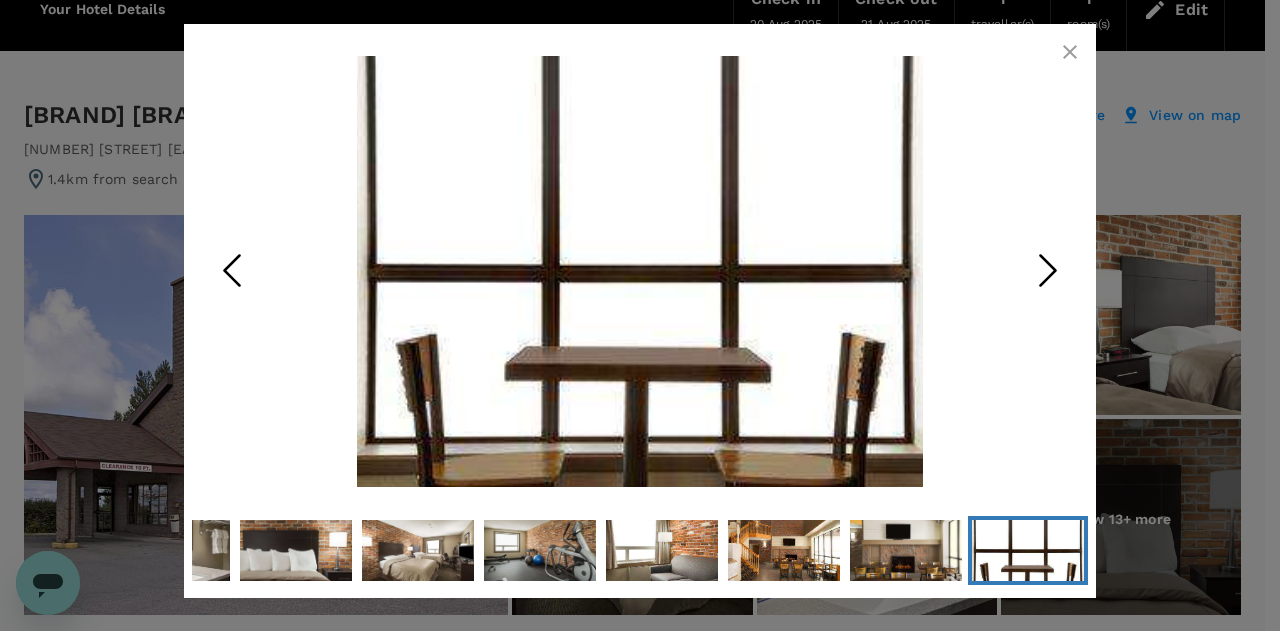 click 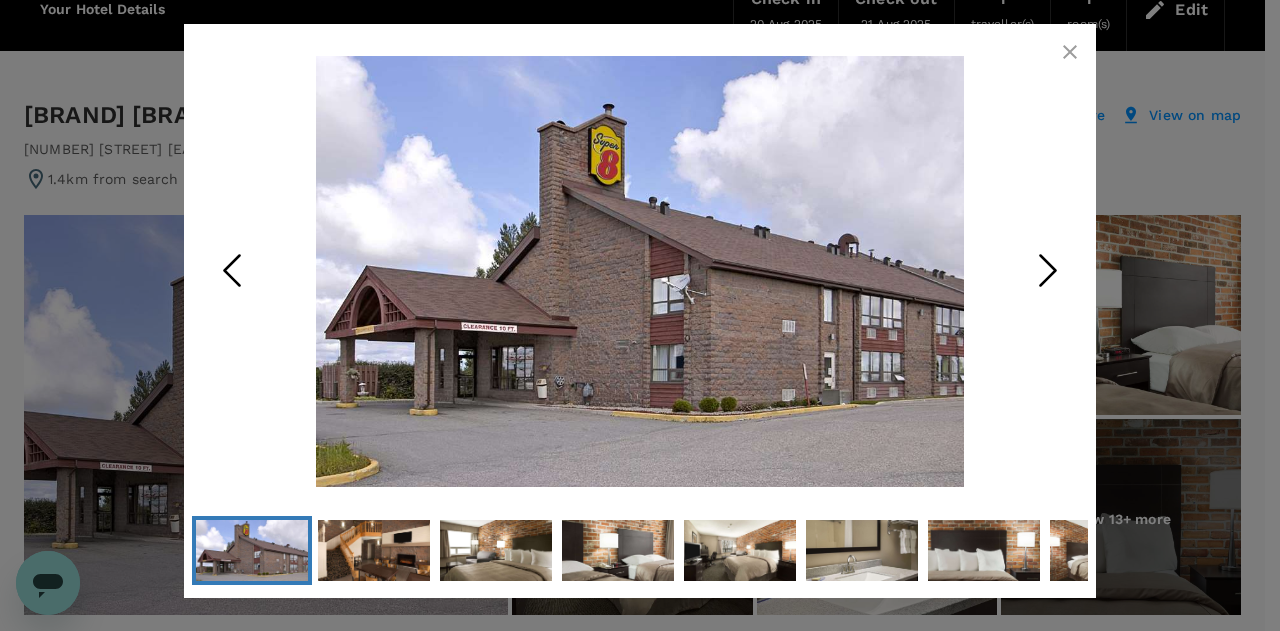 click 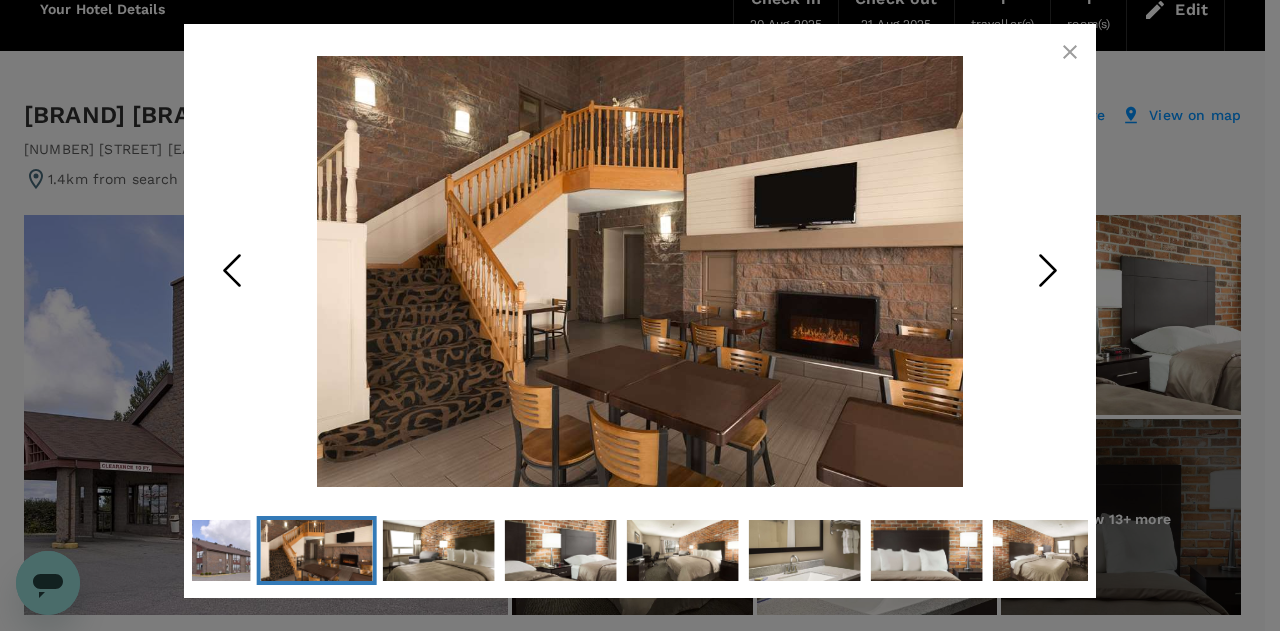 click 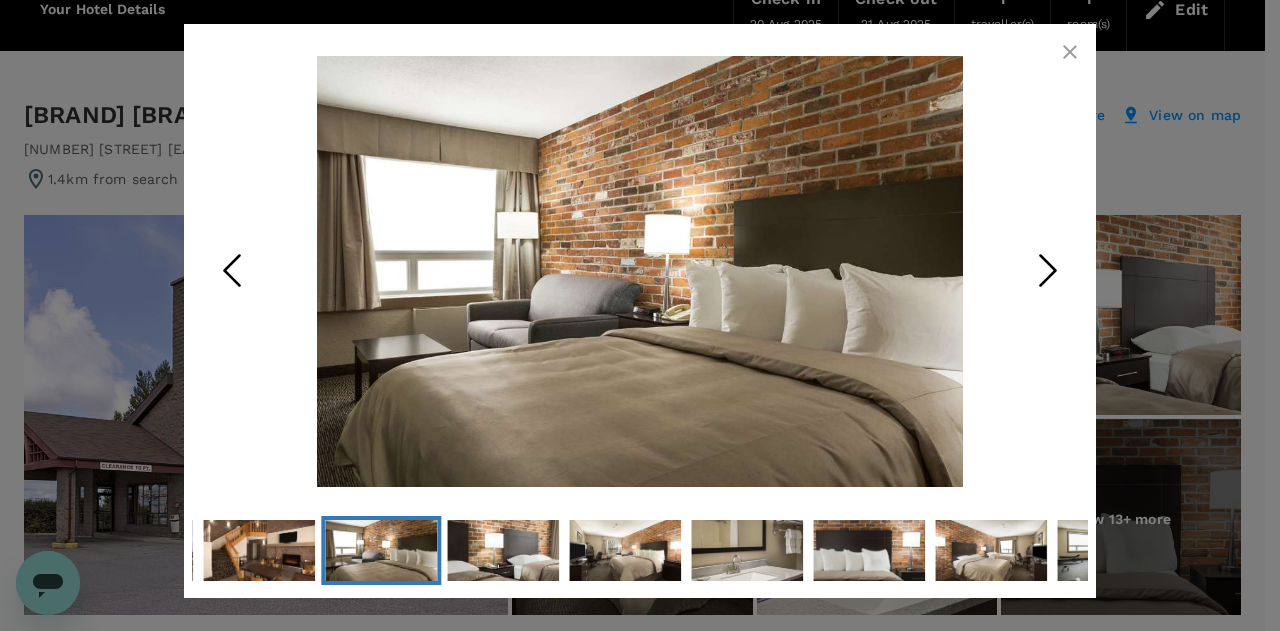 click 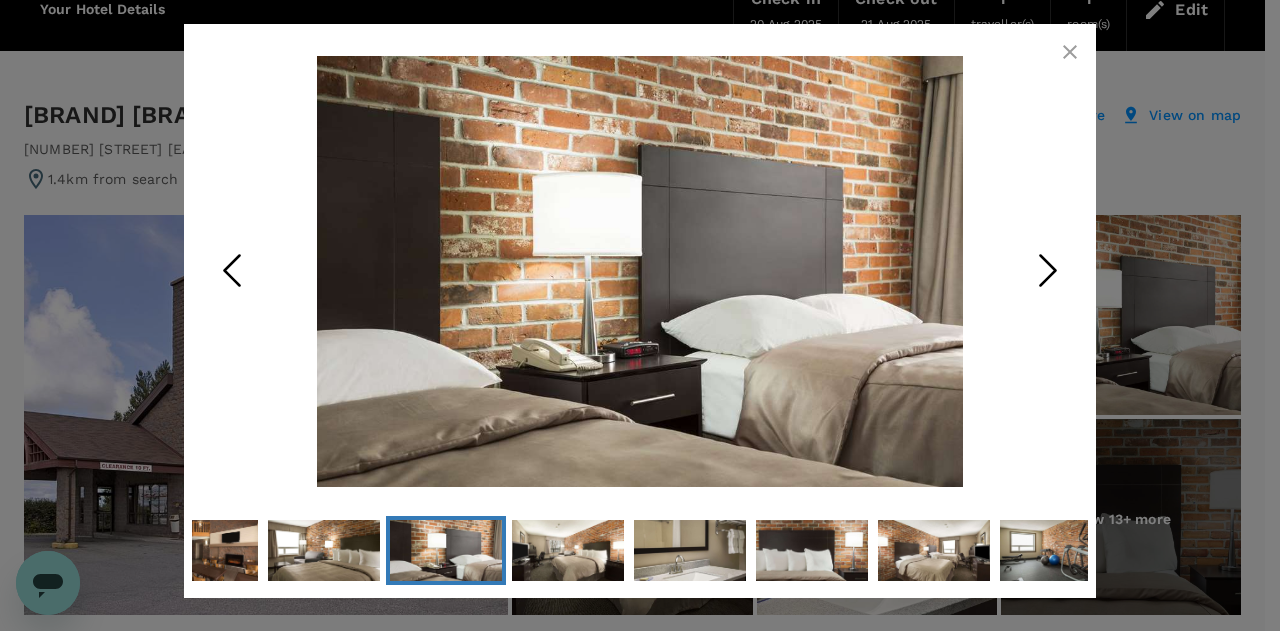 drag, startPoint x: 1150, startPoint y: 141, endPoint x: 1102, endPoint y: 178, distance: 60.60528 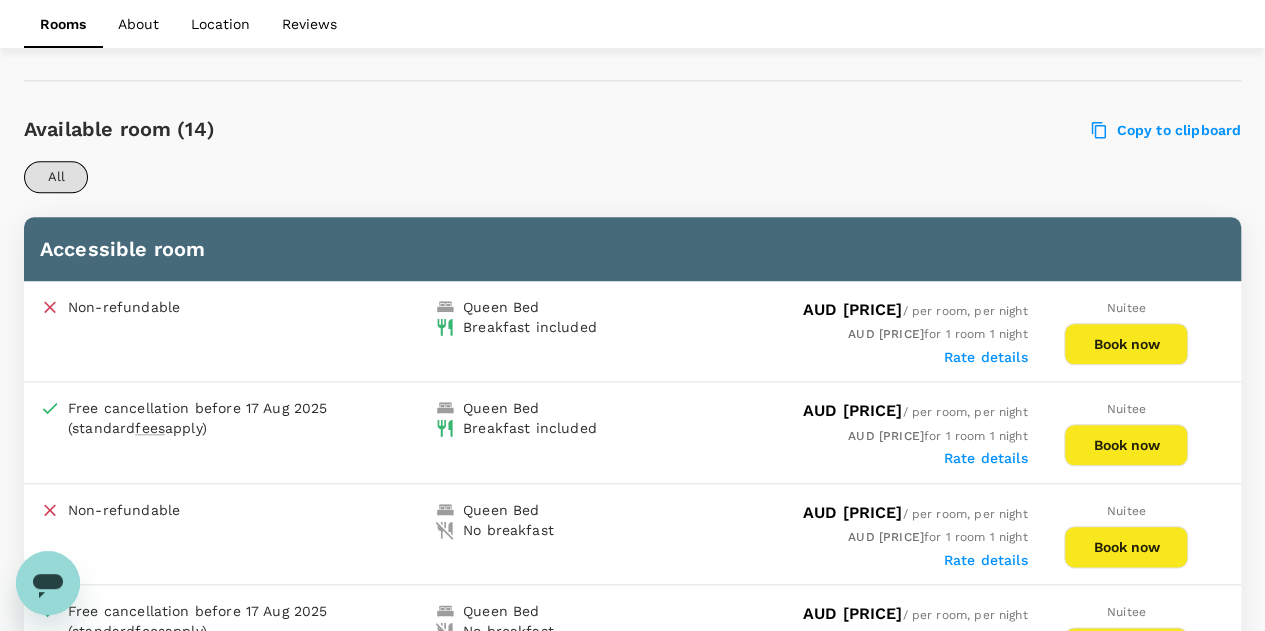 scroll, scrollTop: 1000, scrollLeft: 0, axis: vertical 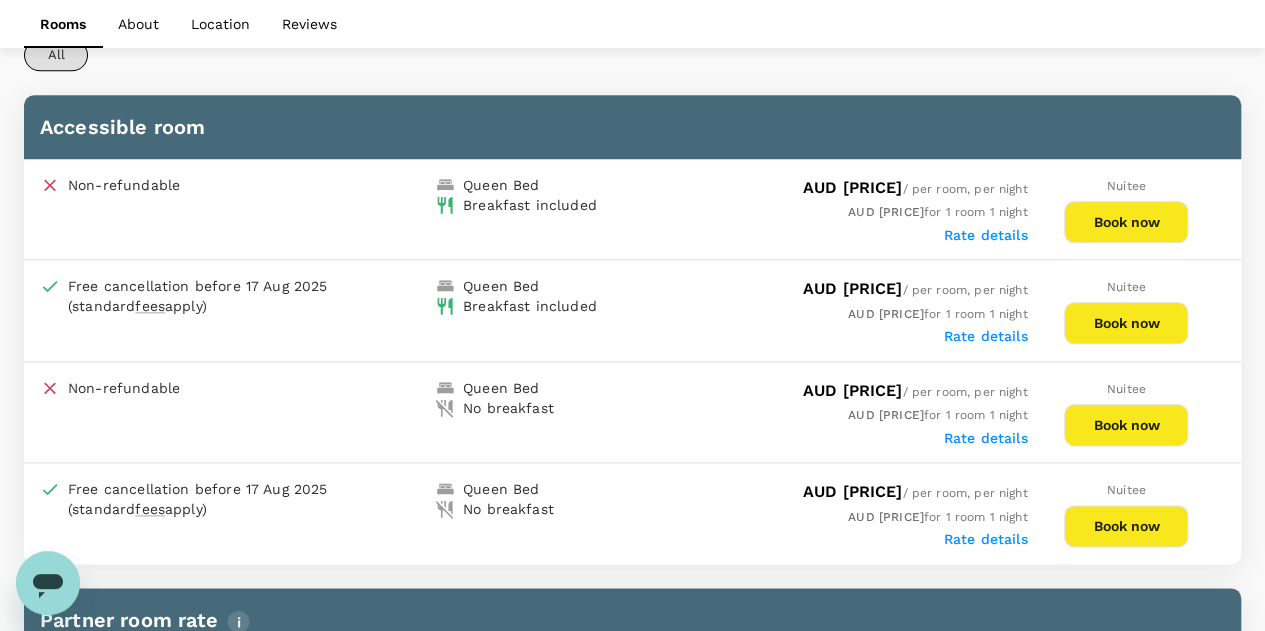 click on "Book now" at bounding box center (1126, 222) 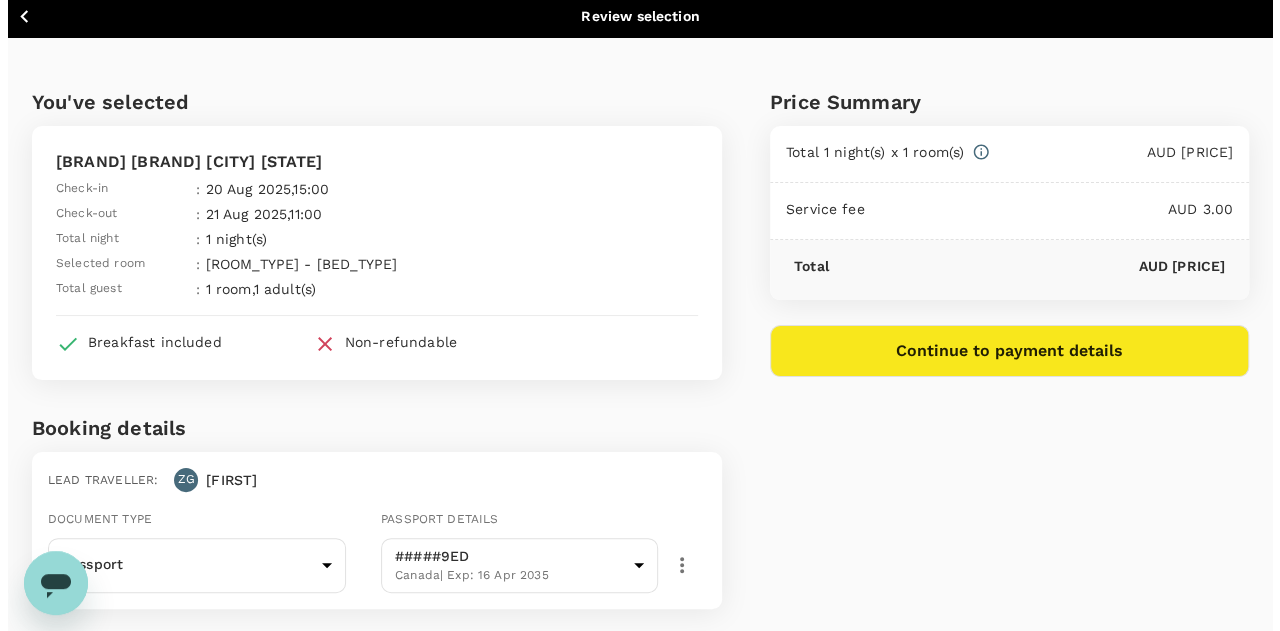 scroll, scrollTop: 0, scrollLeft: 0, axis: both 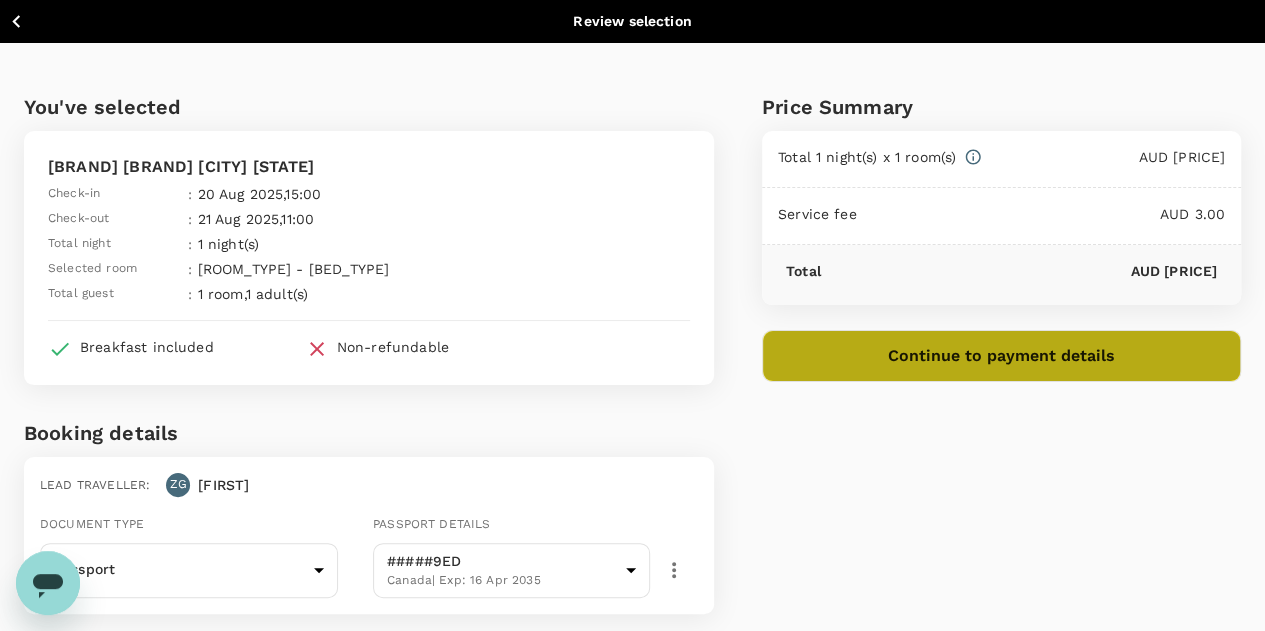 click on "Continue to payment details" at bounding box center [1001, 356] 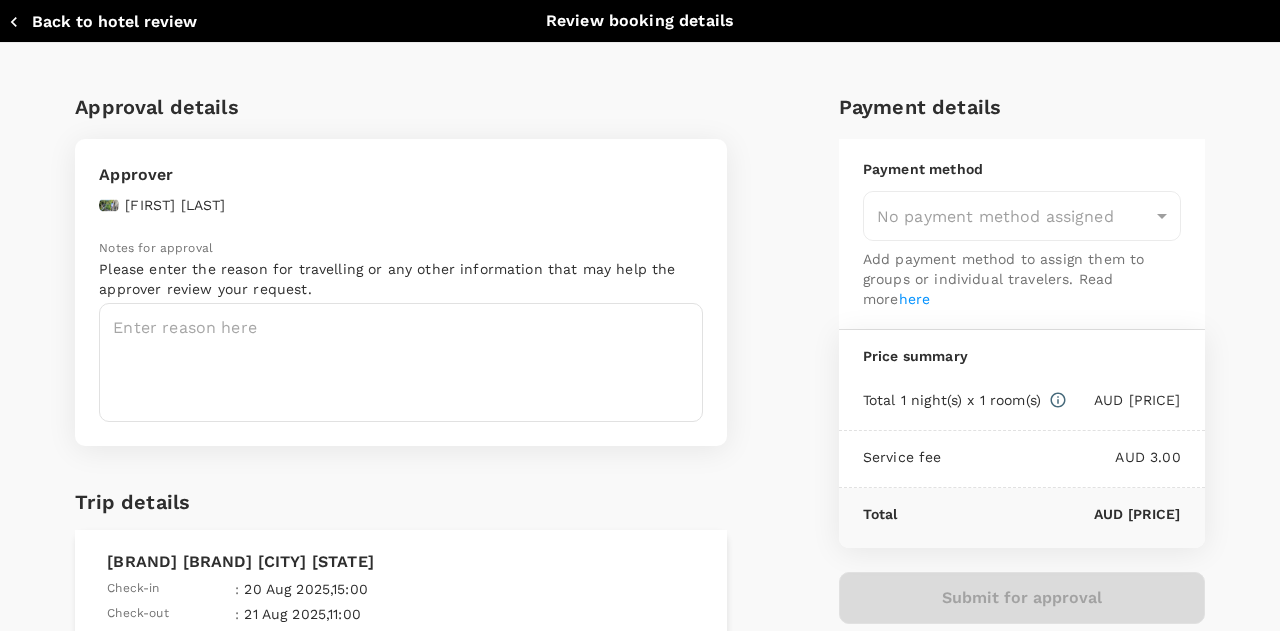 type on "9c4289b1-14a3-4119-8736-521306e5ca8f" 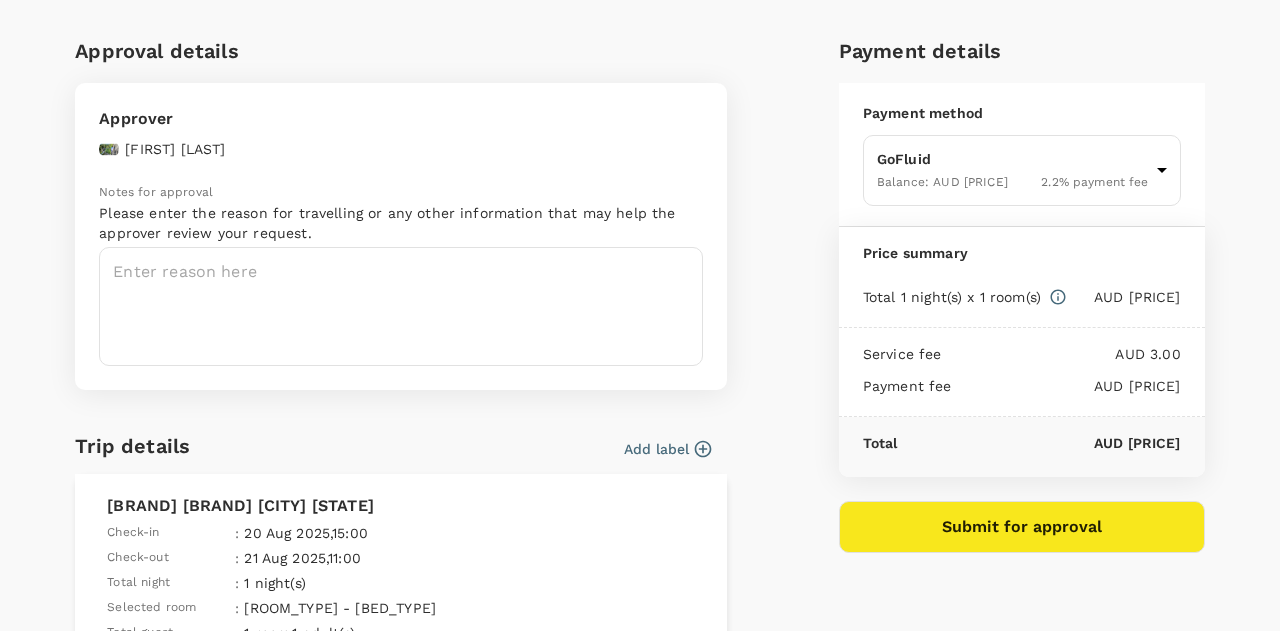 scroll, scrollTop: 100, scrollLeft: 0, axis: vertical 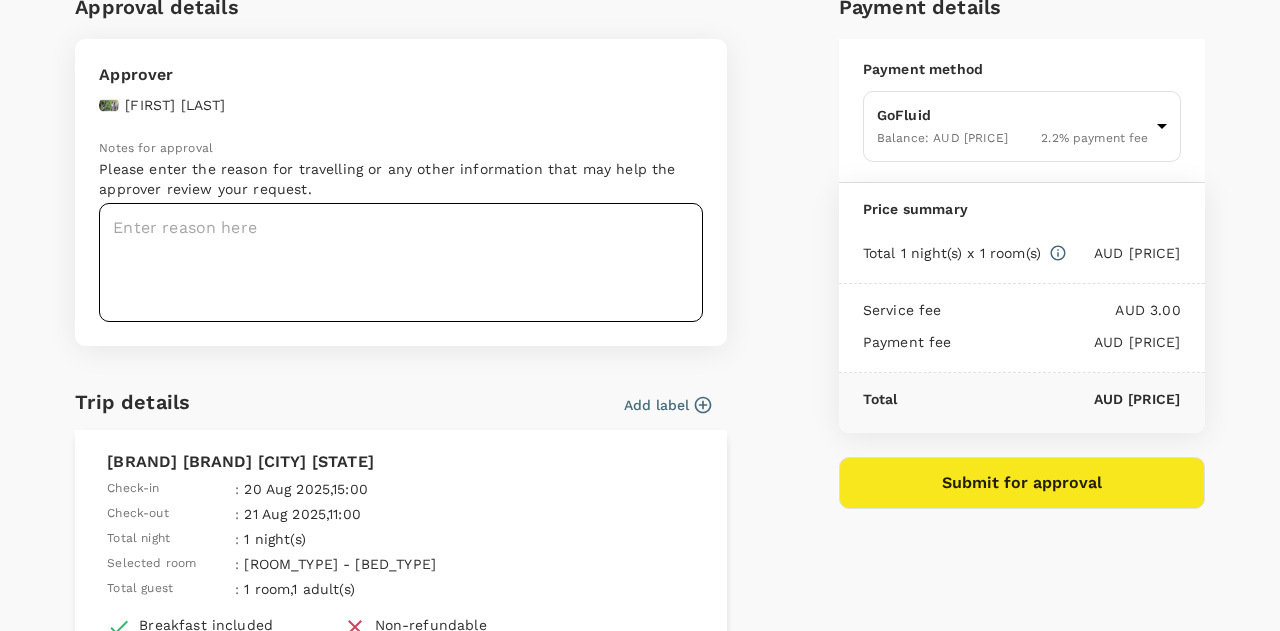 click at bounding box center [401, 262] 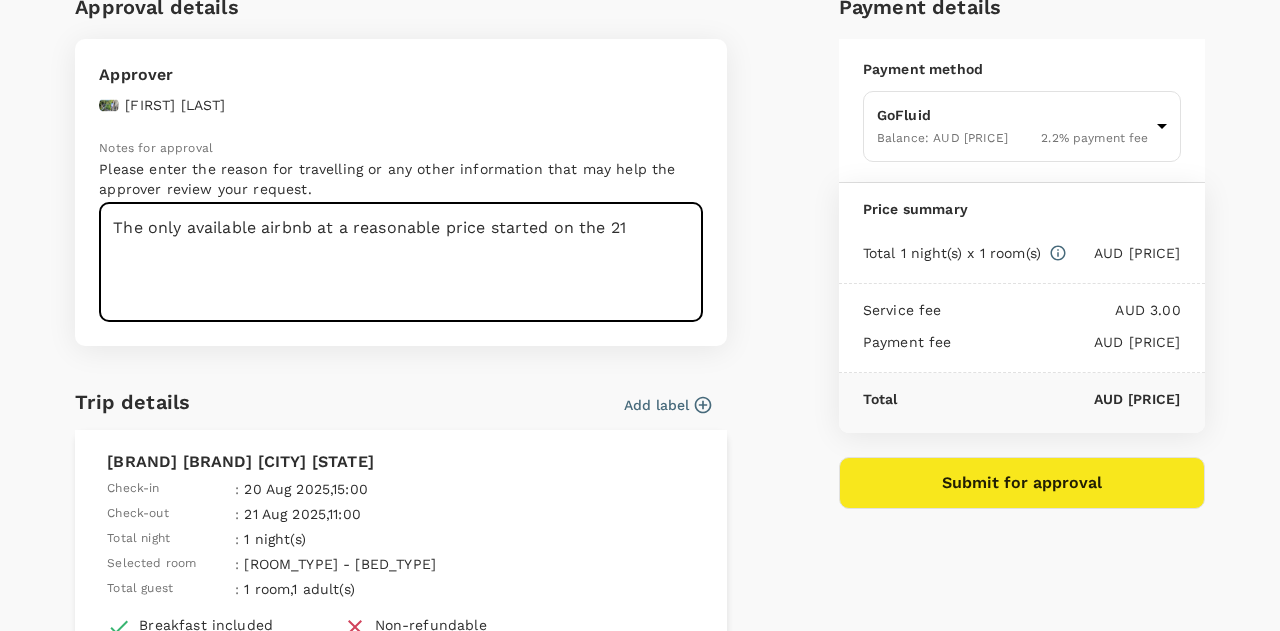 scroll, scrollTop: 0, scrollLeft: 0, axis: both 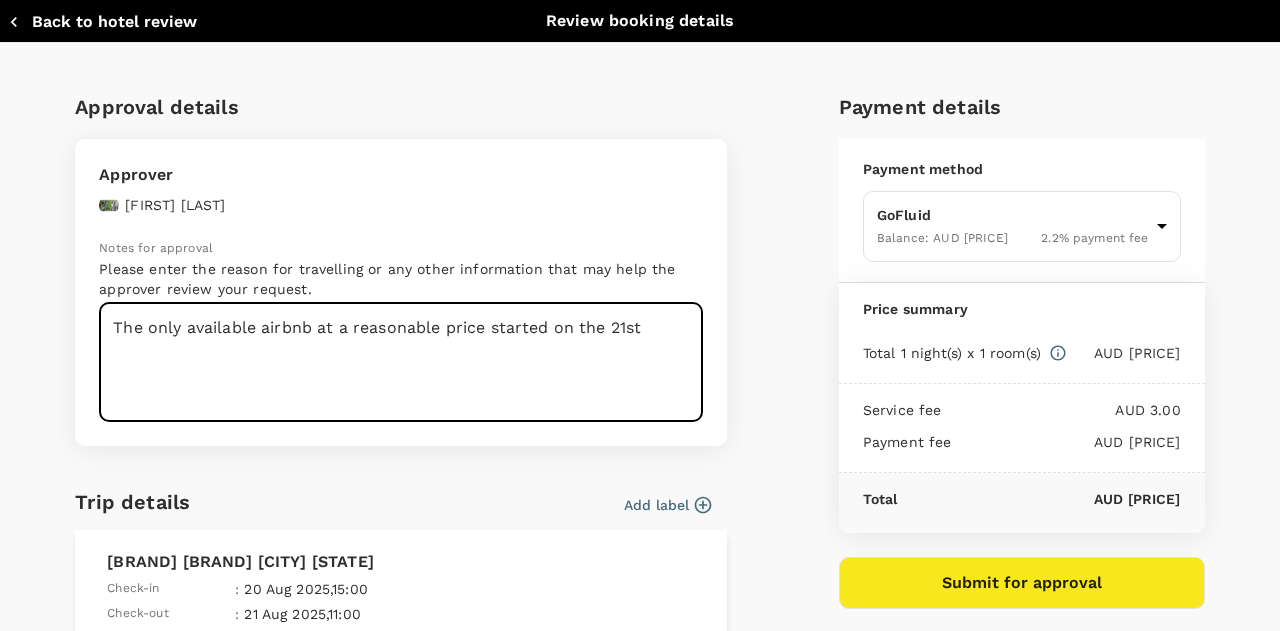 type on "The only available airbnb at a reasonable price started on the 21st" 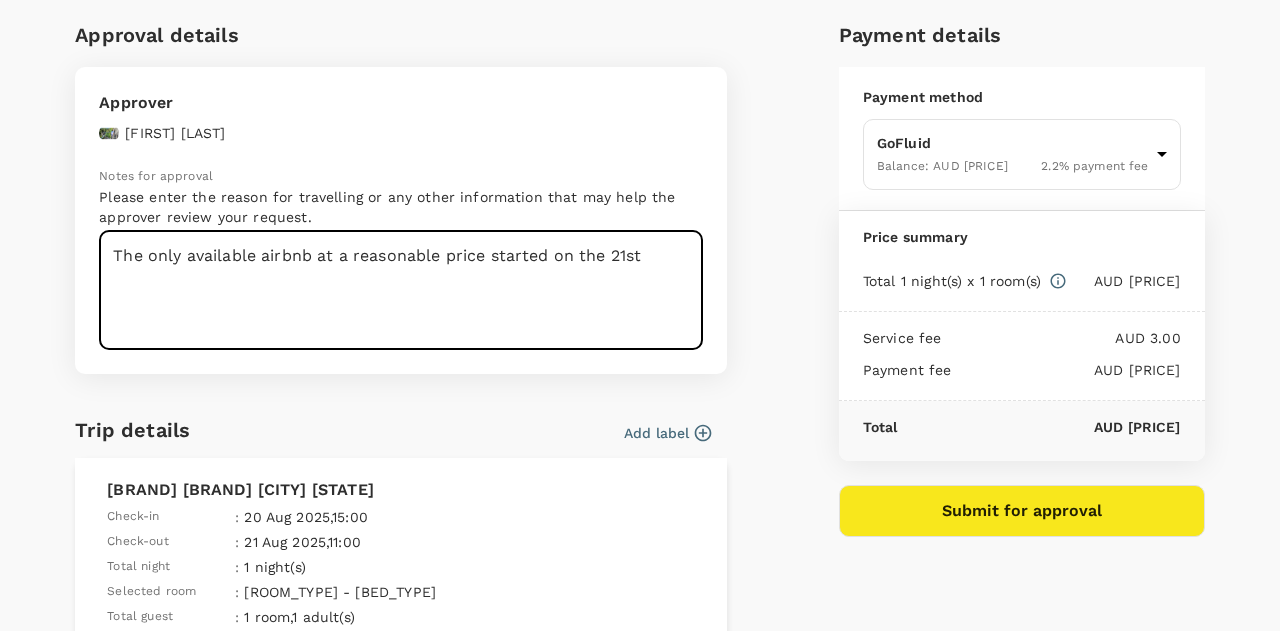 scroll, scrollTop: 100, scrollLeft: 0, axis: vertical 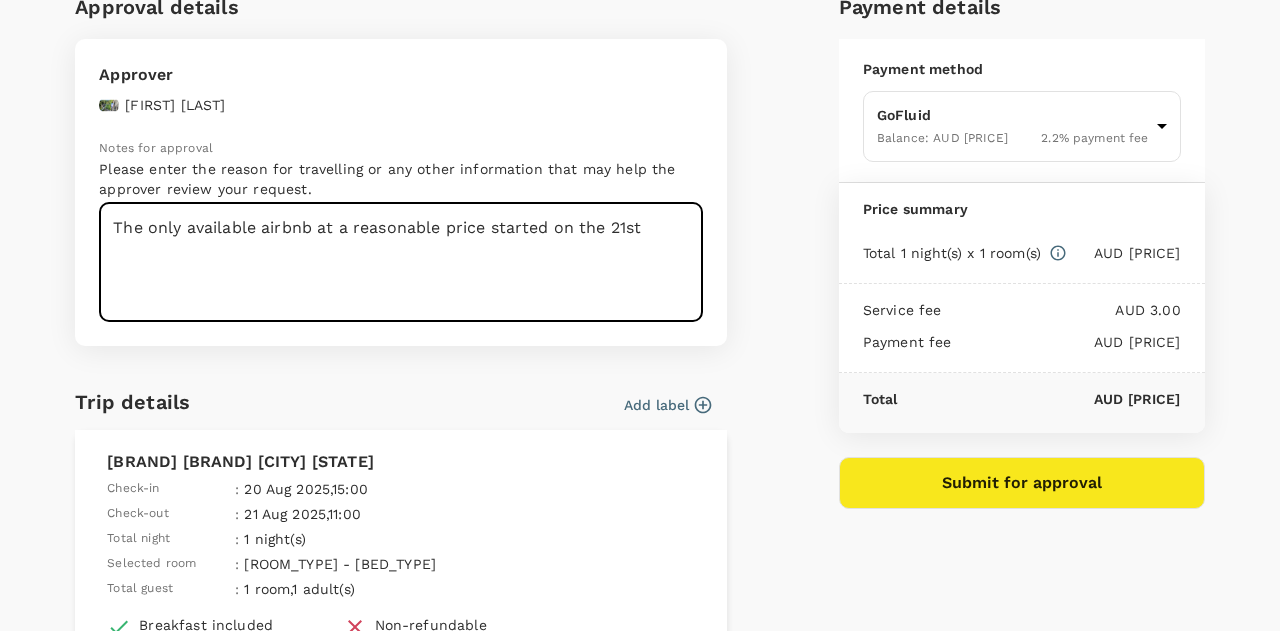 click on "Submit for approval" at bounding box center (1022, 483) 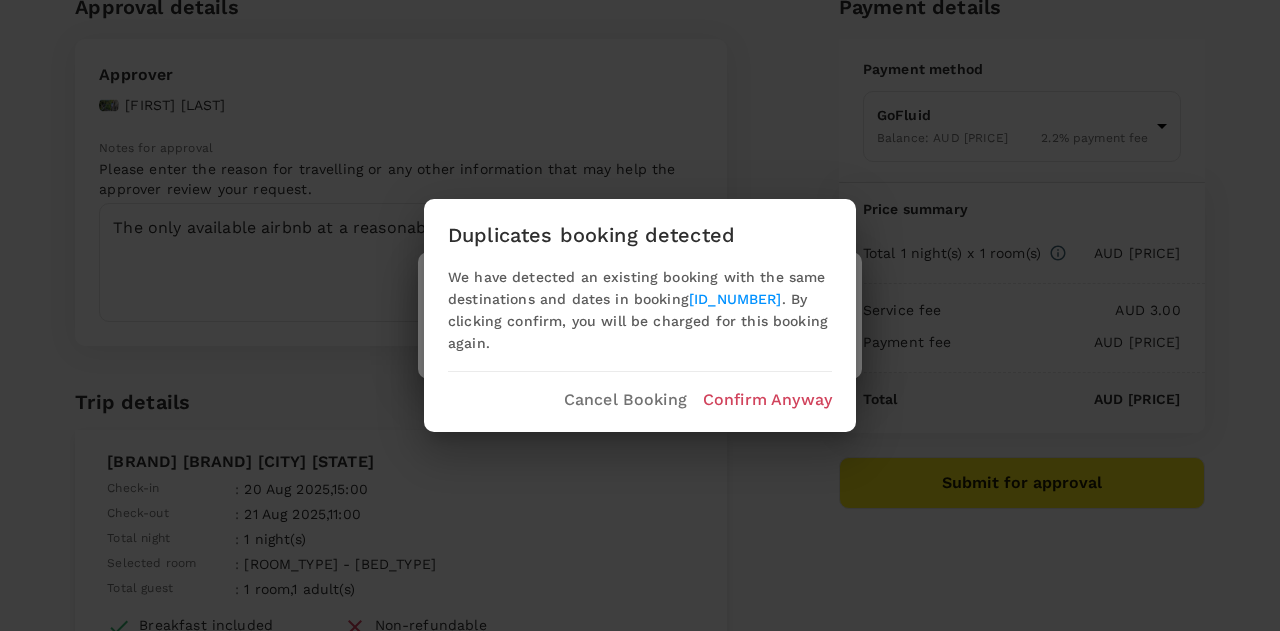 click on "Confirm Anyway" at bounding box center (767, 400) 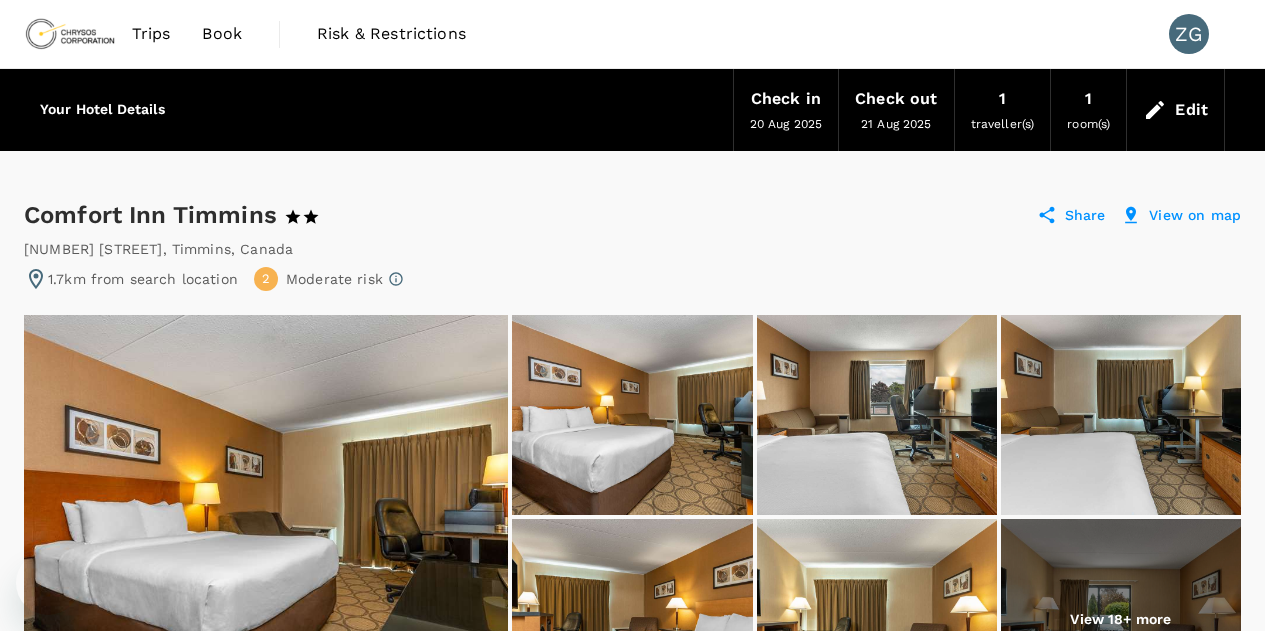 scroll, scrollTop: 0, scrollLeft: 0, axis: both 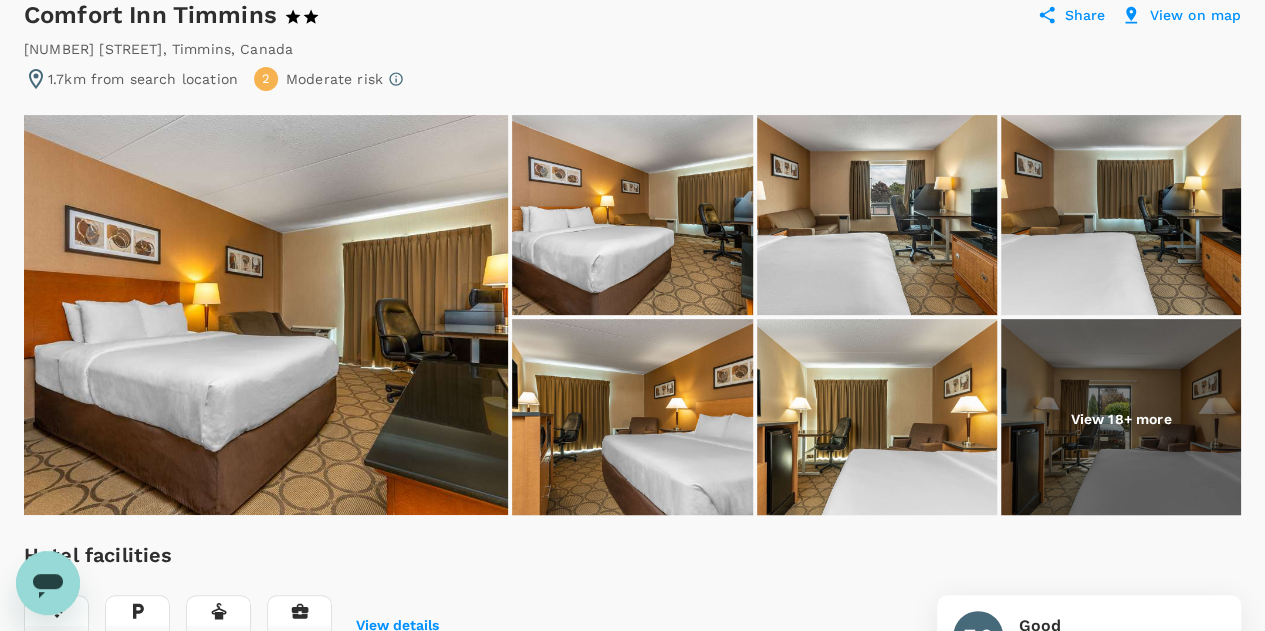 click at bounding box center [1121, 419] 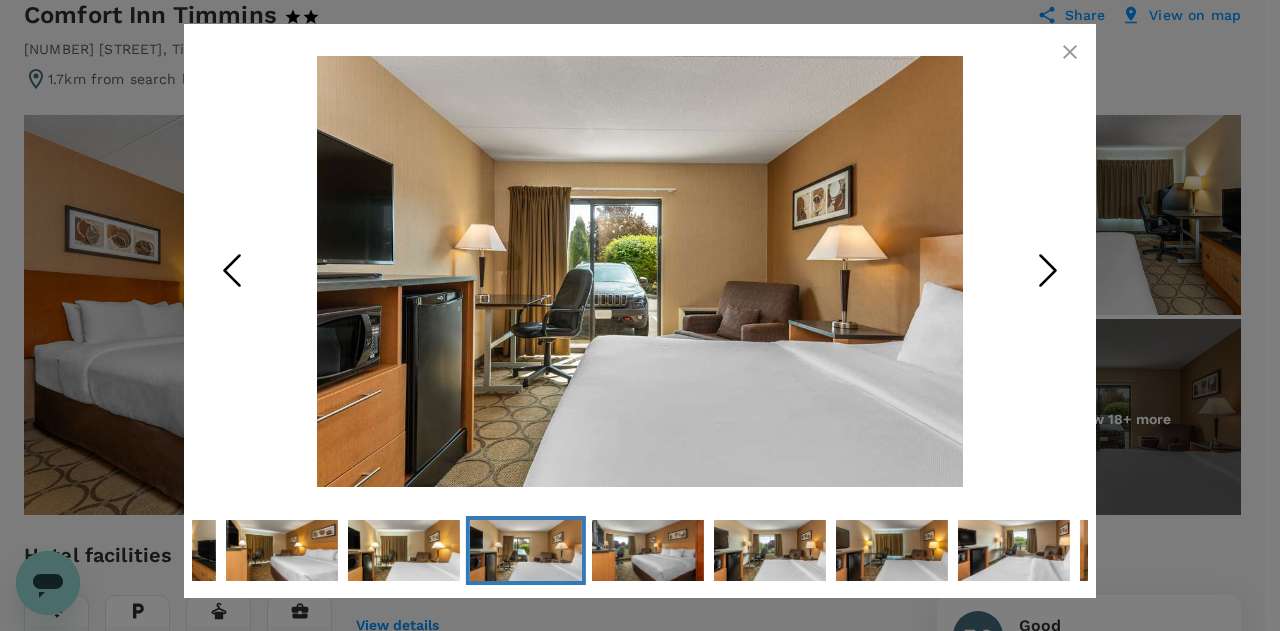 click 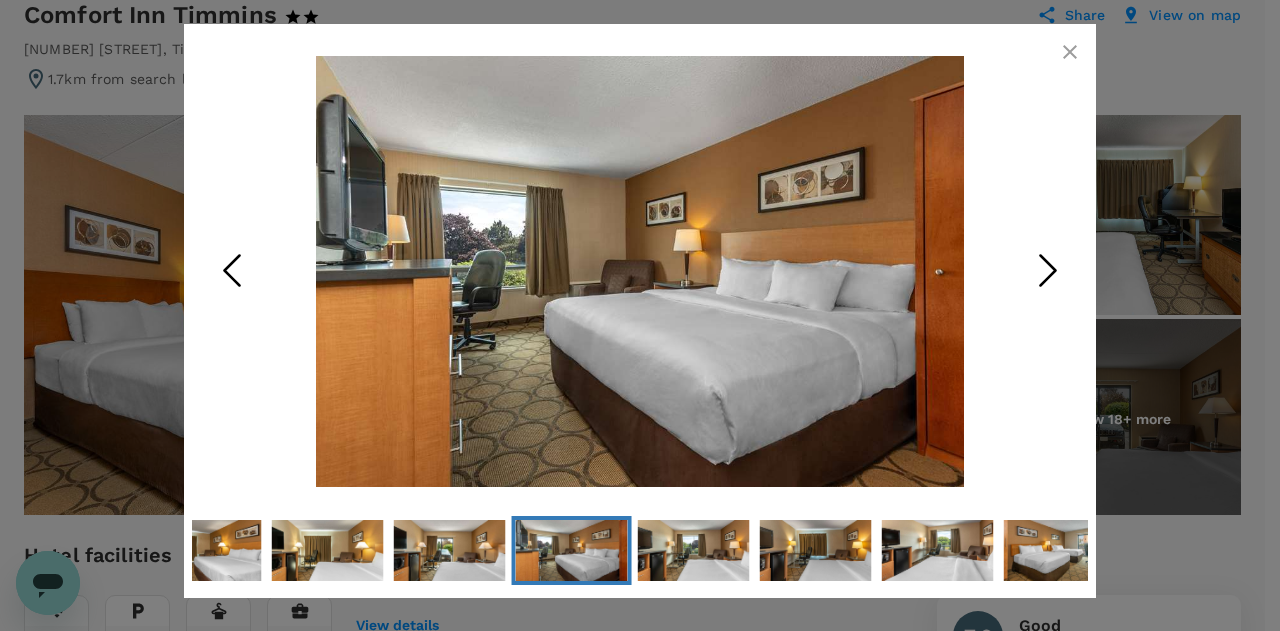 click 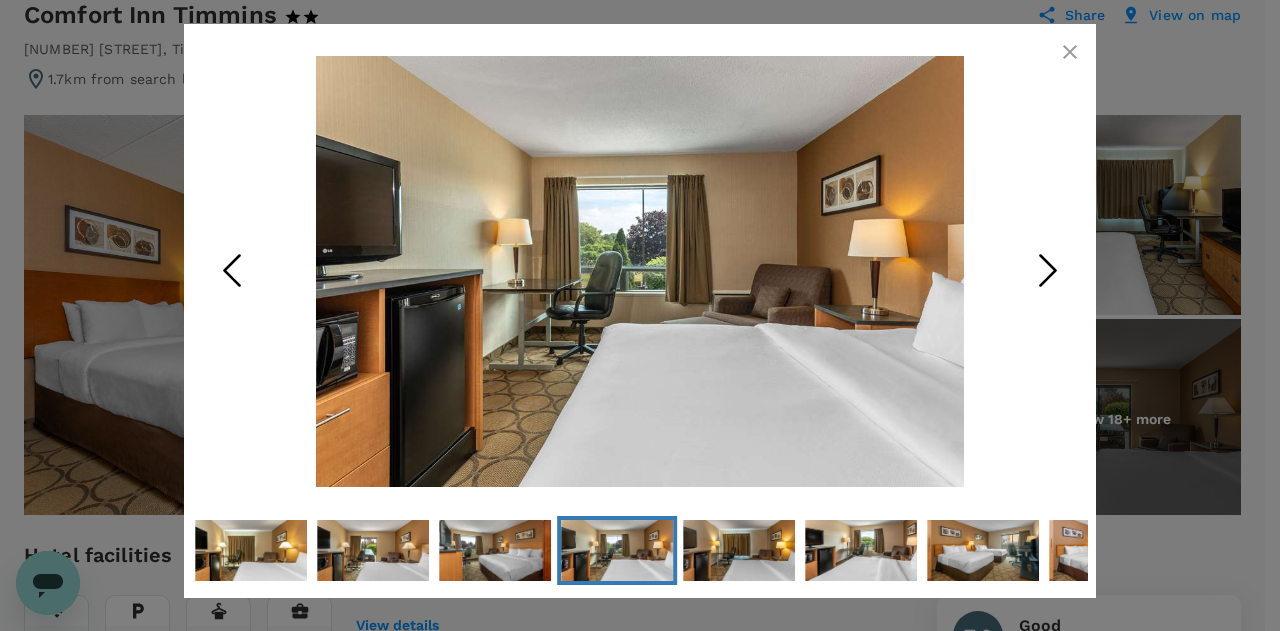 click 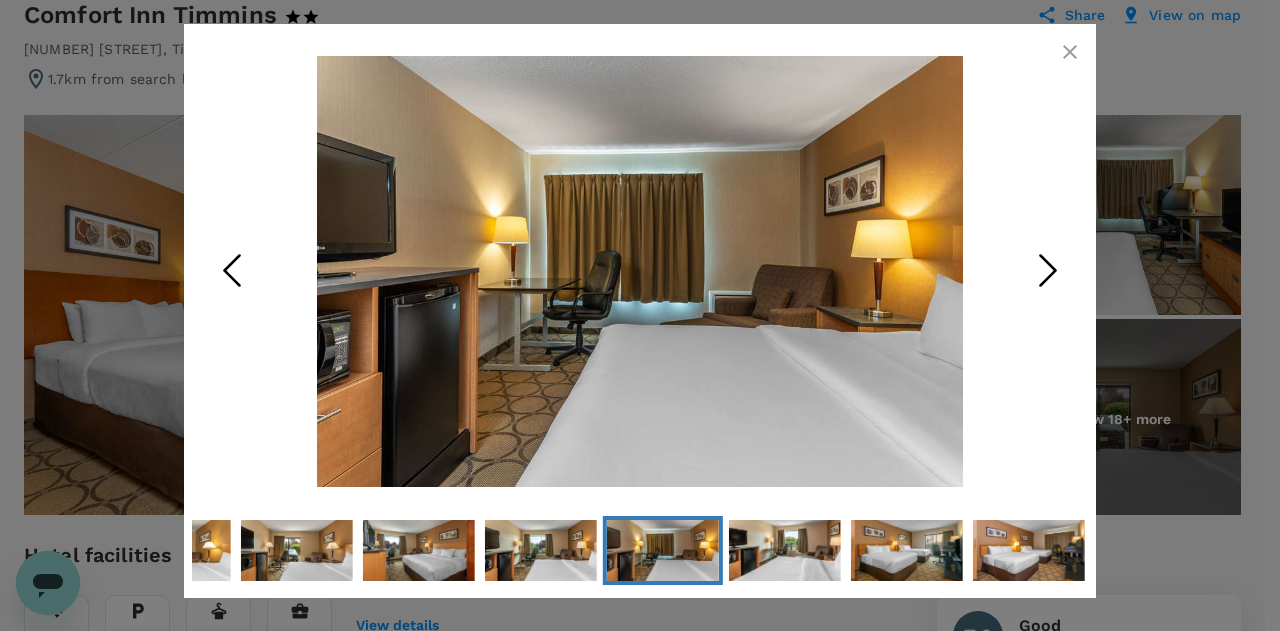 click 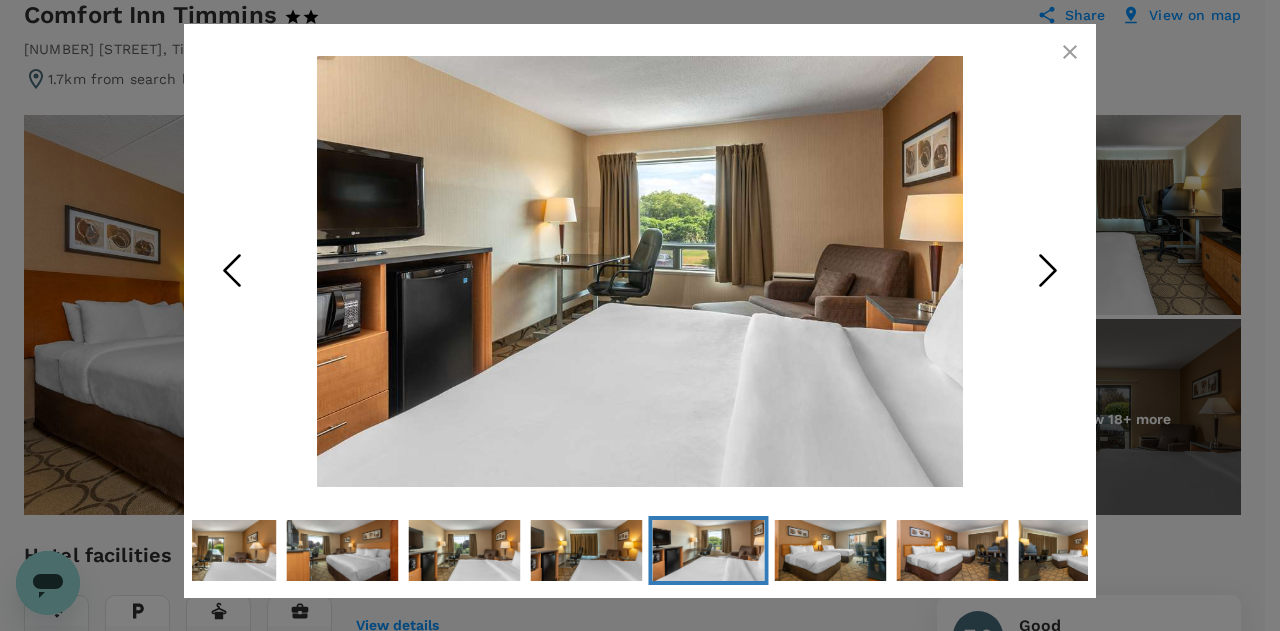 click 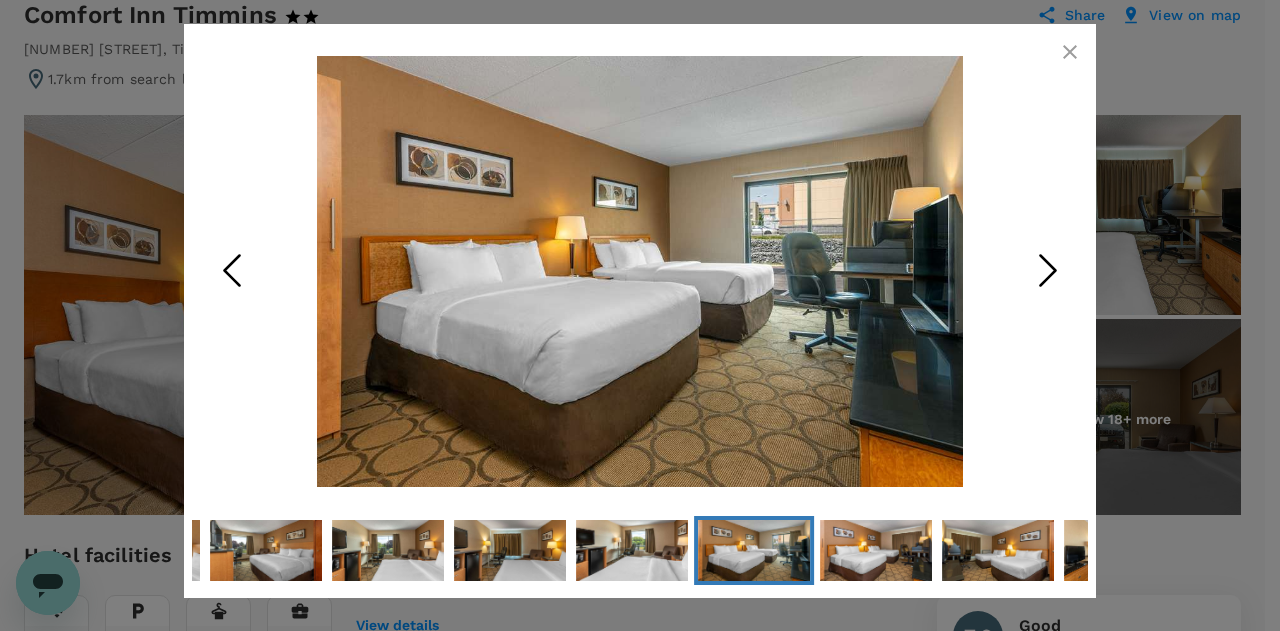 click 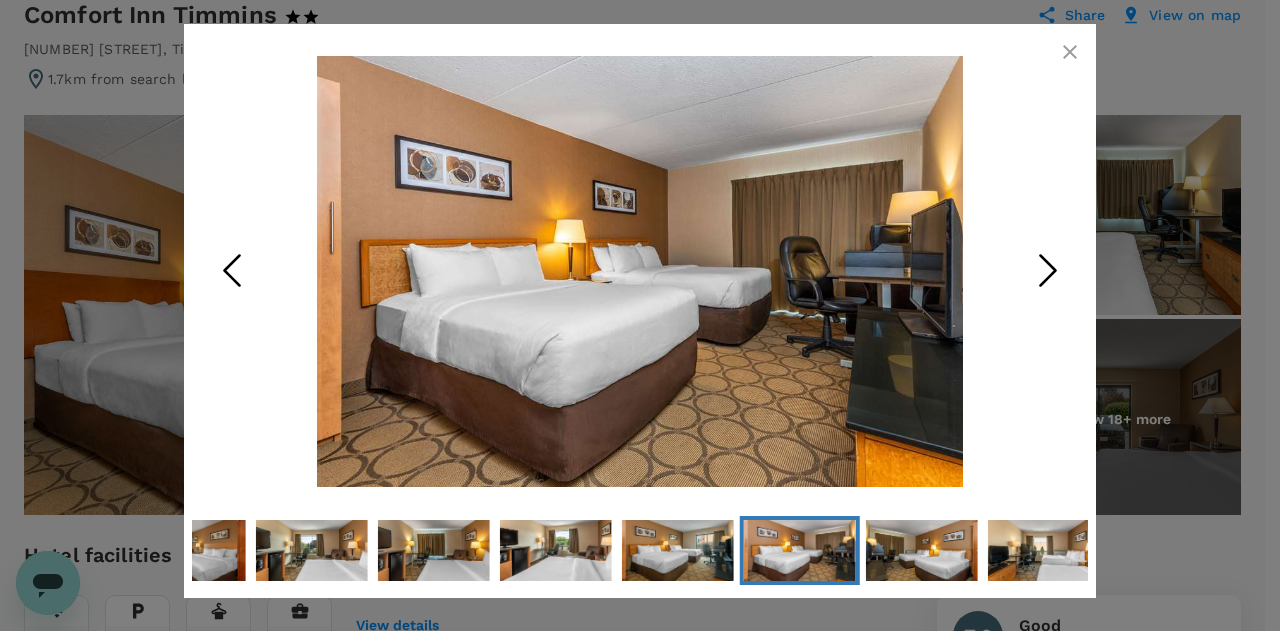 click 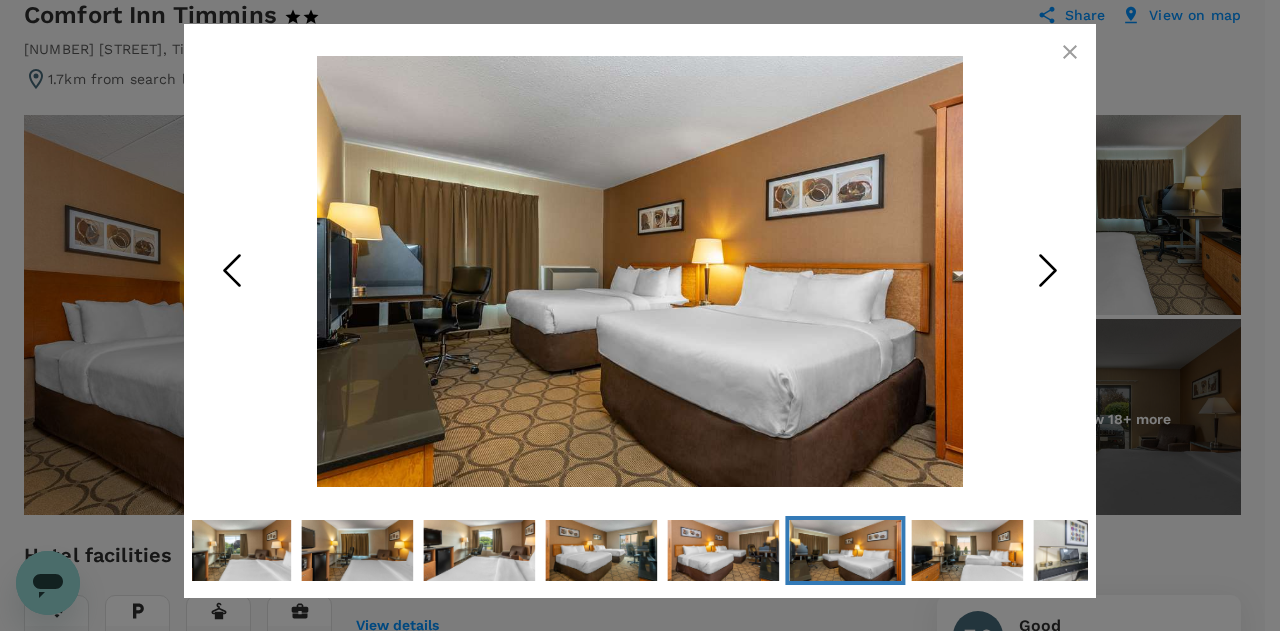 click 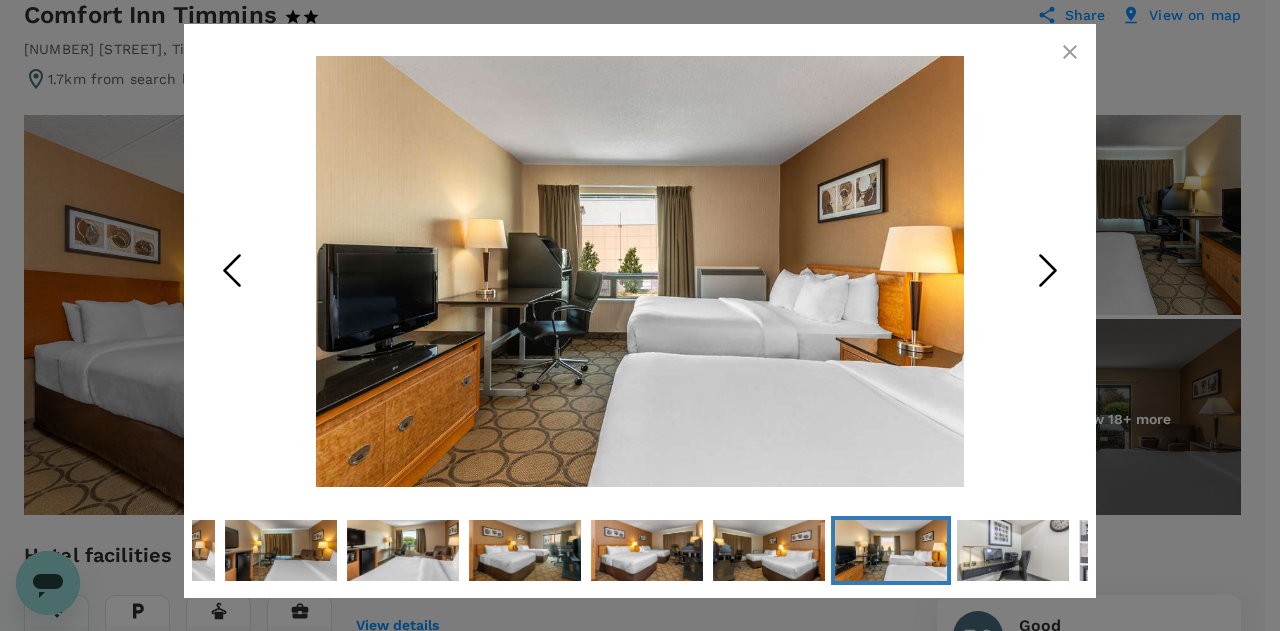 click 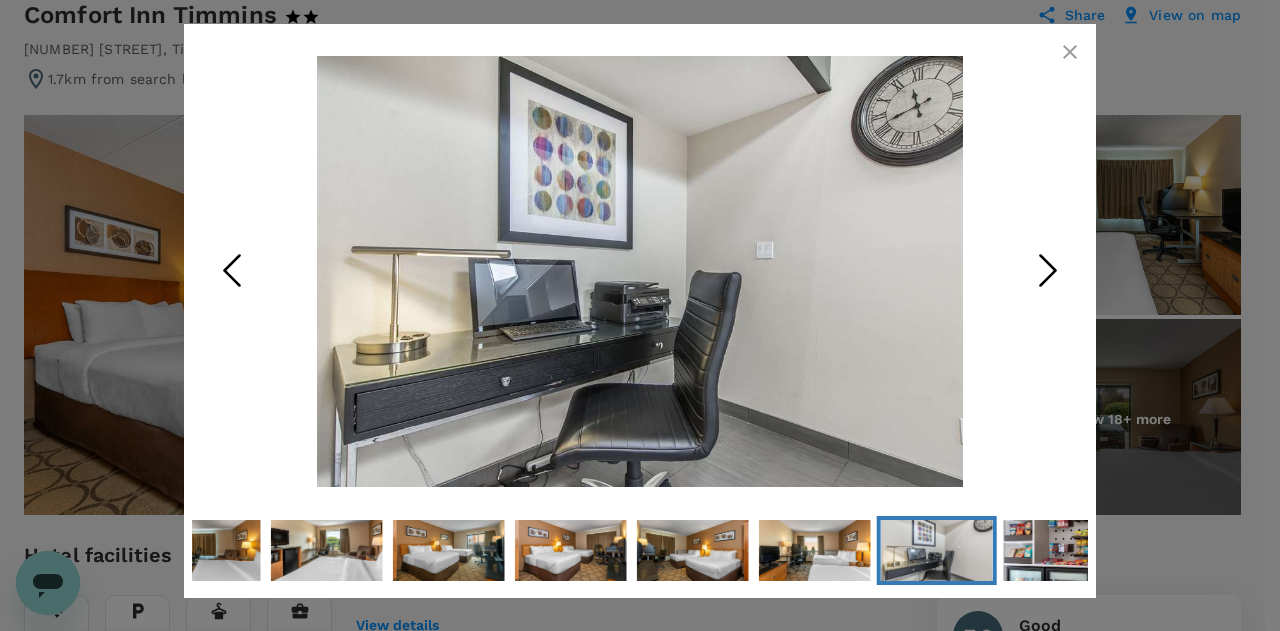 click 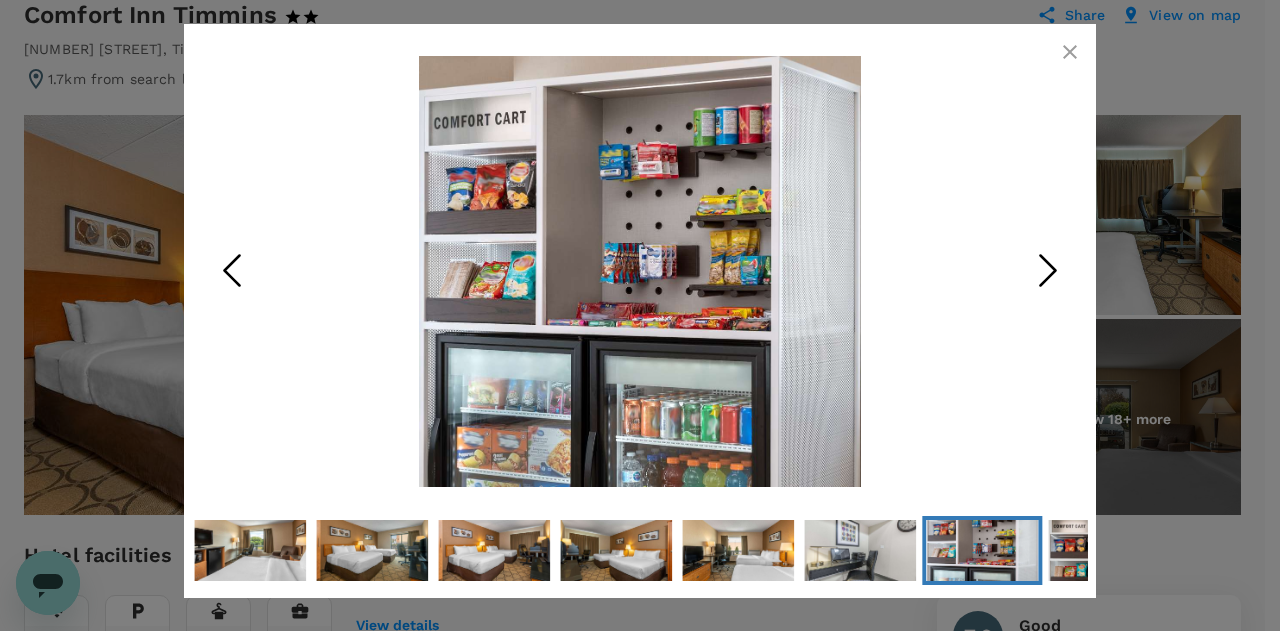 click 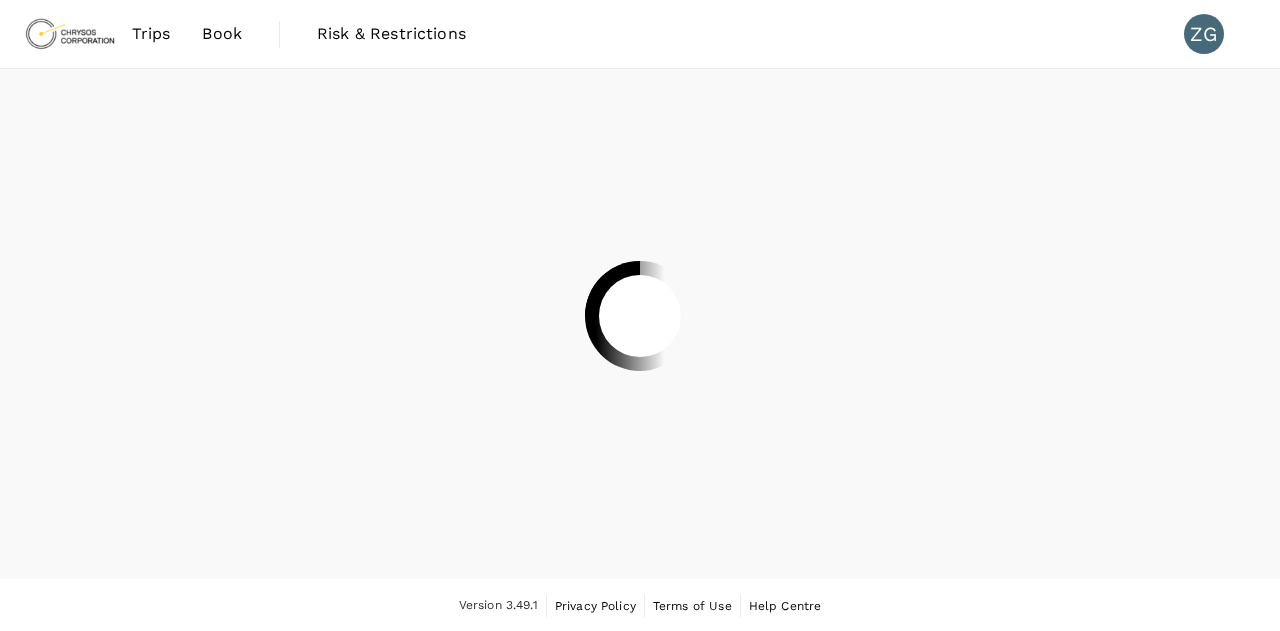 scroll, scrollTop: 0, scrollLeft: 0, axis: both 